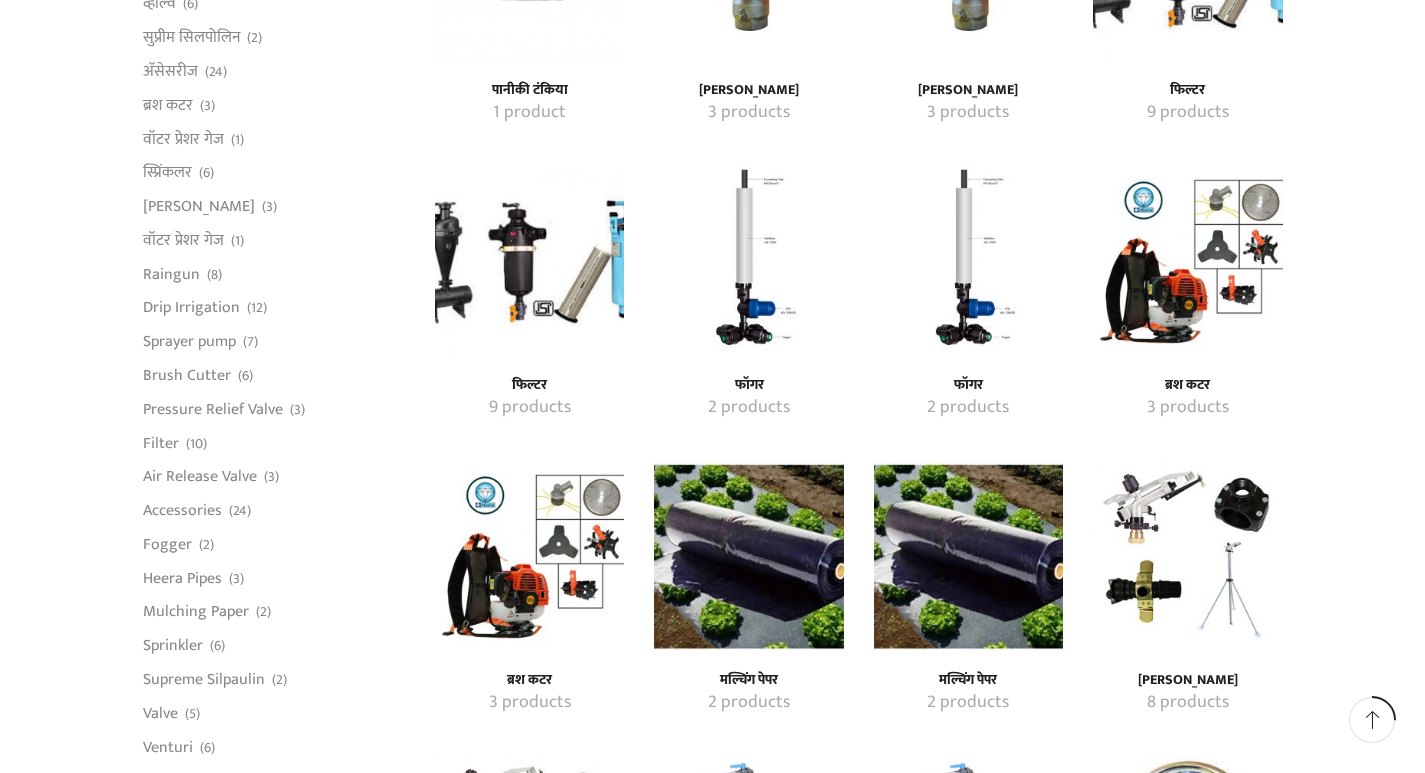scroll, scrollTop: 1300, scrollLeft: 0, axis: vertical 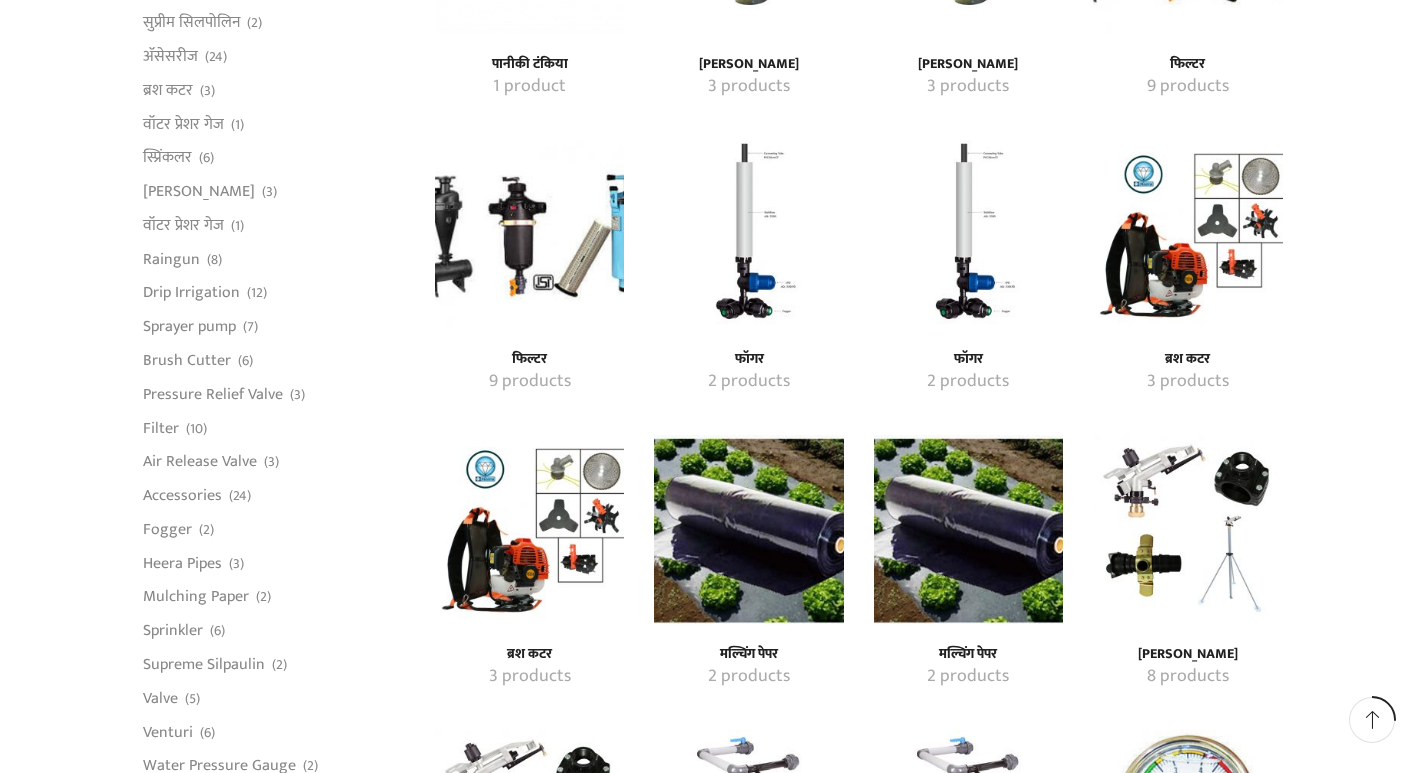 click at bounding box center (1187, 234) 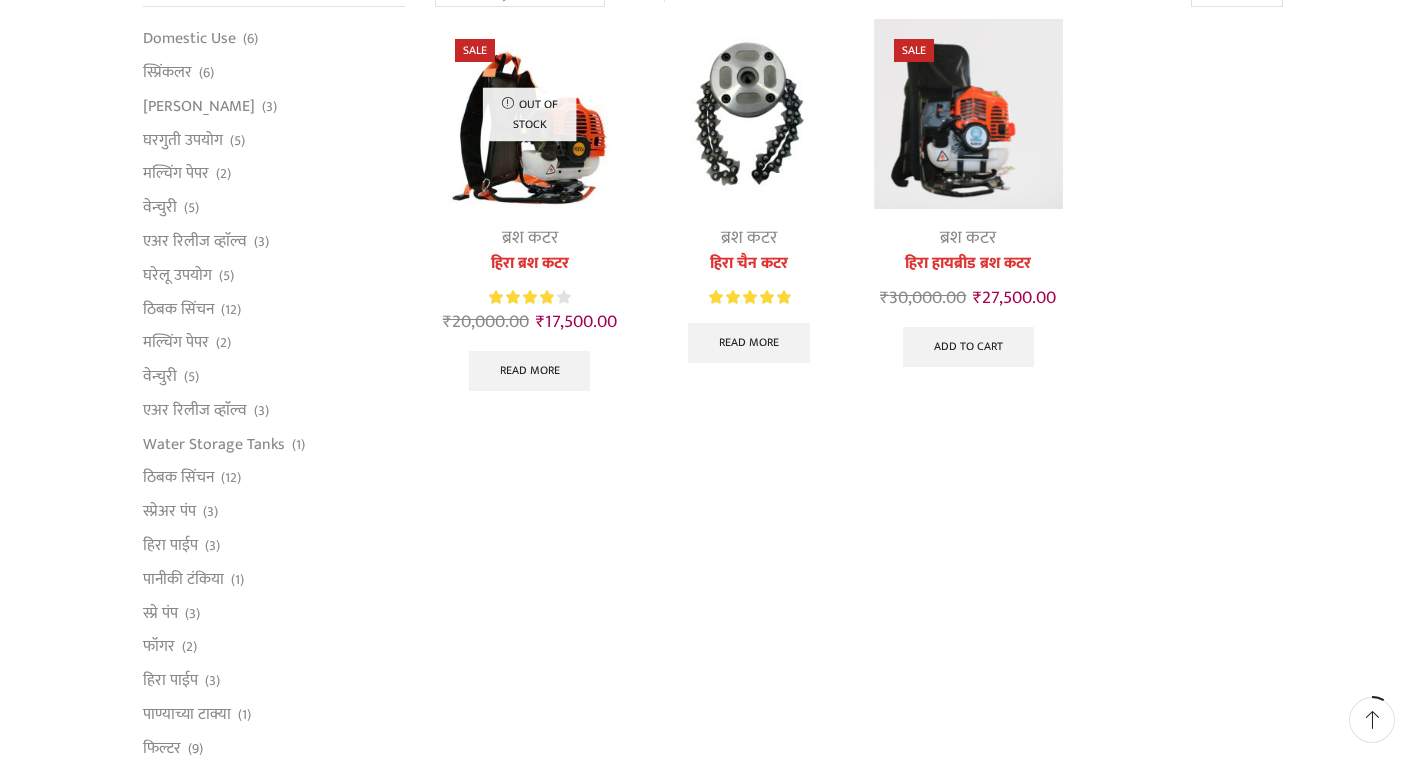scroll, scrollTop: 0, scrollLeft: 0, axis: both 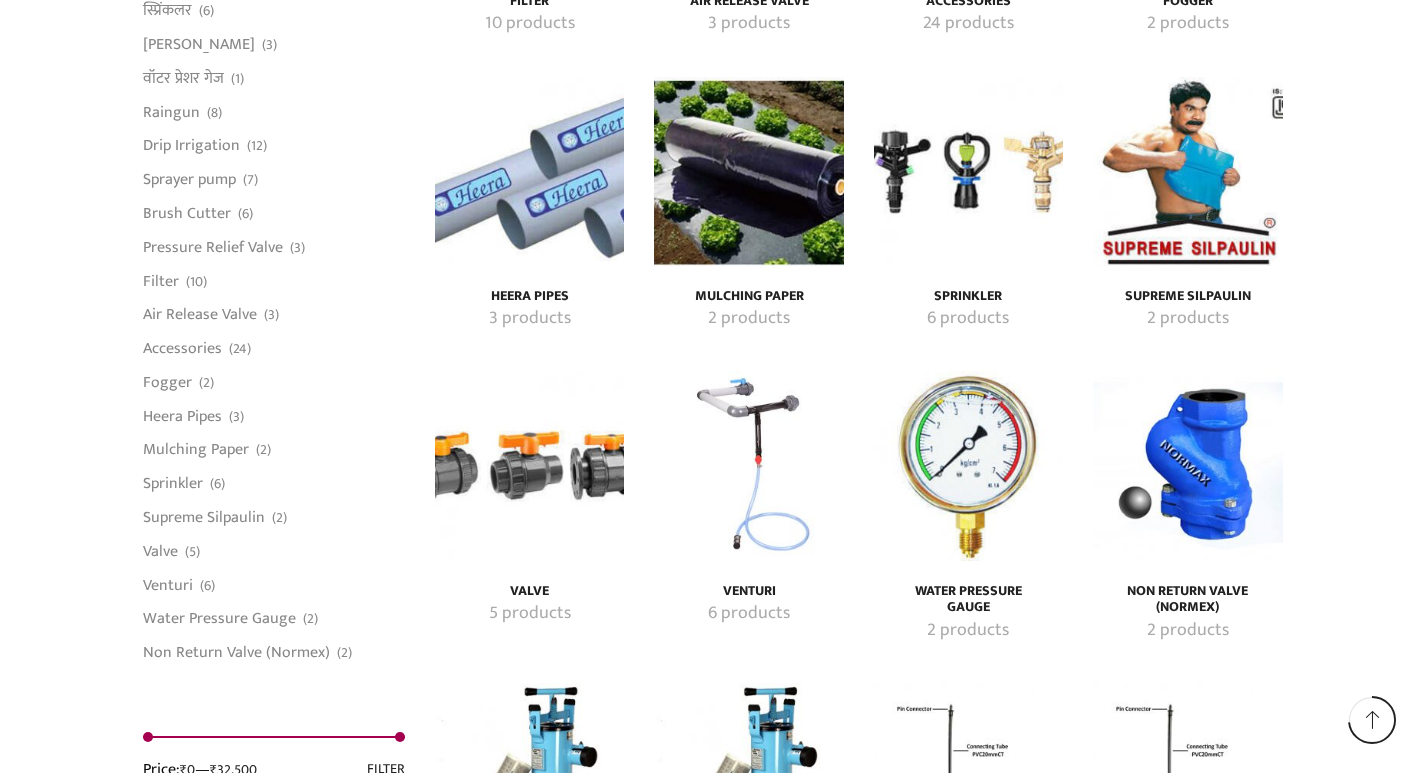 click at bounding box center (968, 465) 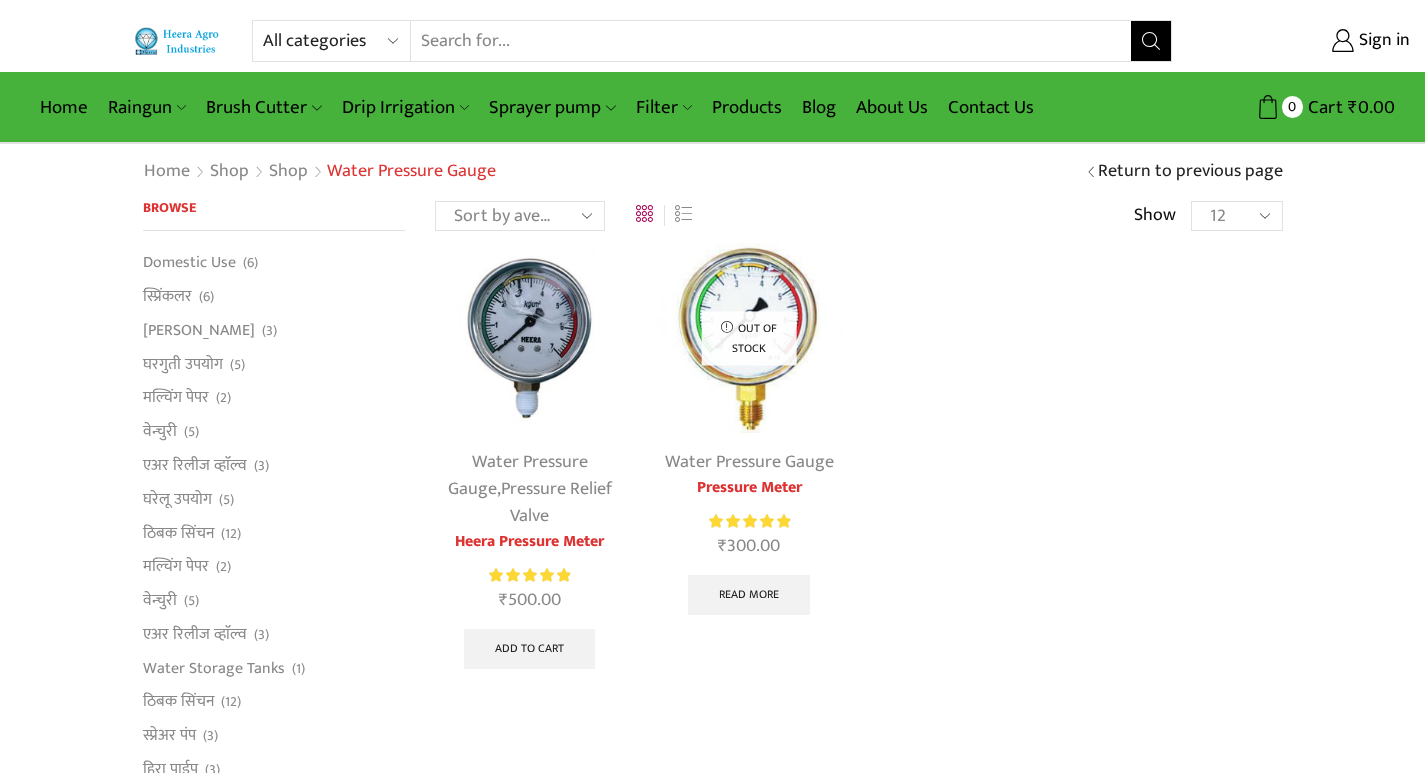 scroll, scrollTop: 0, scrollLeft: 0, axis: both 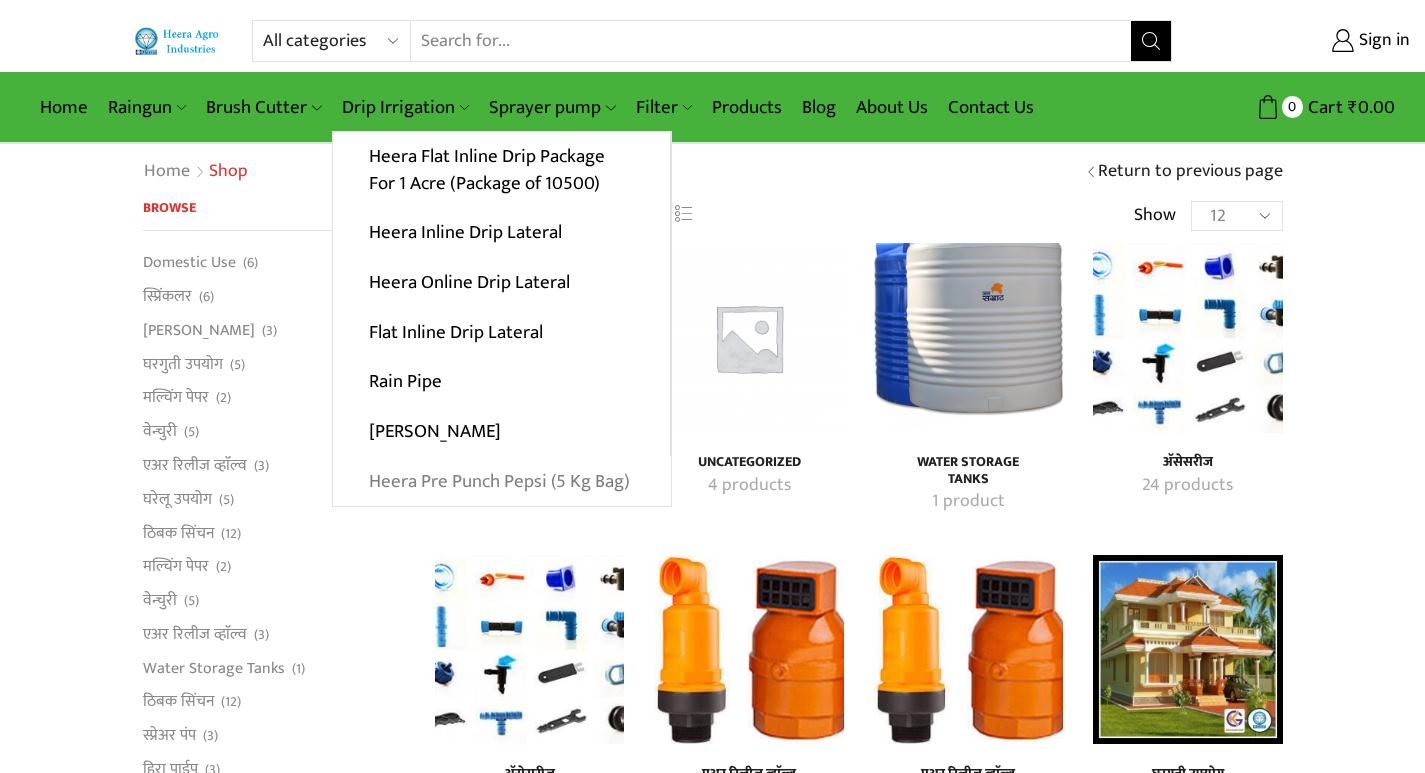 click on "Heera Pre Punch Pepsi (5 Kg Bag)" at bounding box center [502, 481] 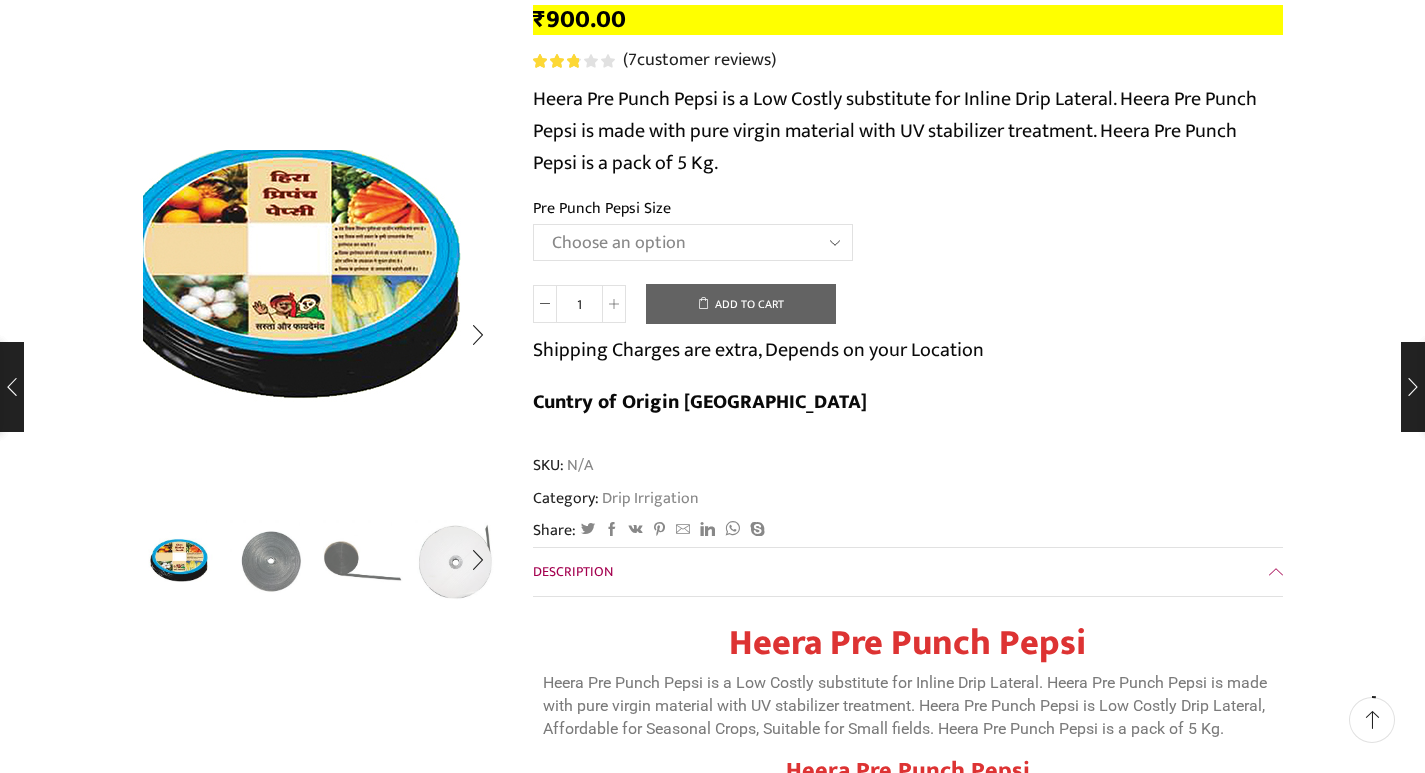 scroll, scrollTop: 300, scrollLeft: 0, axis: vertical 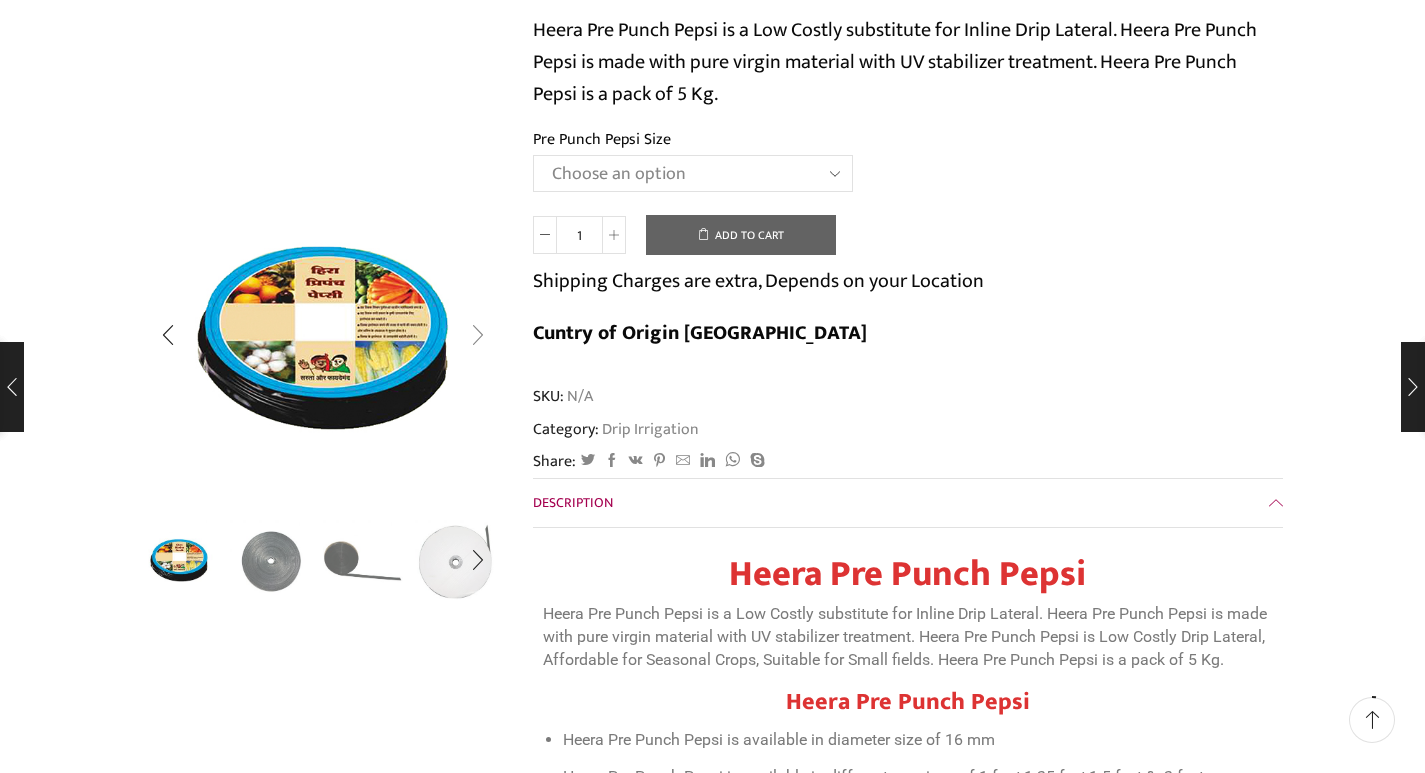 click at bounding box center (478, 335) 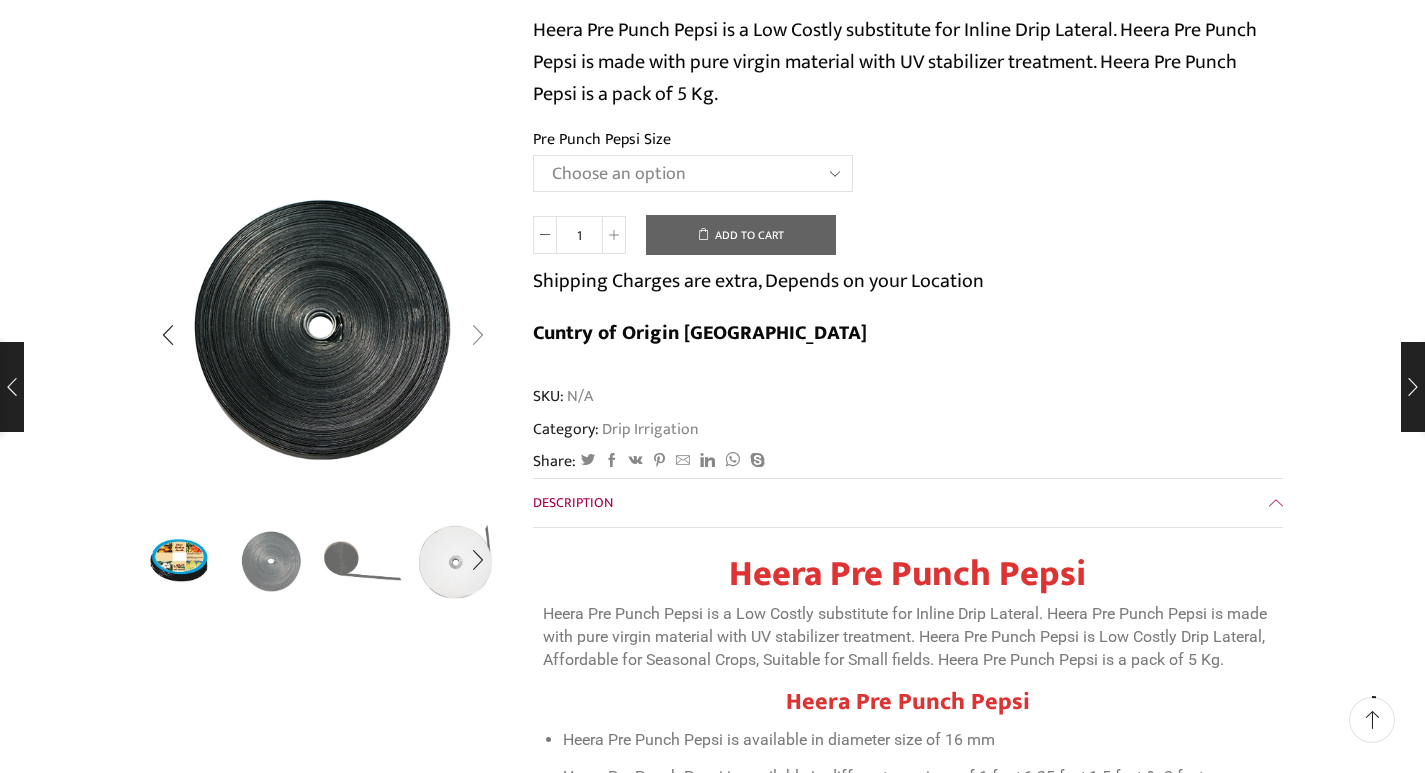 click at bounding box center (478, 335) 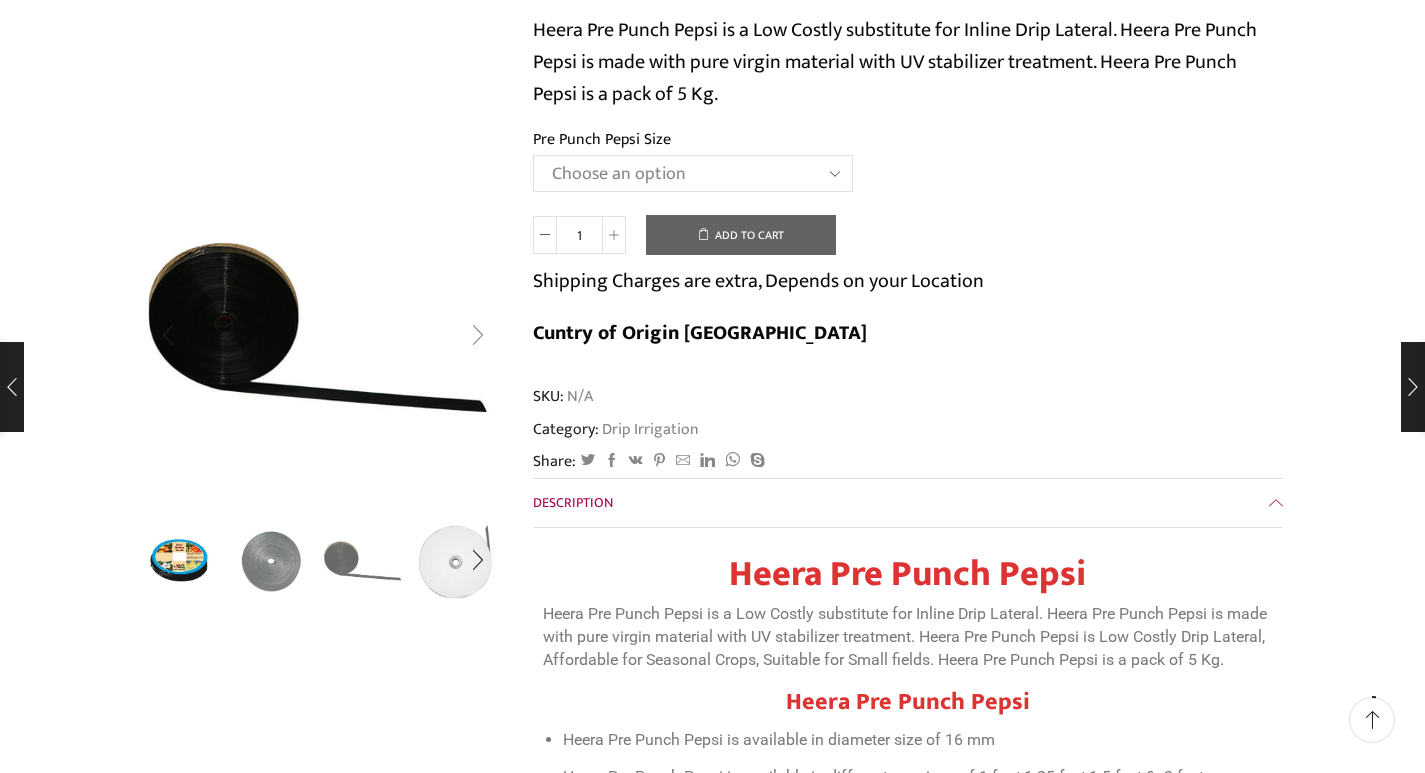 click at bounding box center (478, 335) 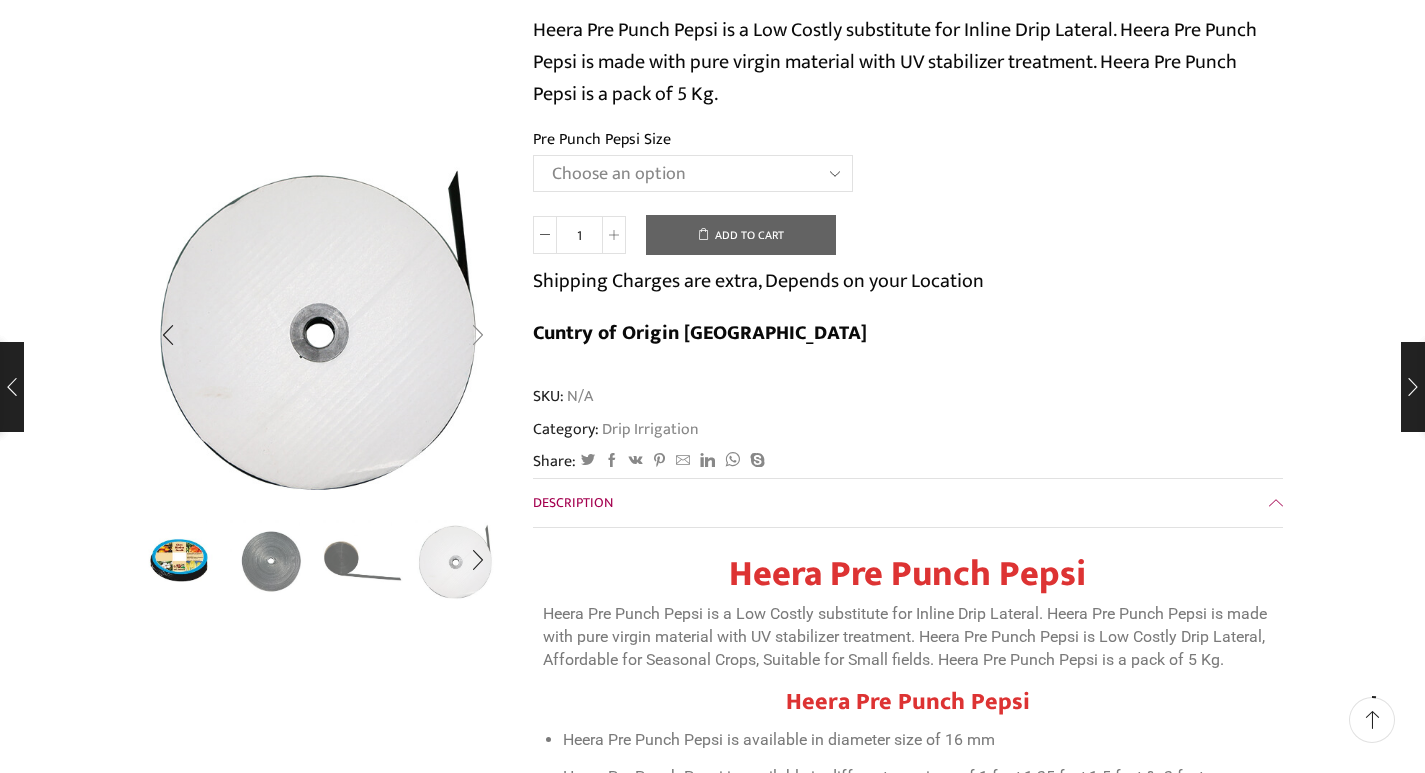 click at bounding box center (478, 335) 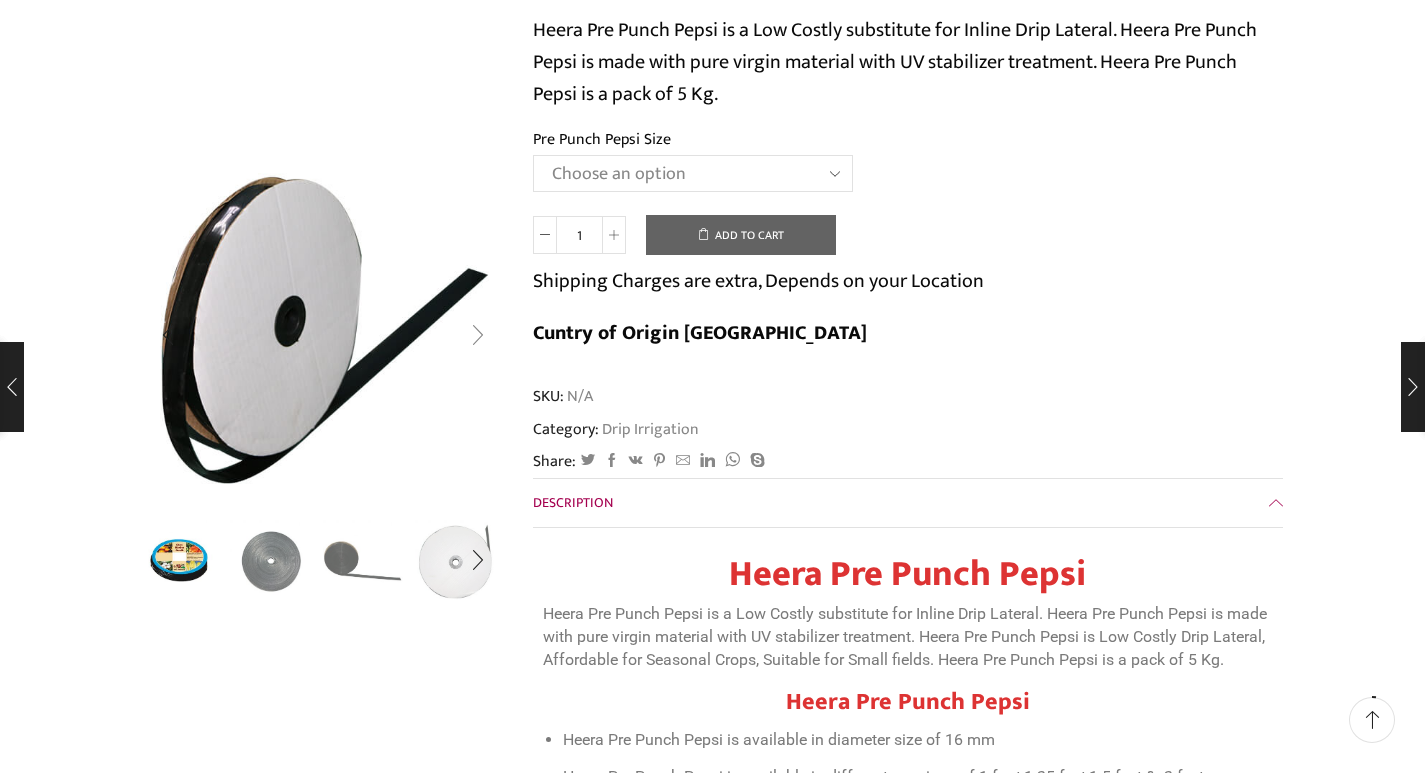 click at bounding box center (478, 335) 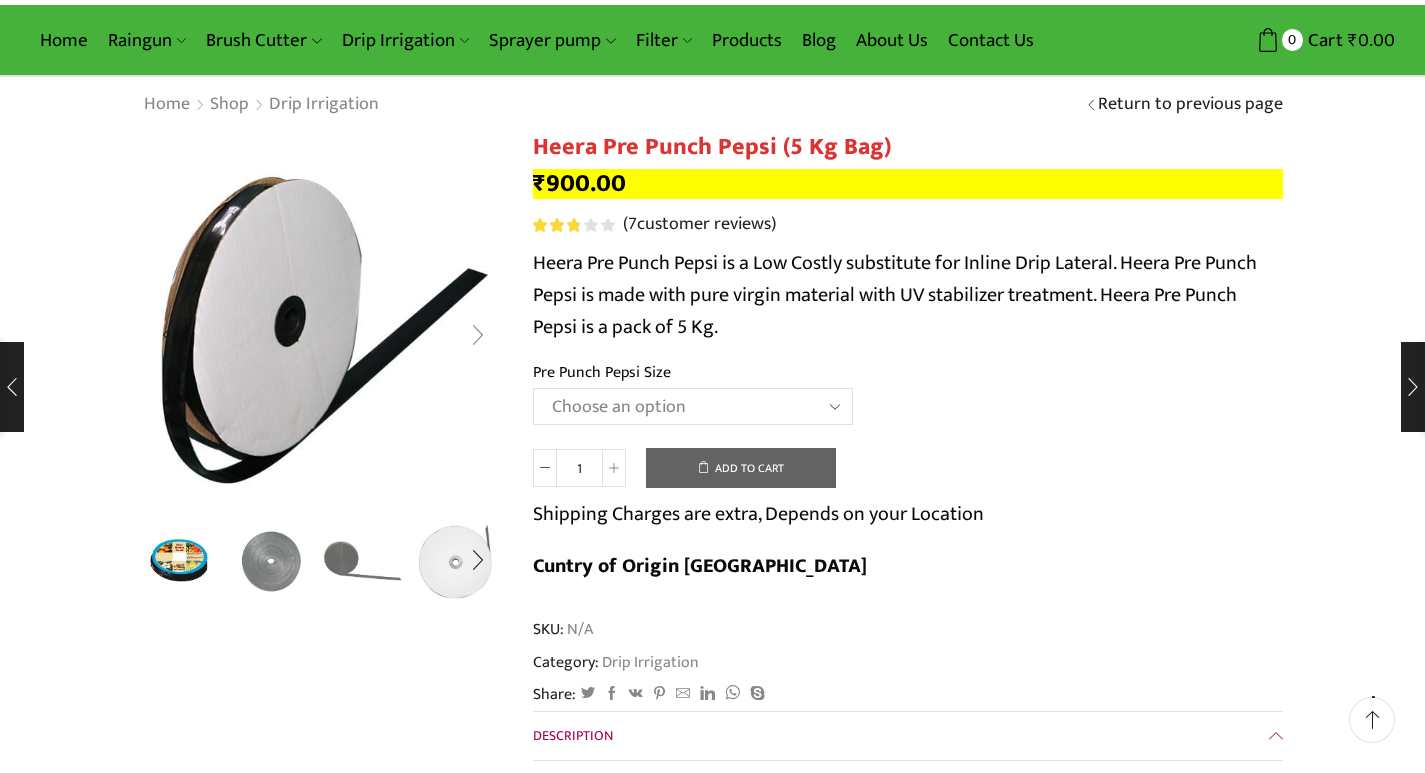 scroll, scrollTop: 0, scrollLeft: 0, axis: both 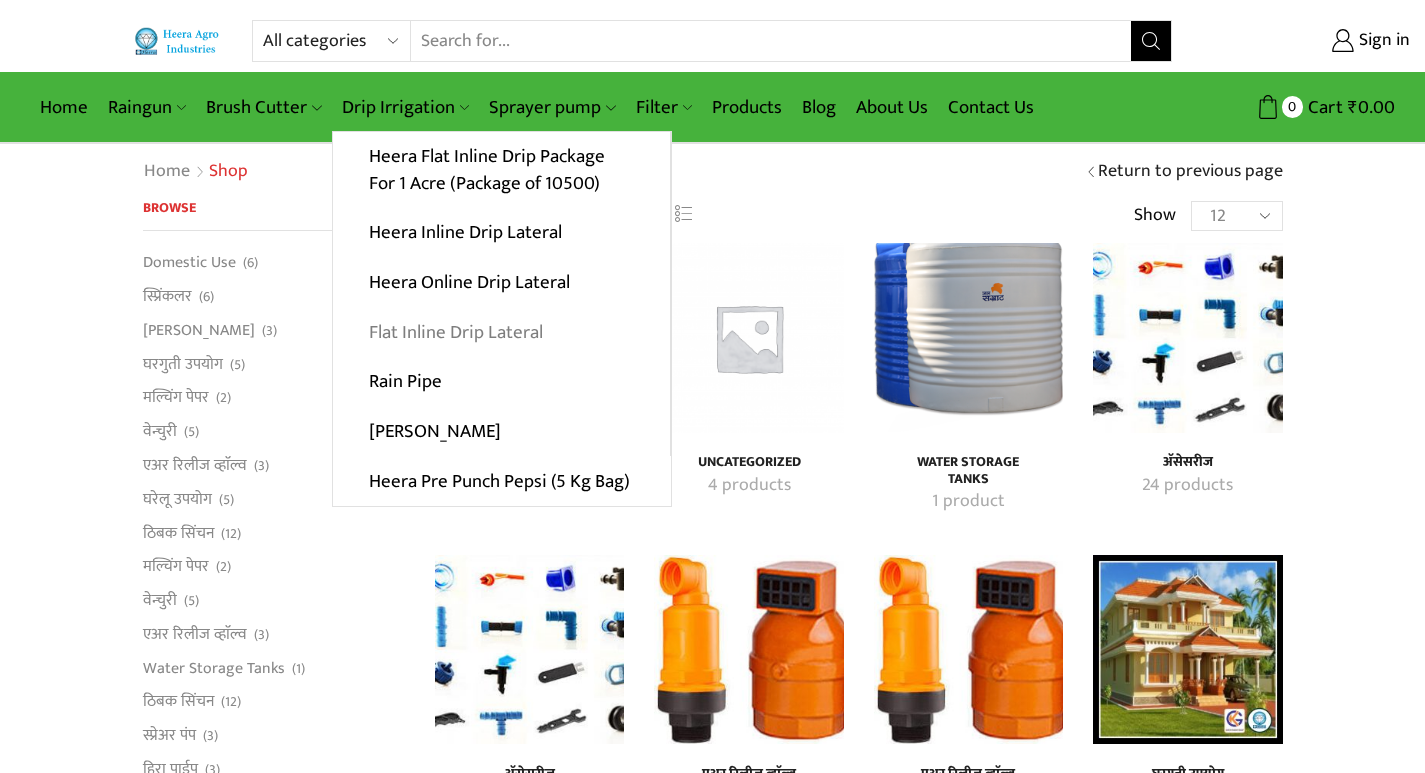 click on "Flat Inline Drip Lateral" at bounding box center [501, 332] 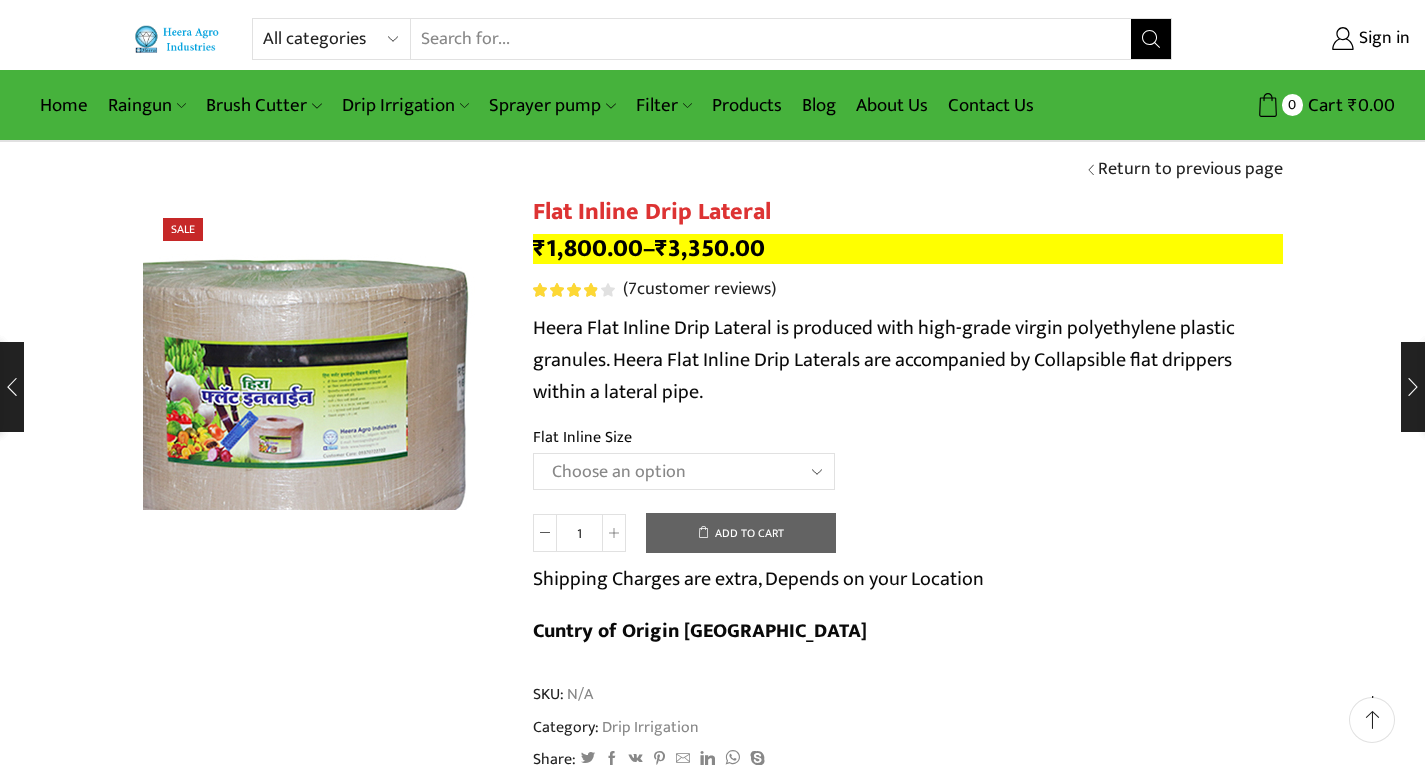 scroll, scrollTop: 0, scrollLeft: 0, axis: both 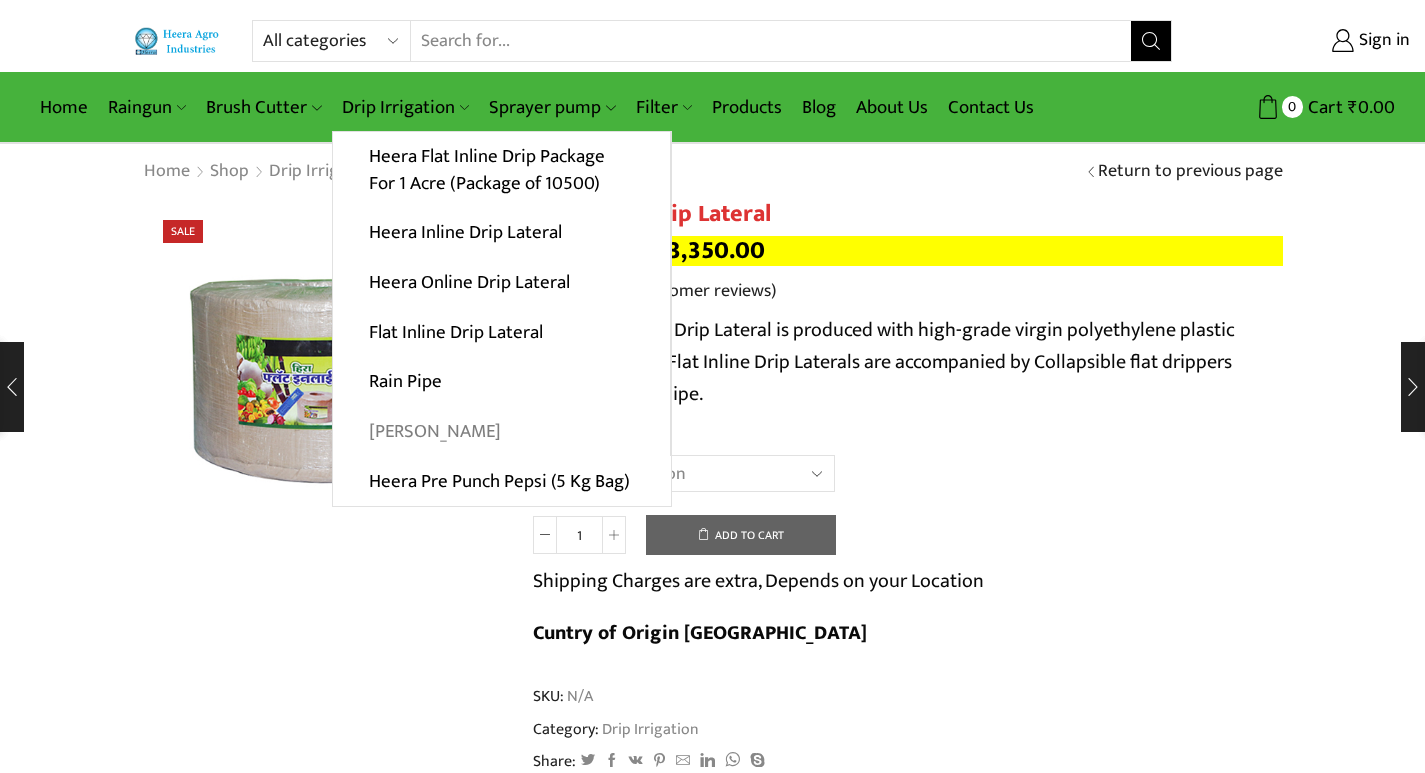 click on "[PERSON_NAME]" at bounding box center (501, 432) 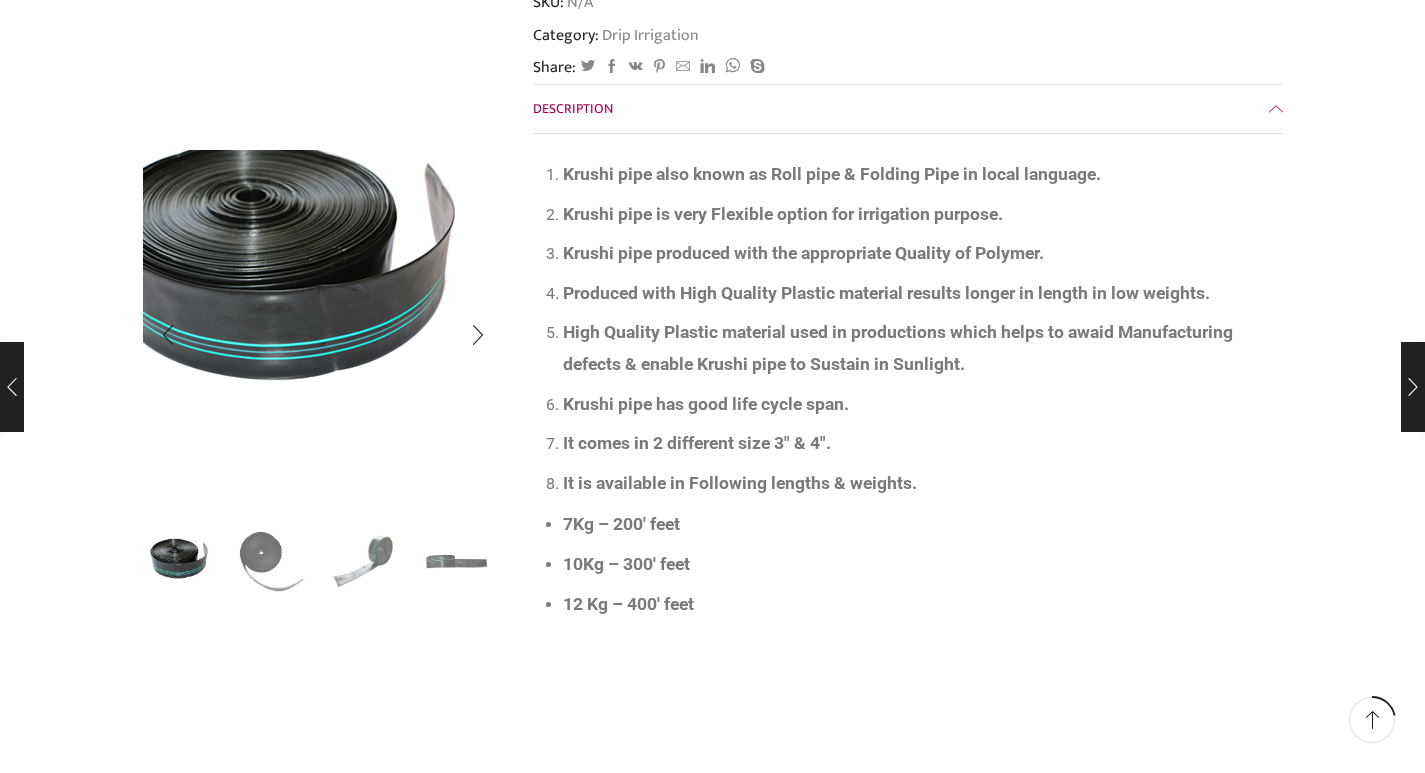 scroll, scrollTop: 0, scrollLeft: 0, axis: both 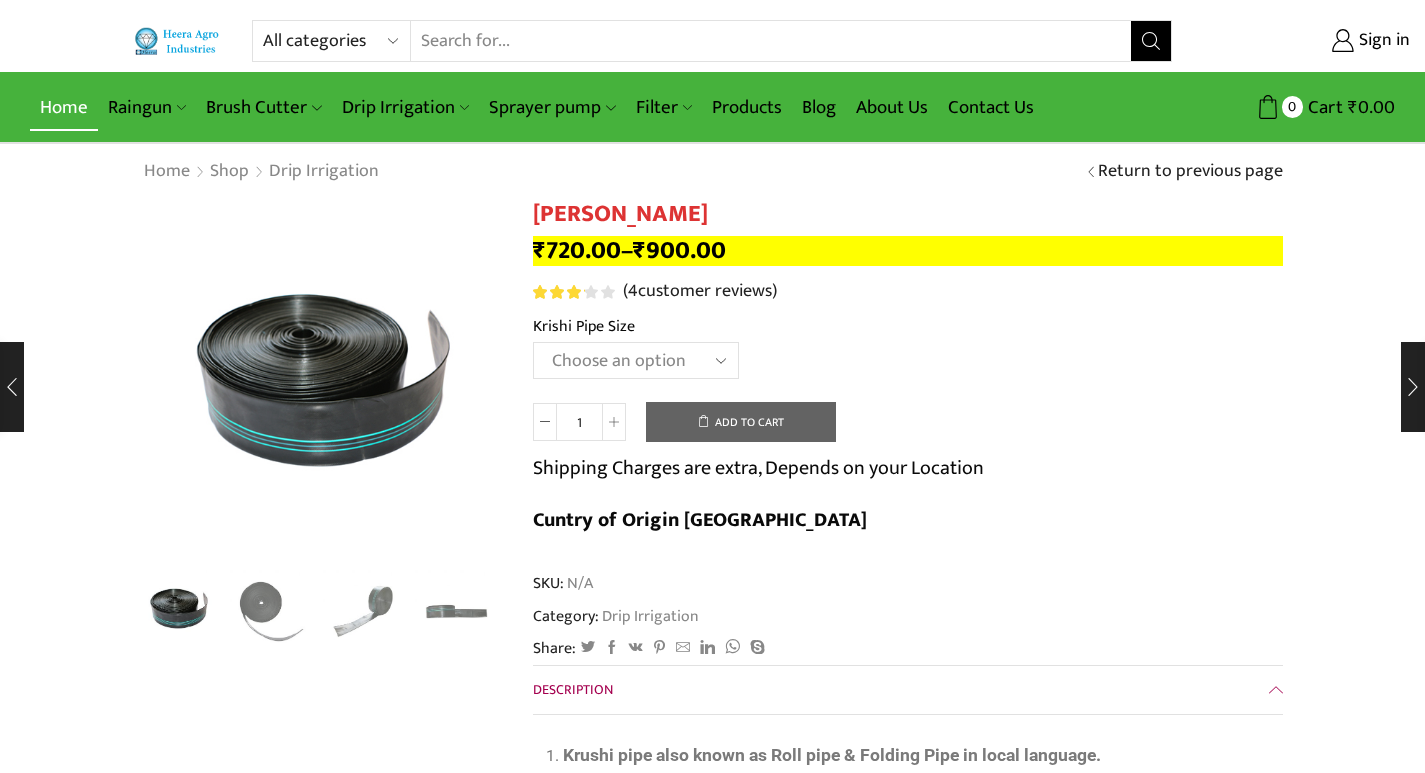 click on "Home" at bounding box center (64, 107) 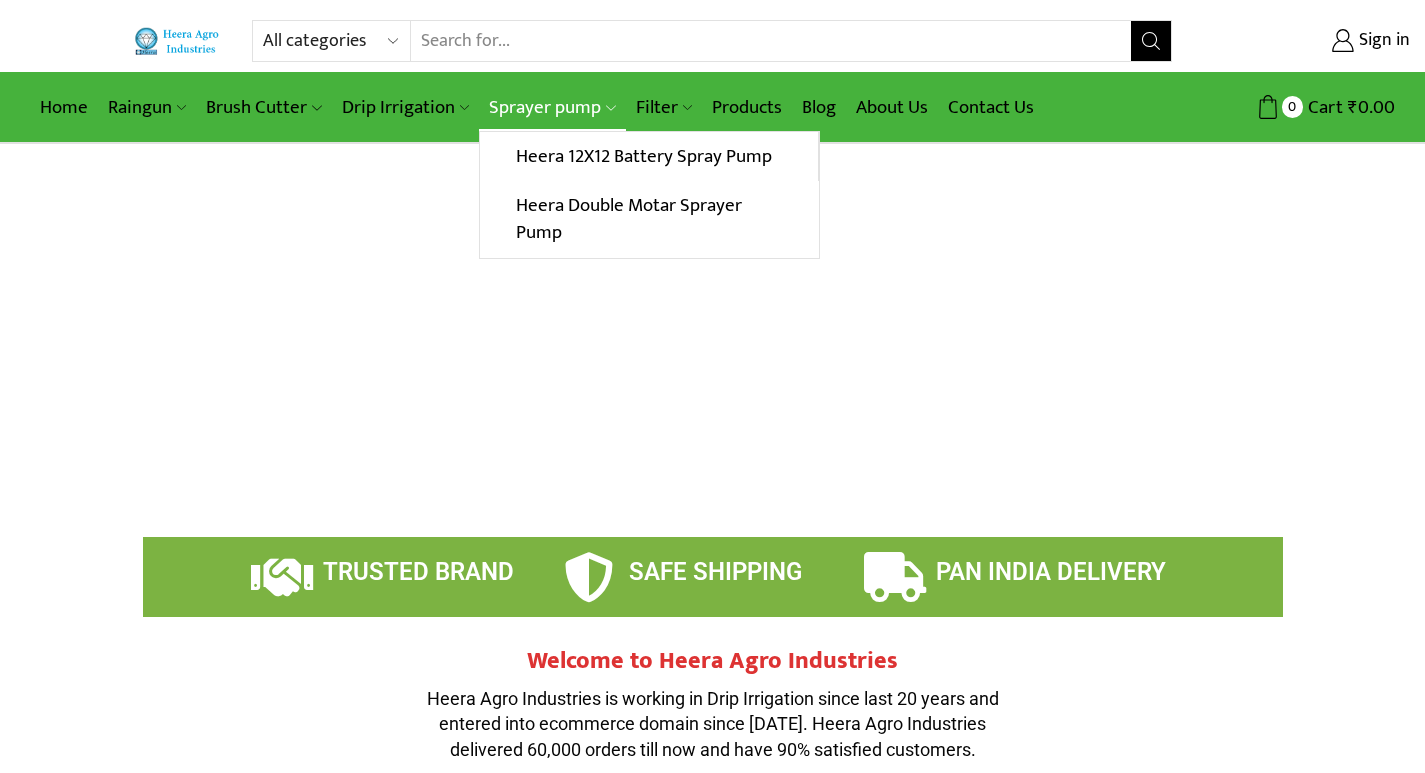 scroll, scrollTop: 0, scrollLeft: 0, axis: both 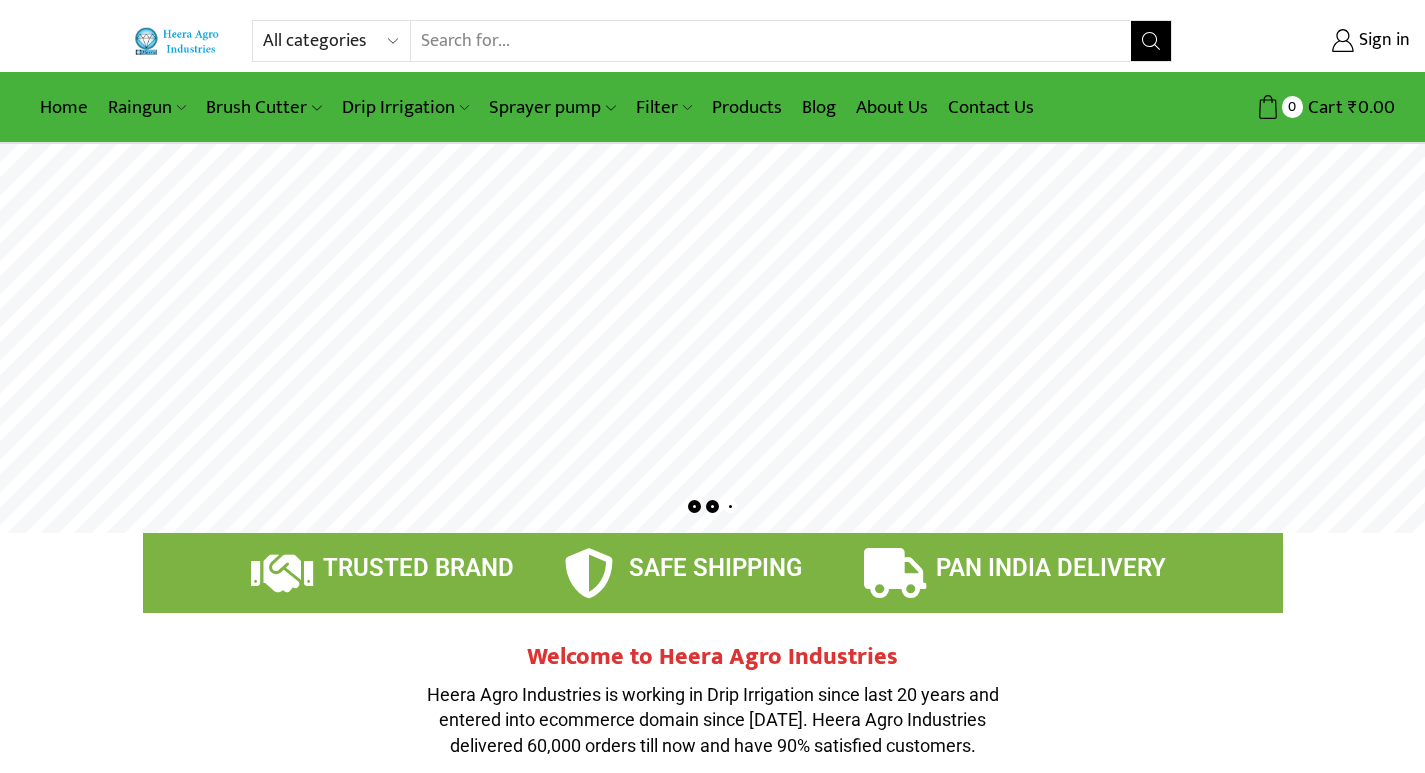 click at bounding box center [712, 338] 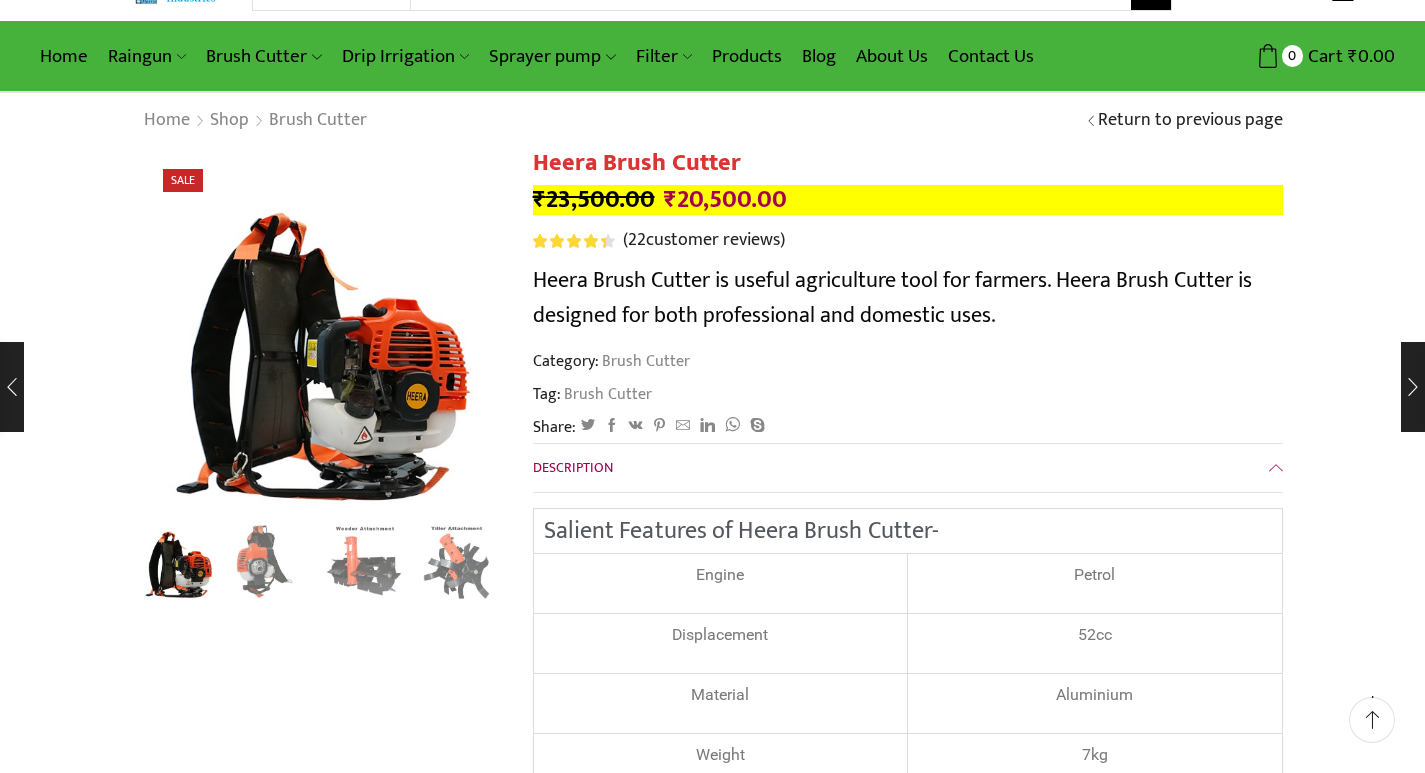 scroll, scrollTop: 100, scrollLeft: 0, axis: vertical 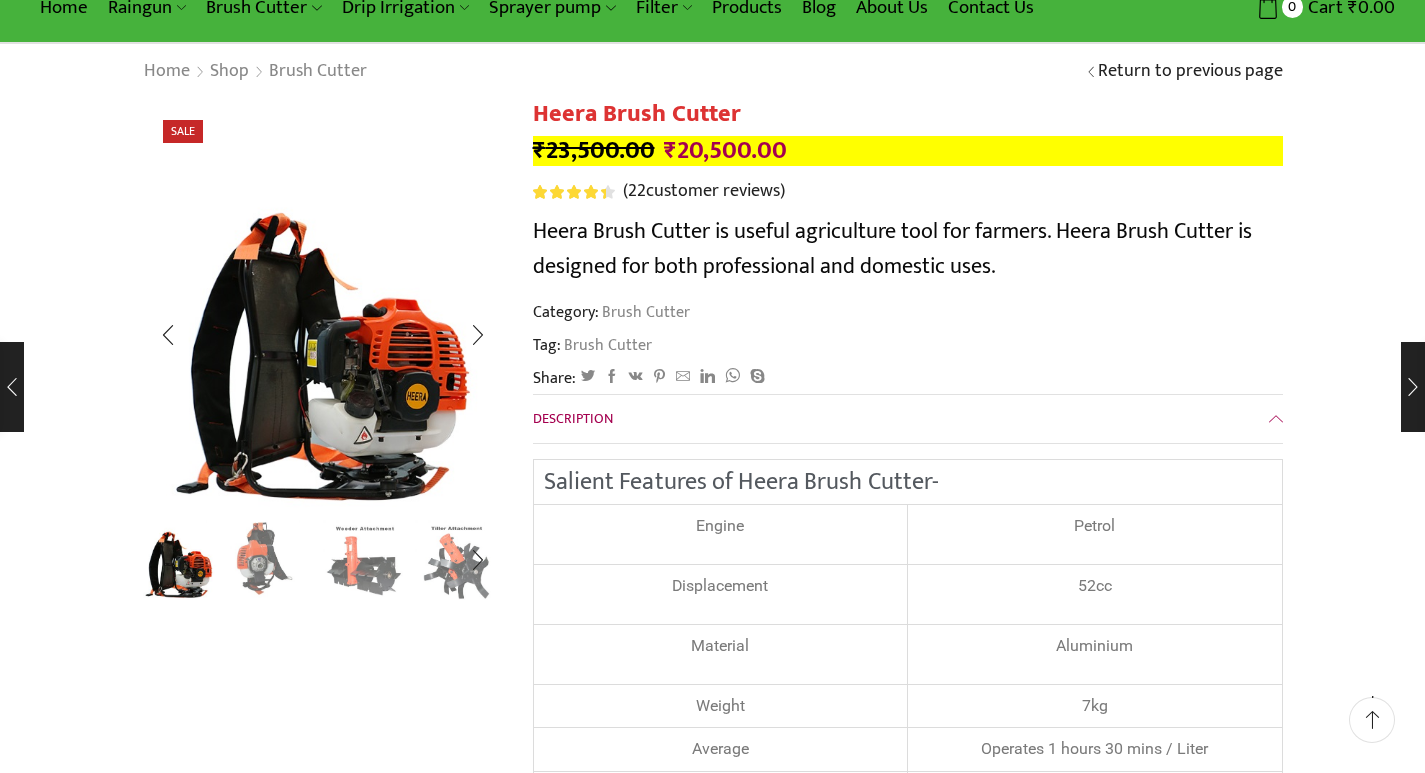 click at bounding box center [271, 558] 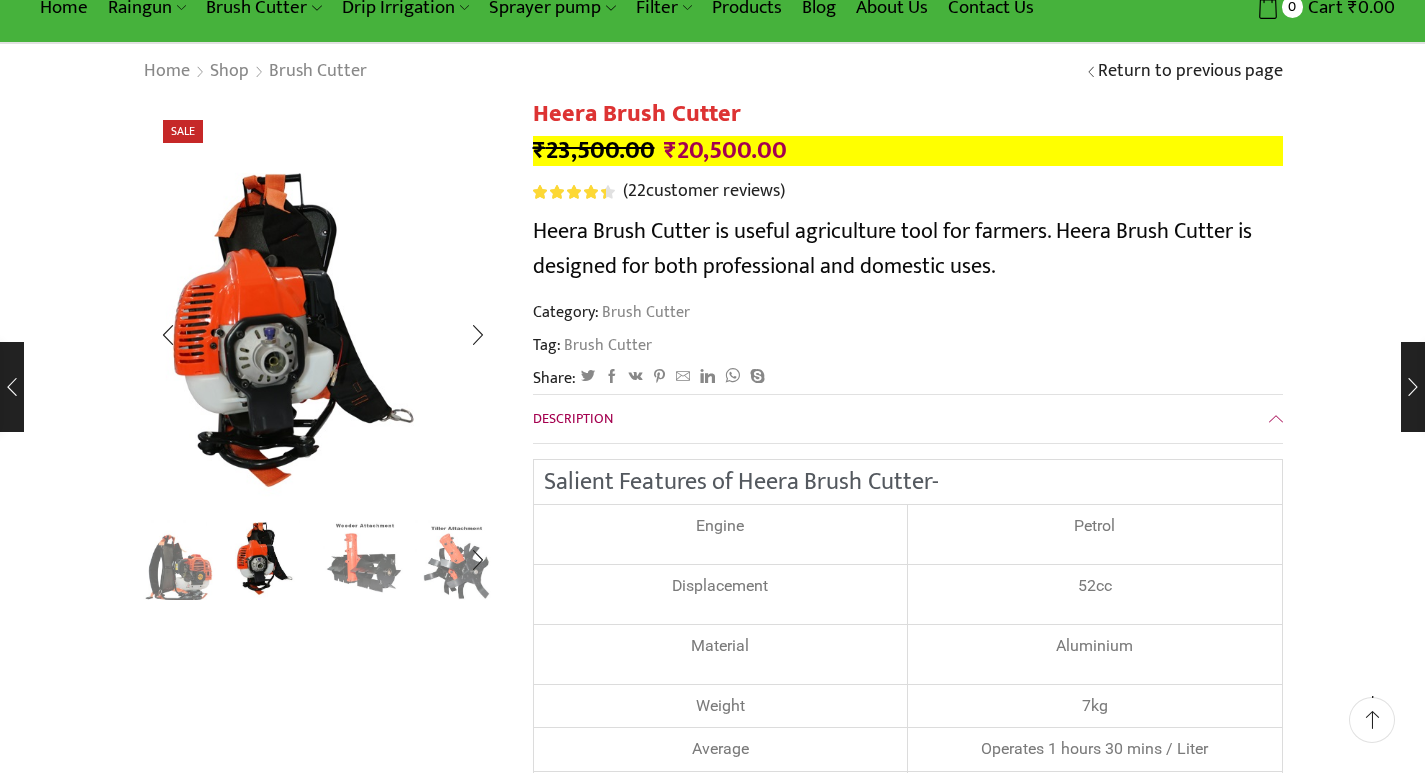 click at bounding box center (364, 558) 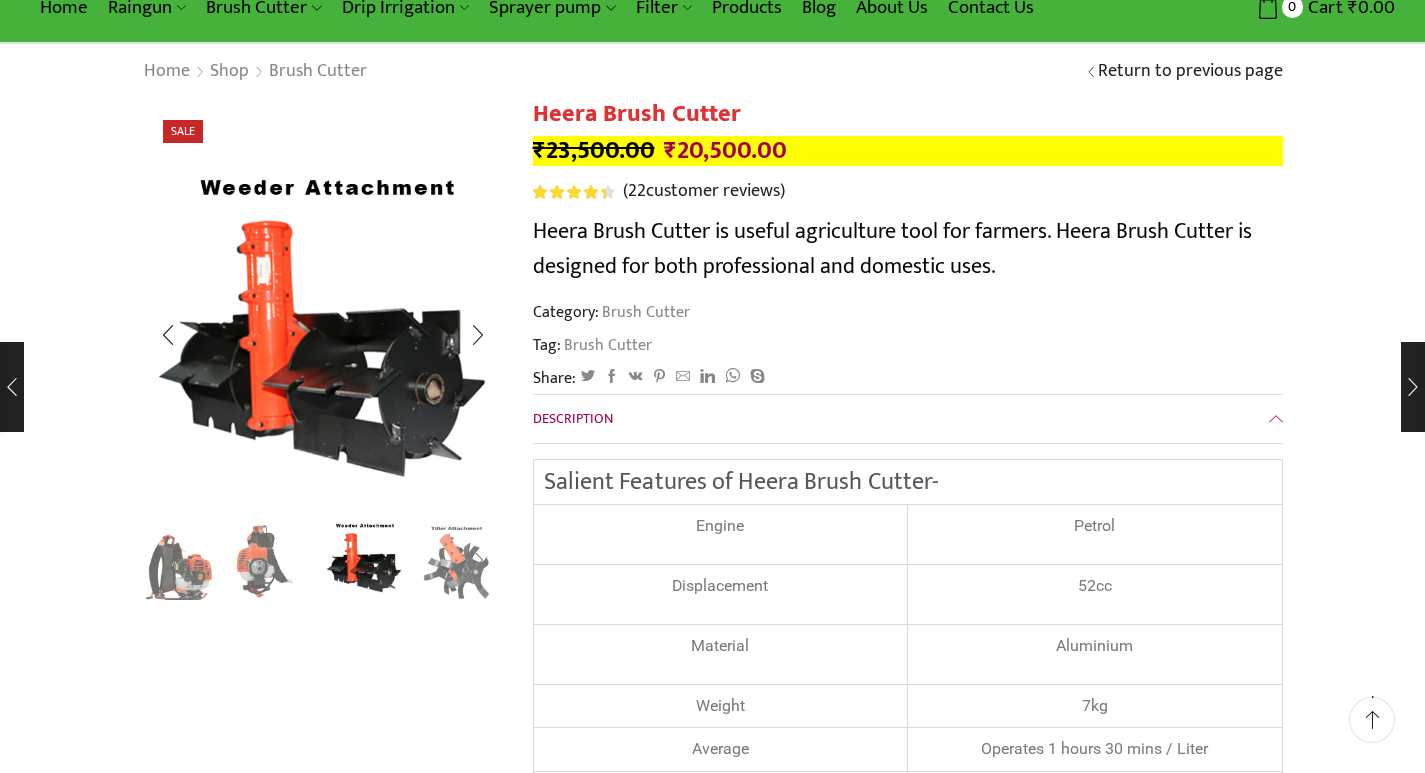click at bounding box center [478, 561] 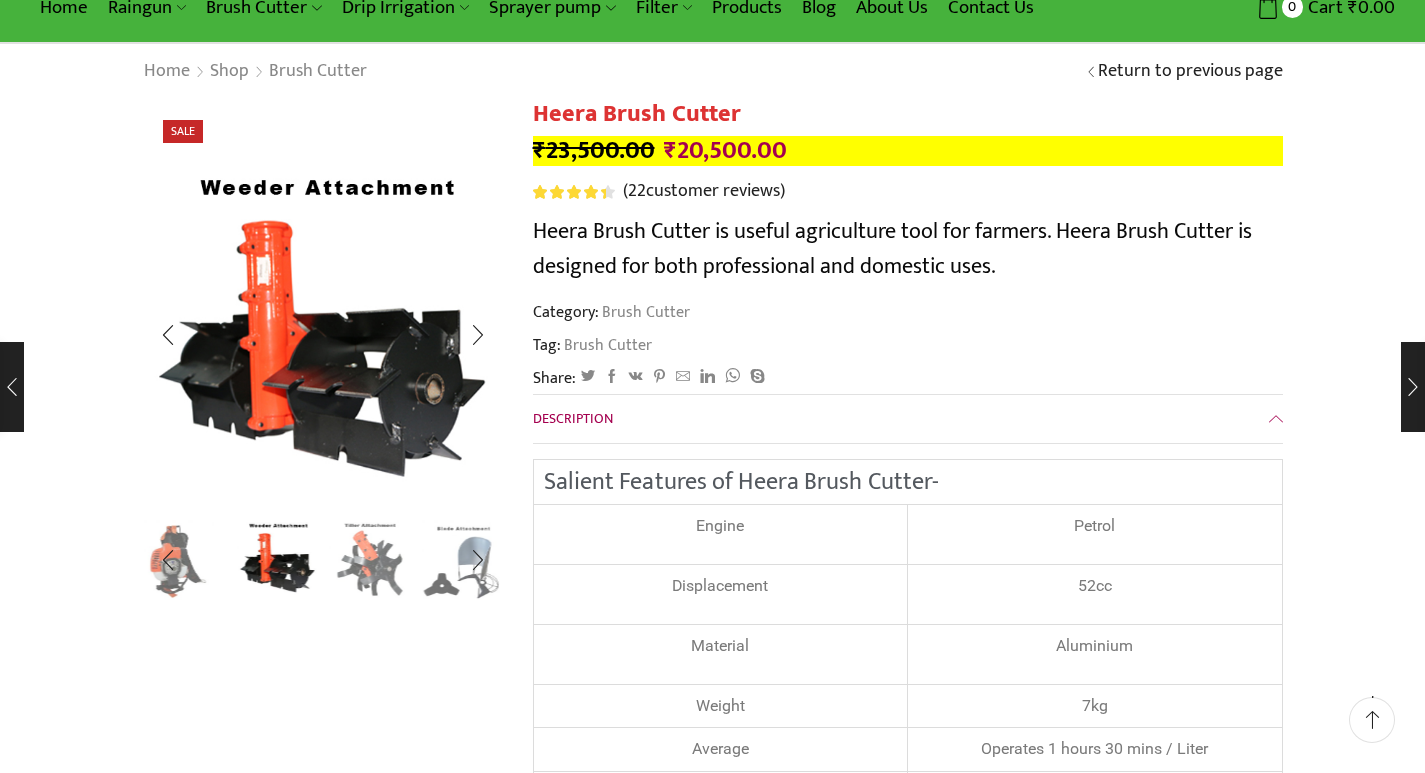 click at bounding box center (370, 558) 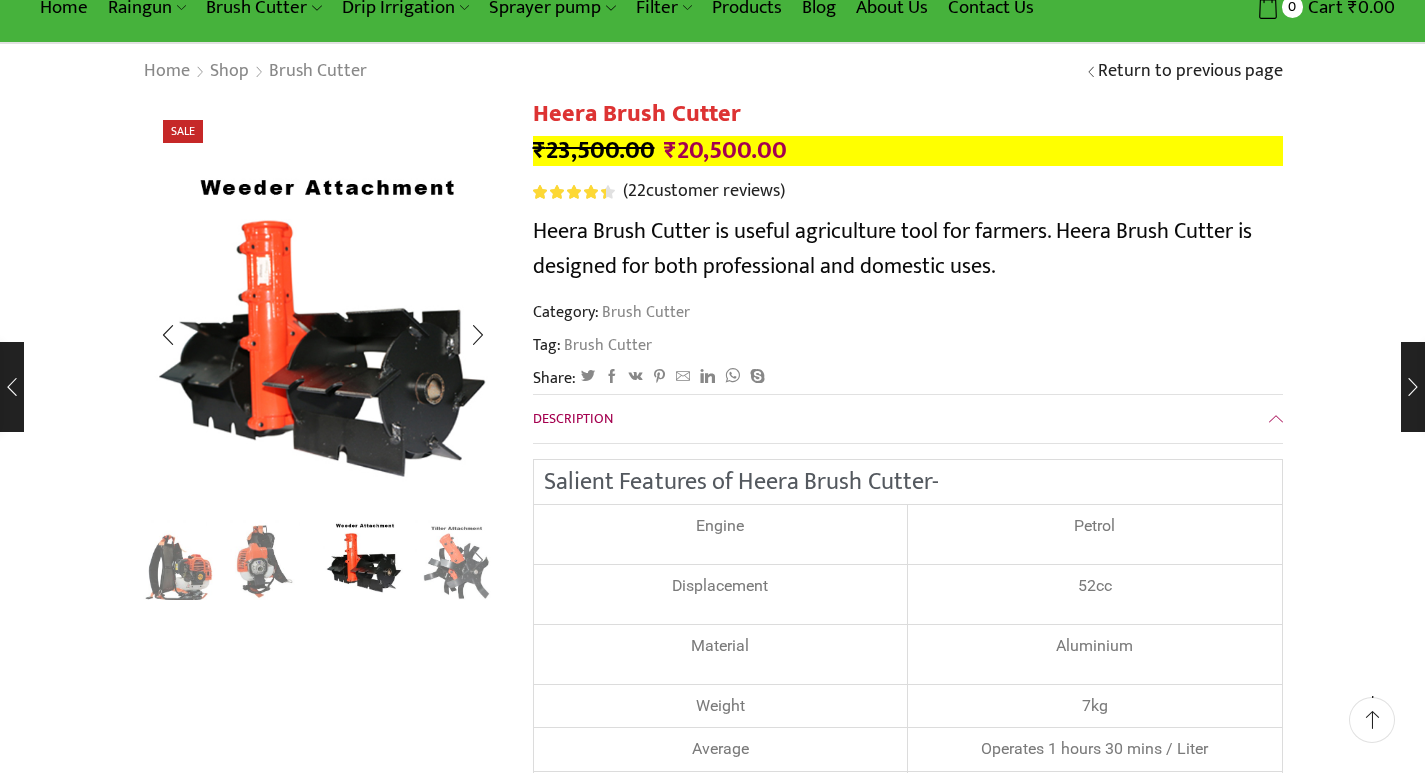 click at bounding box center [478, 561] 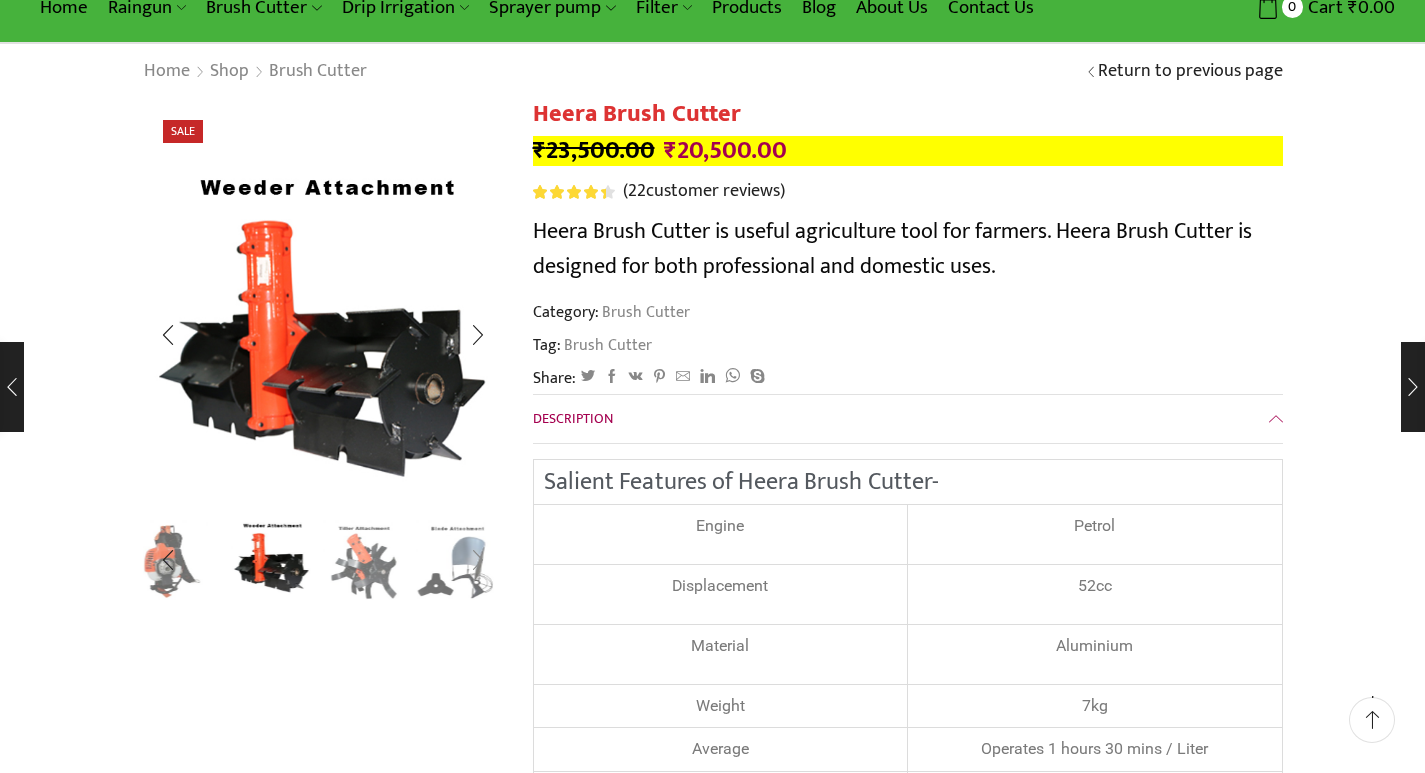 click at bounding box center [478, 561] 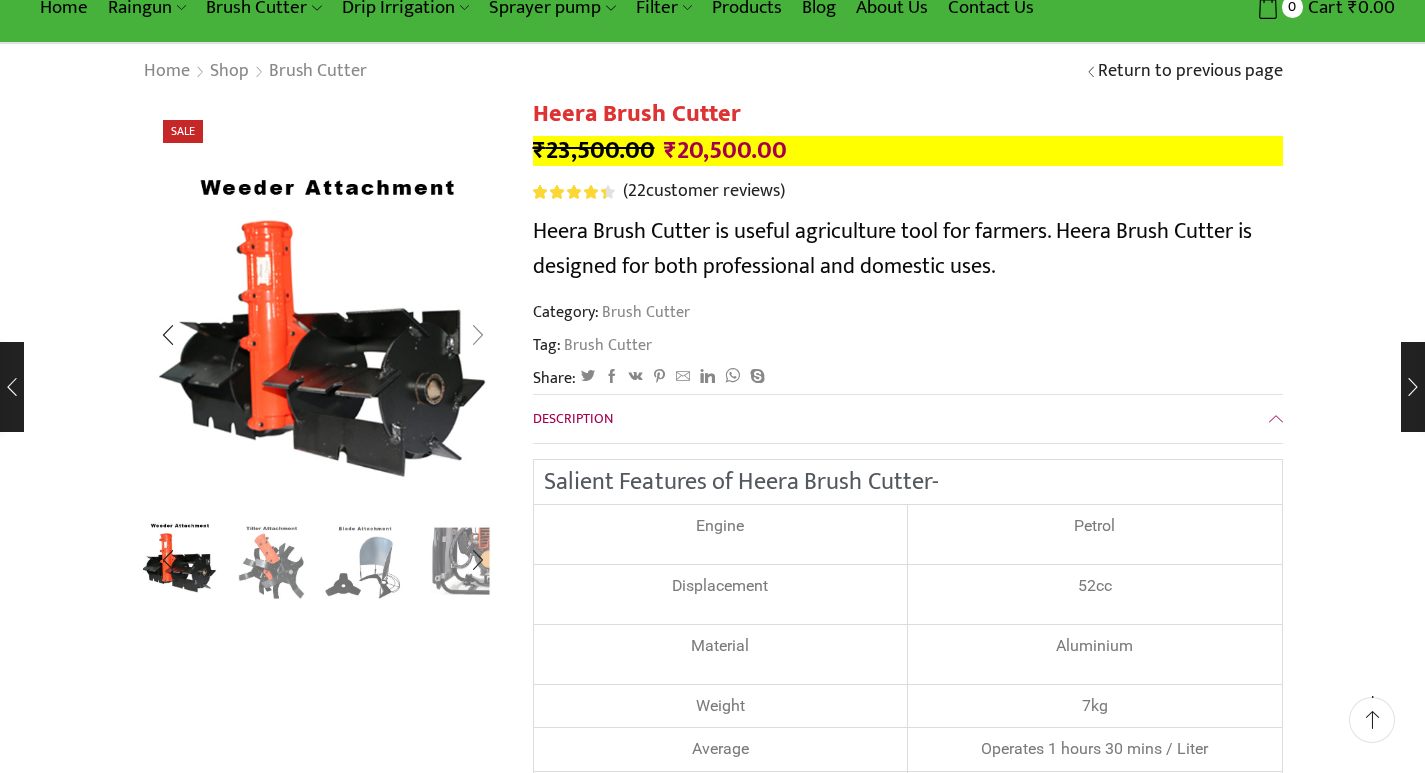 click at bounding box center (478, 335) 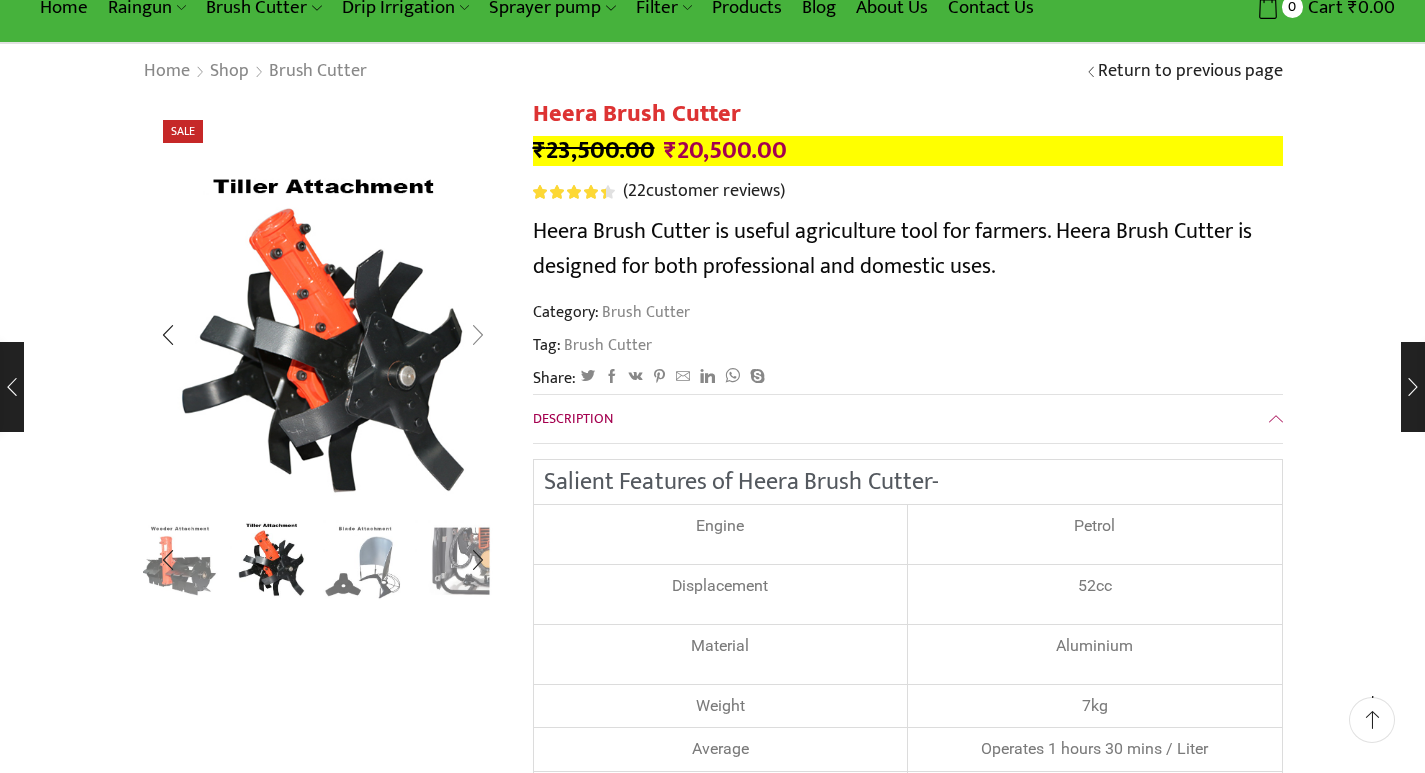 click at bounding box center [478, 335] 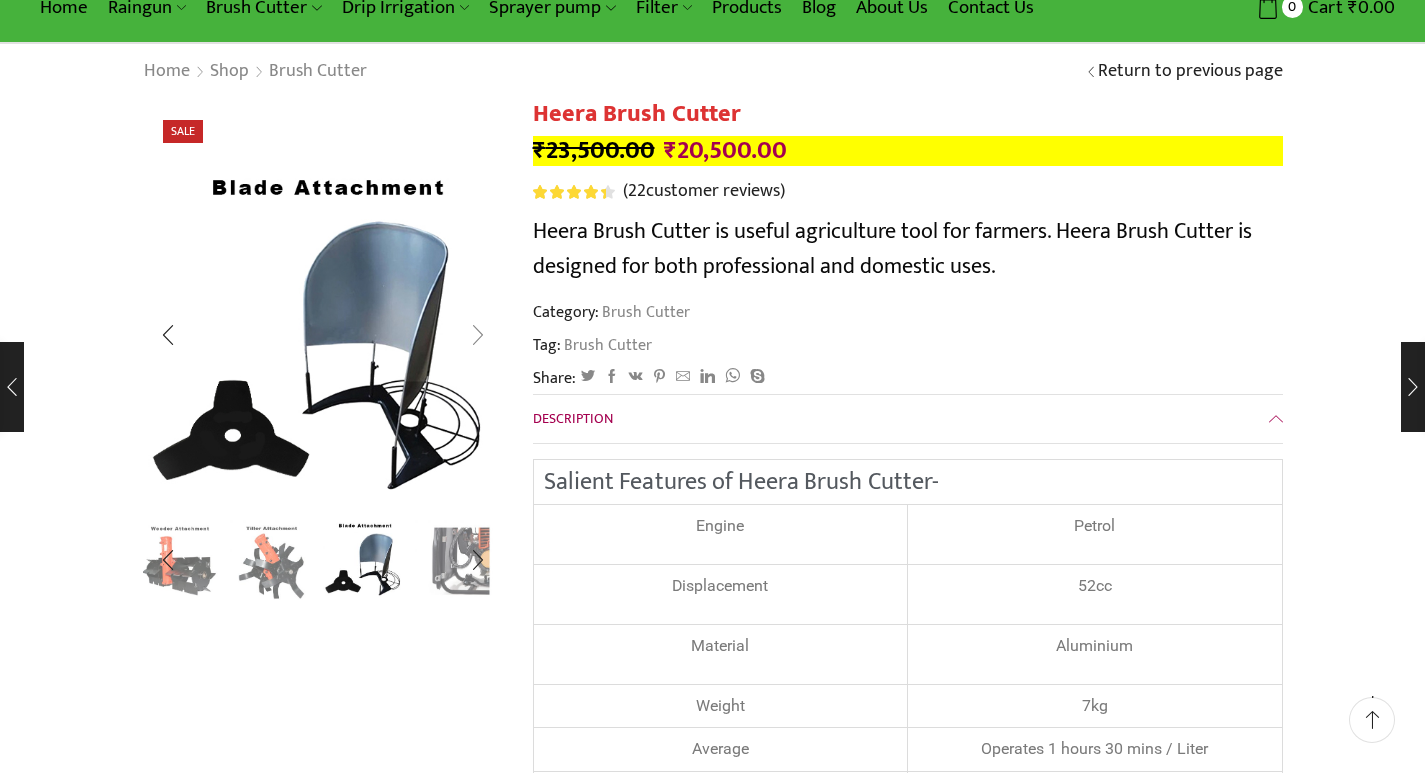 click at bounding box center (478, 335) 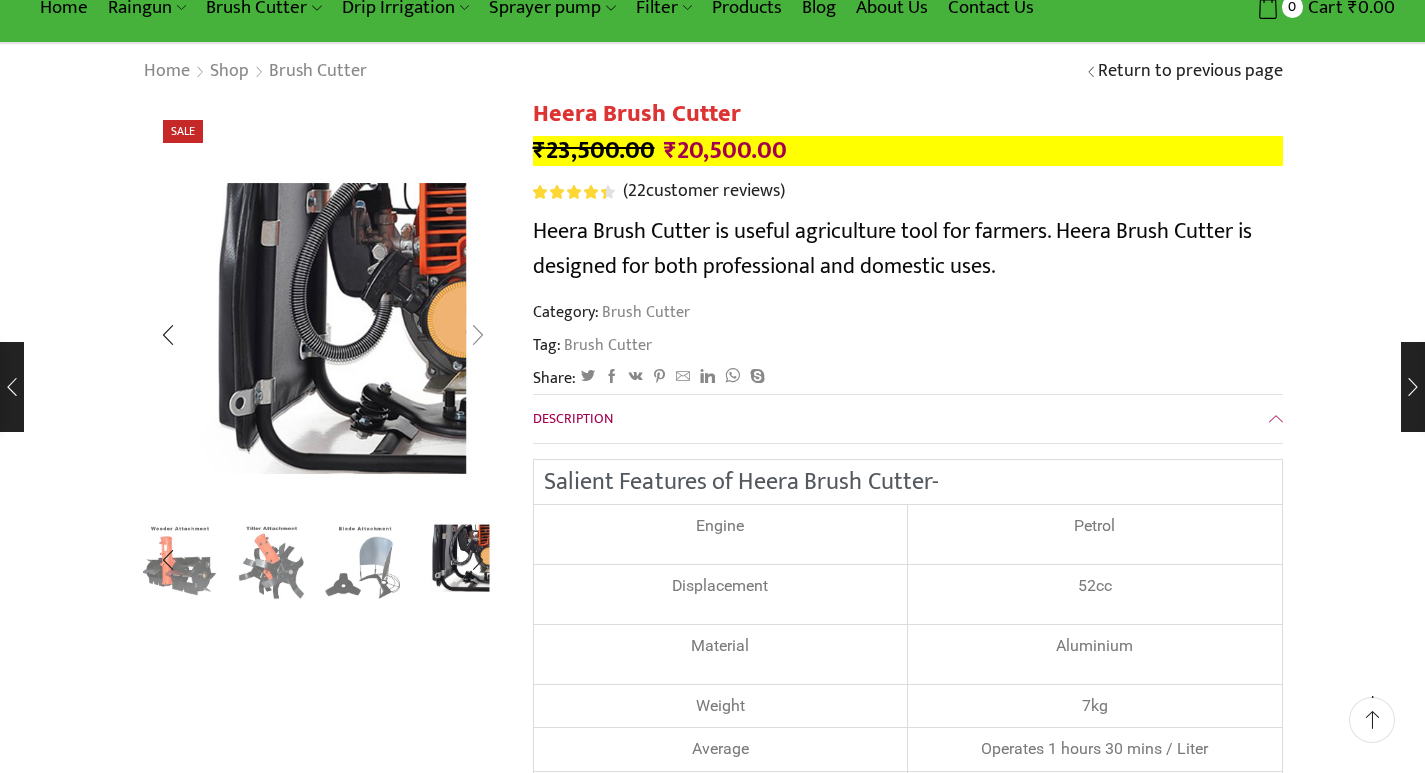 click at bounding box center (478, 335) 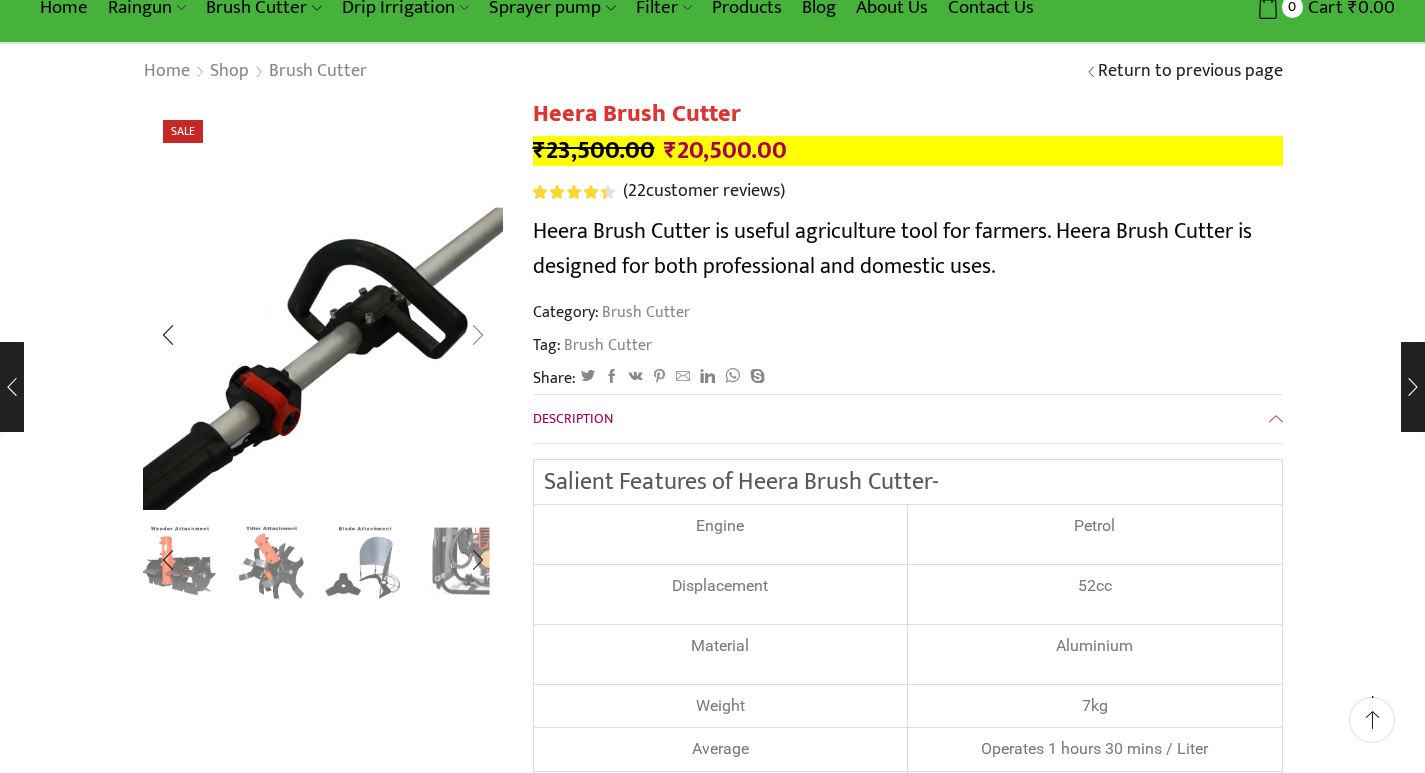 click at bounding box center [478, 335] 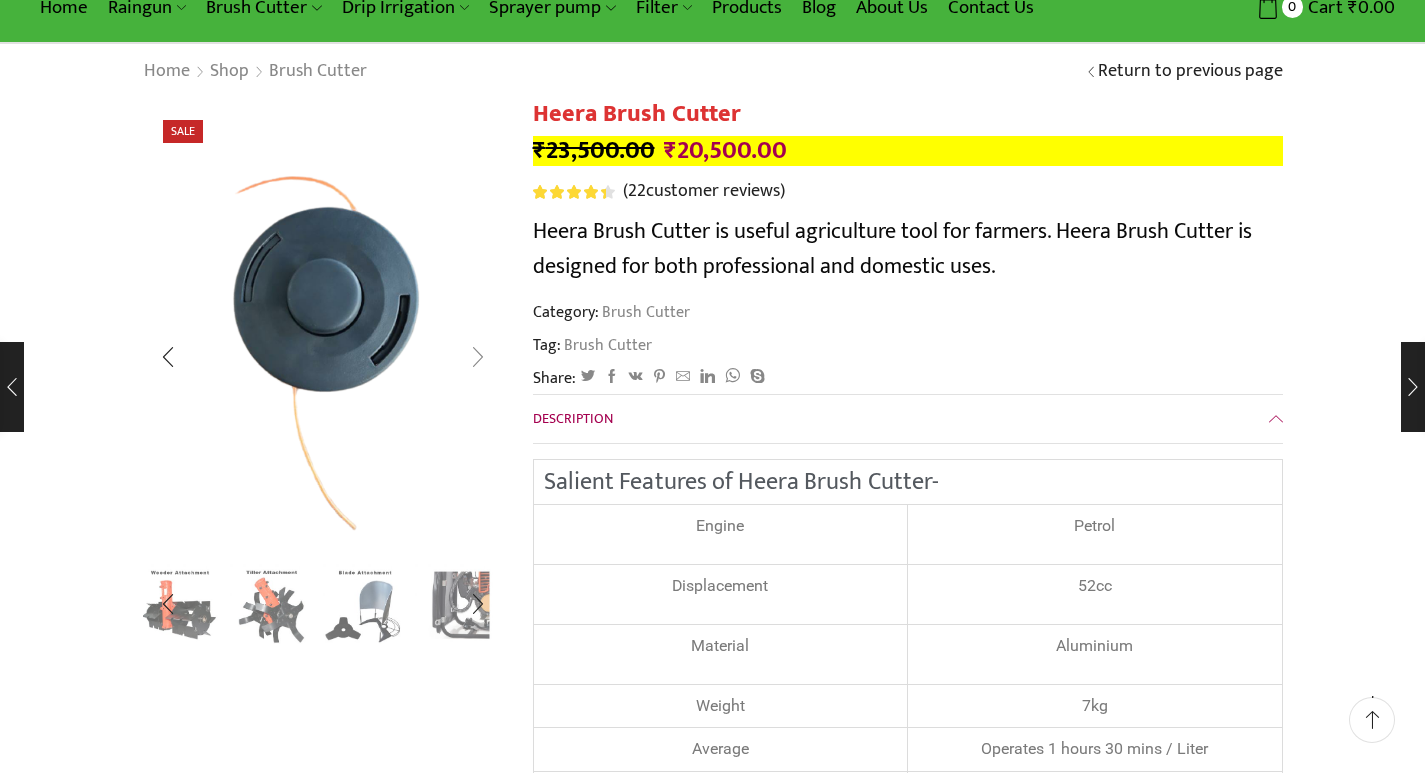 click at bounding box center (478, 357) 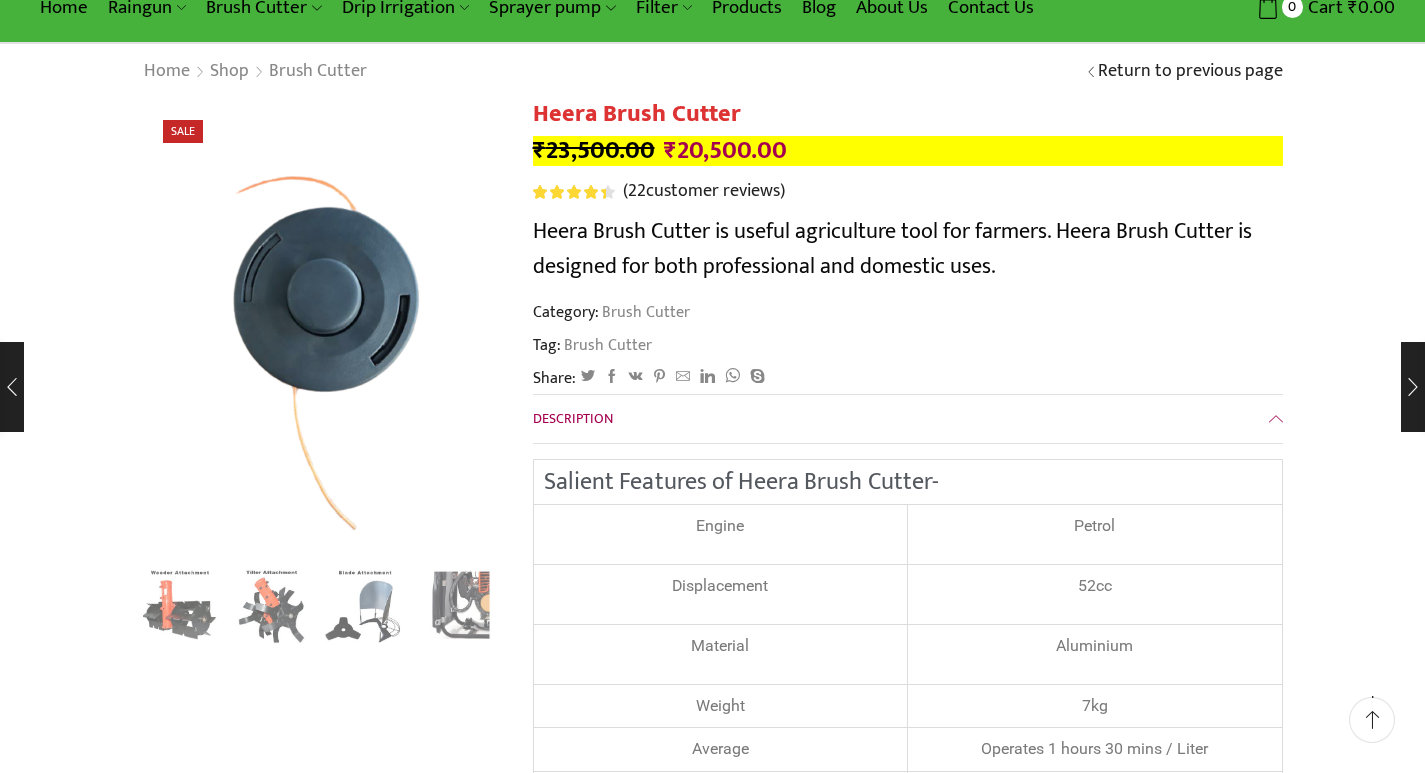 click on "7kg" at bounding box center (1095, 706) 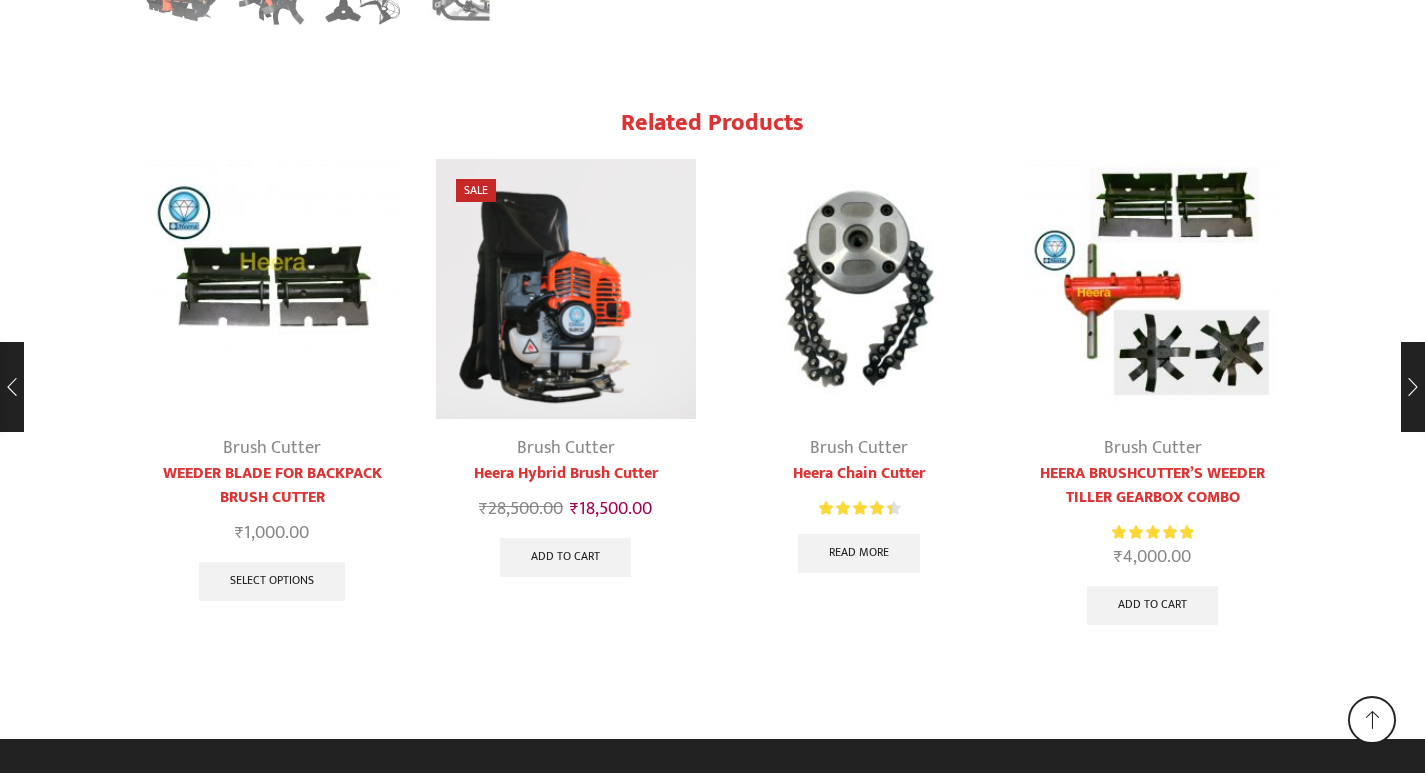 scroll, scrollTop: 10172, scrollLeft: 0, axis: vertical 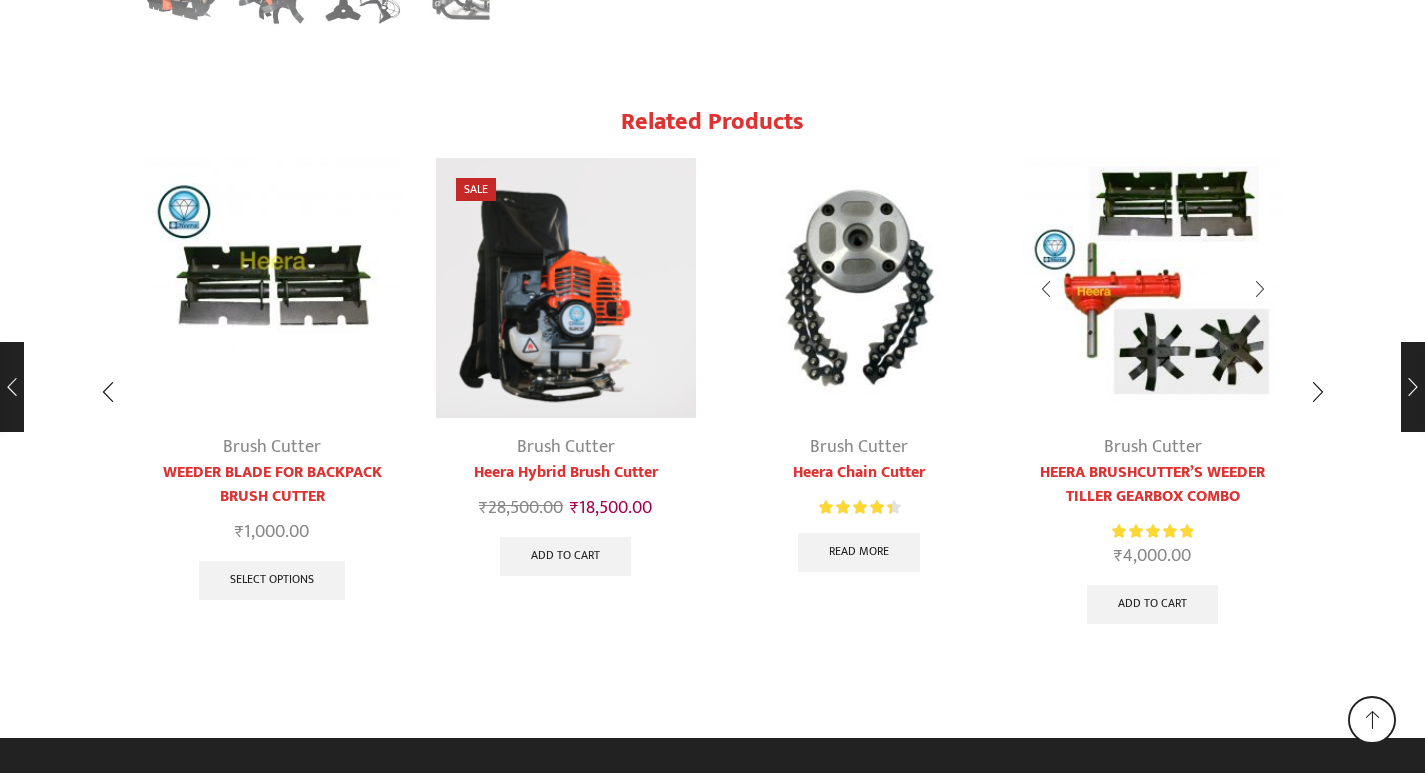 click at bounding box center [1153, 288] 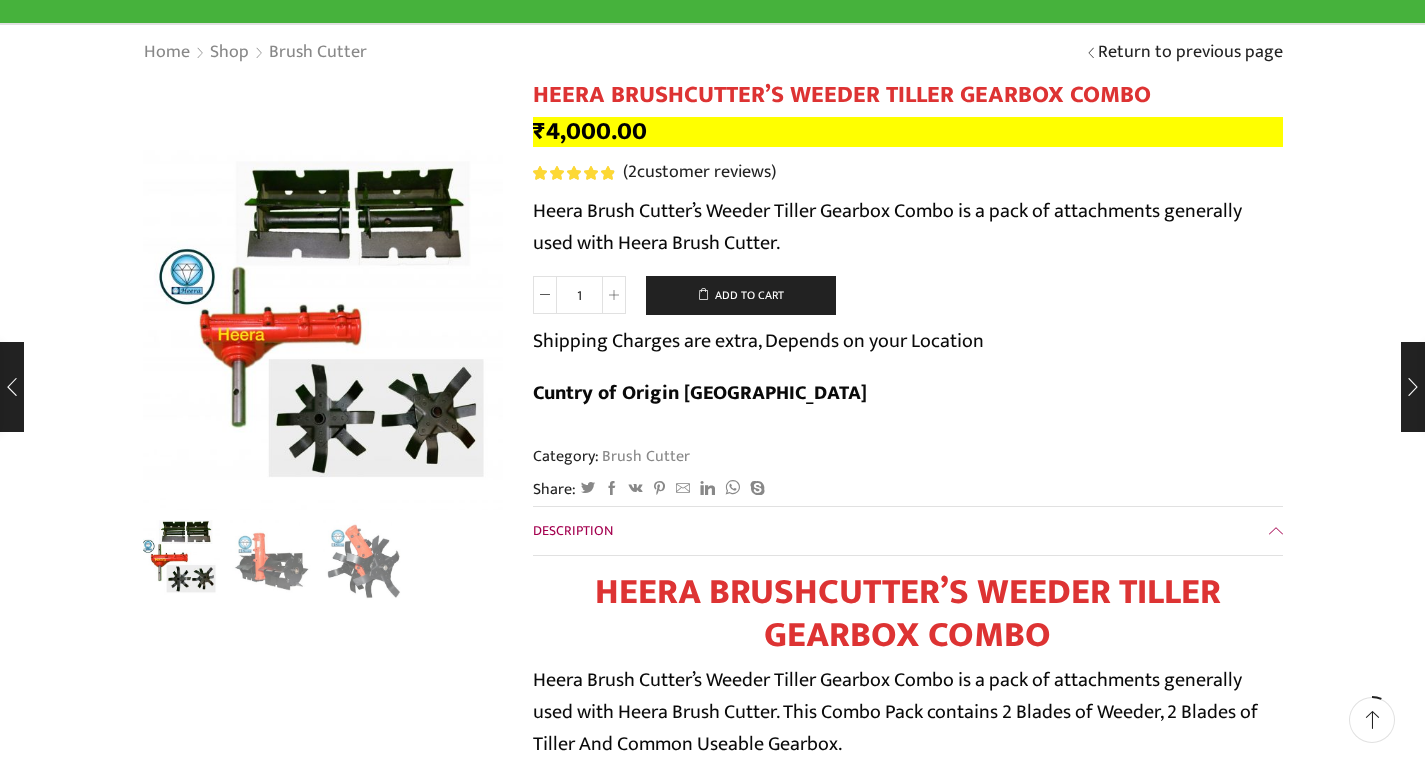 scroll, scrollTop: 0, scrollLeft: 0, axis: both 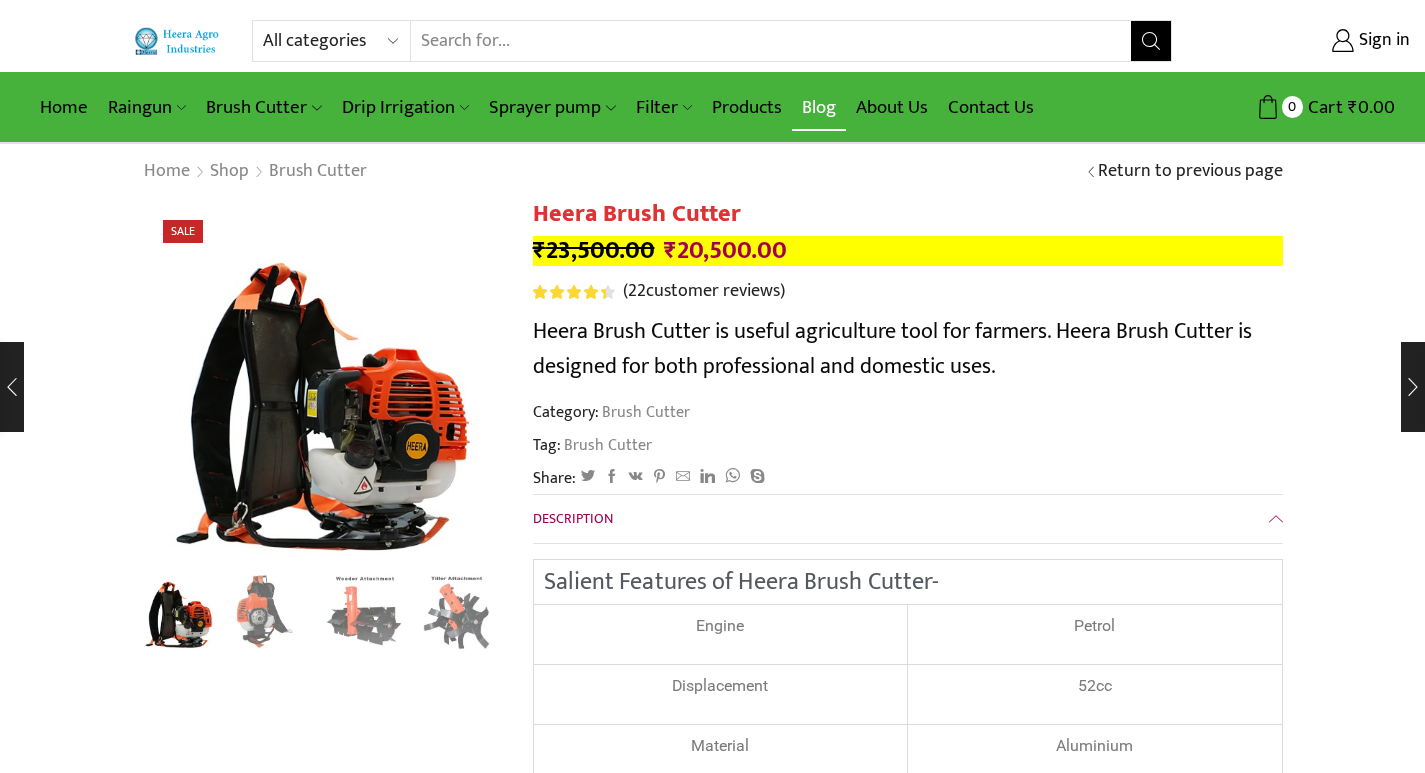 click on "Blog" at bounding box center (819, 107) 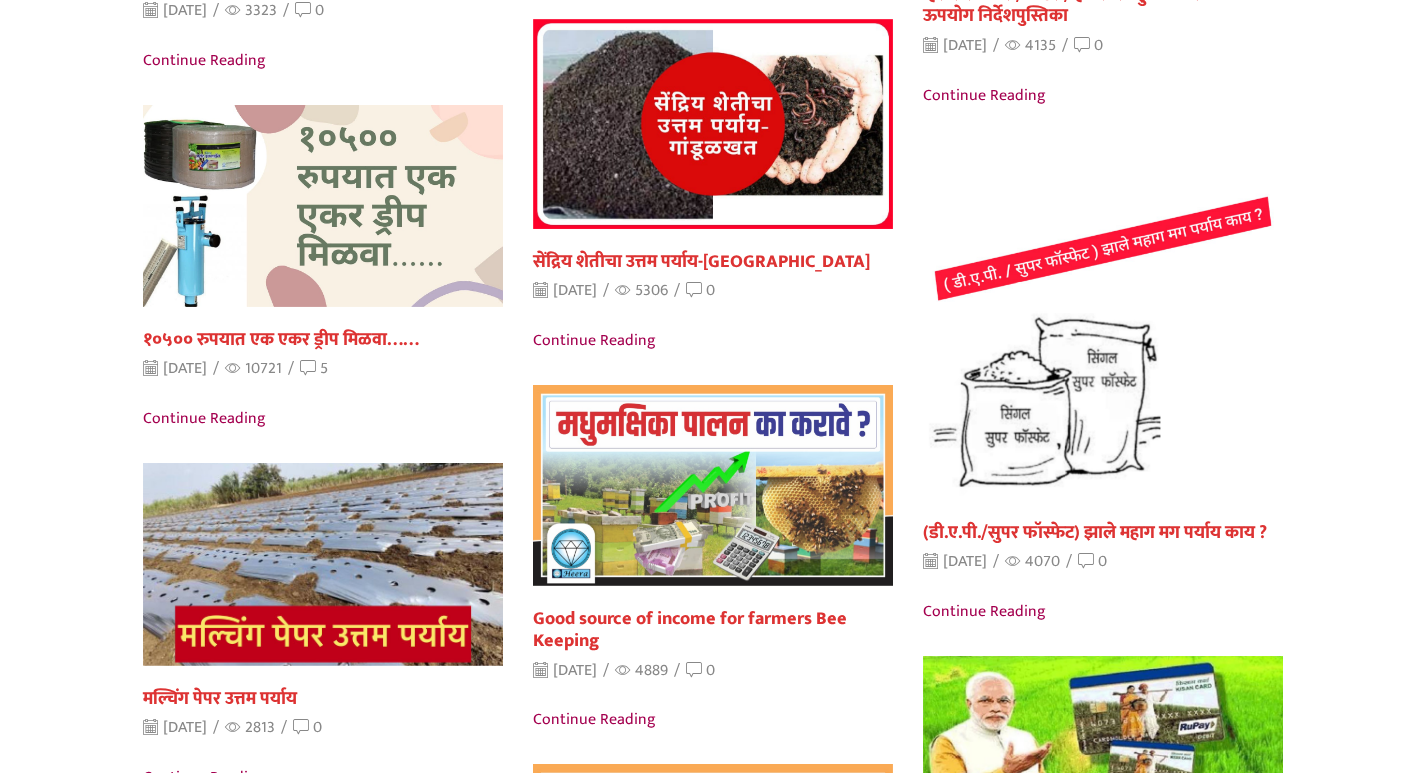 scroll, scrollTop: 0, scrollLeft: 0, axis: both 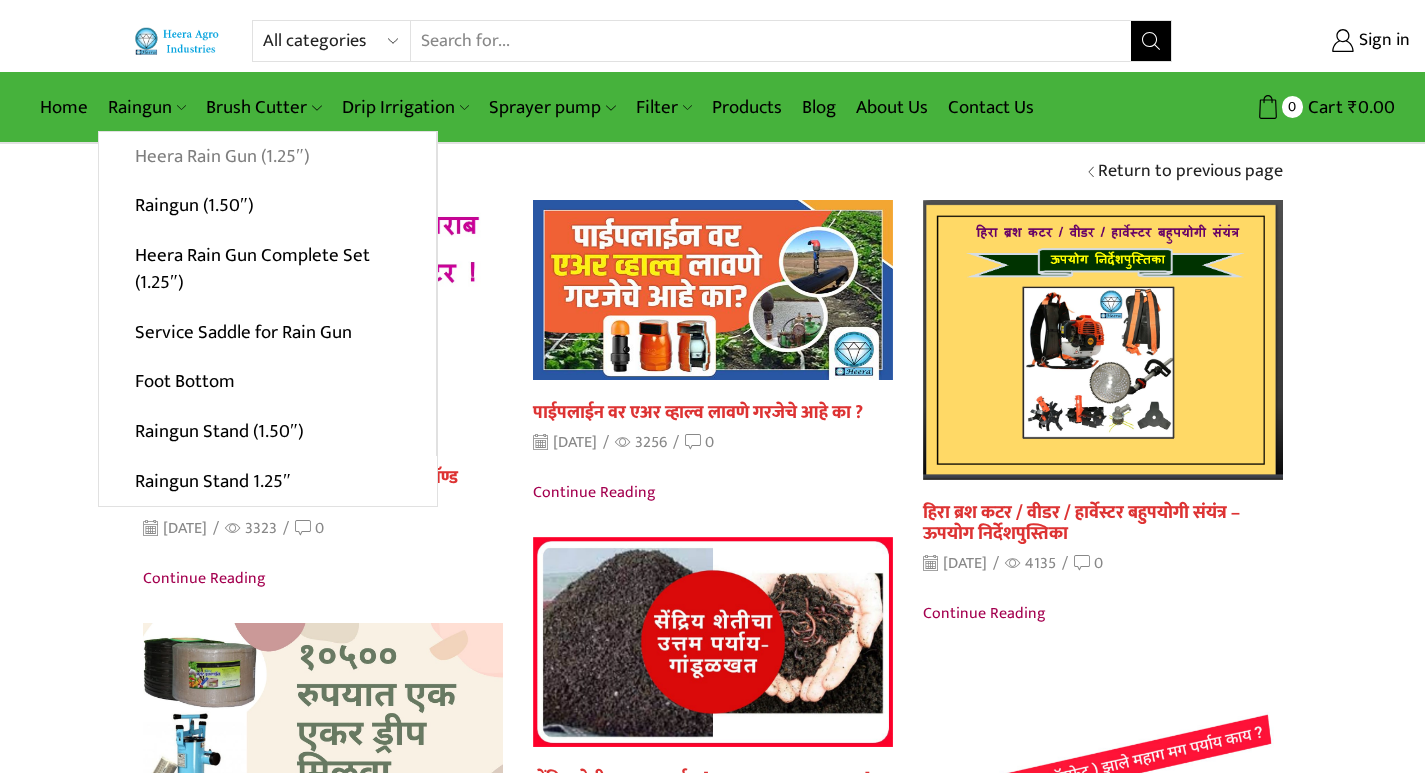 click on "Heera Rain Gun (1.25″)" at bounding box center [267, 157] 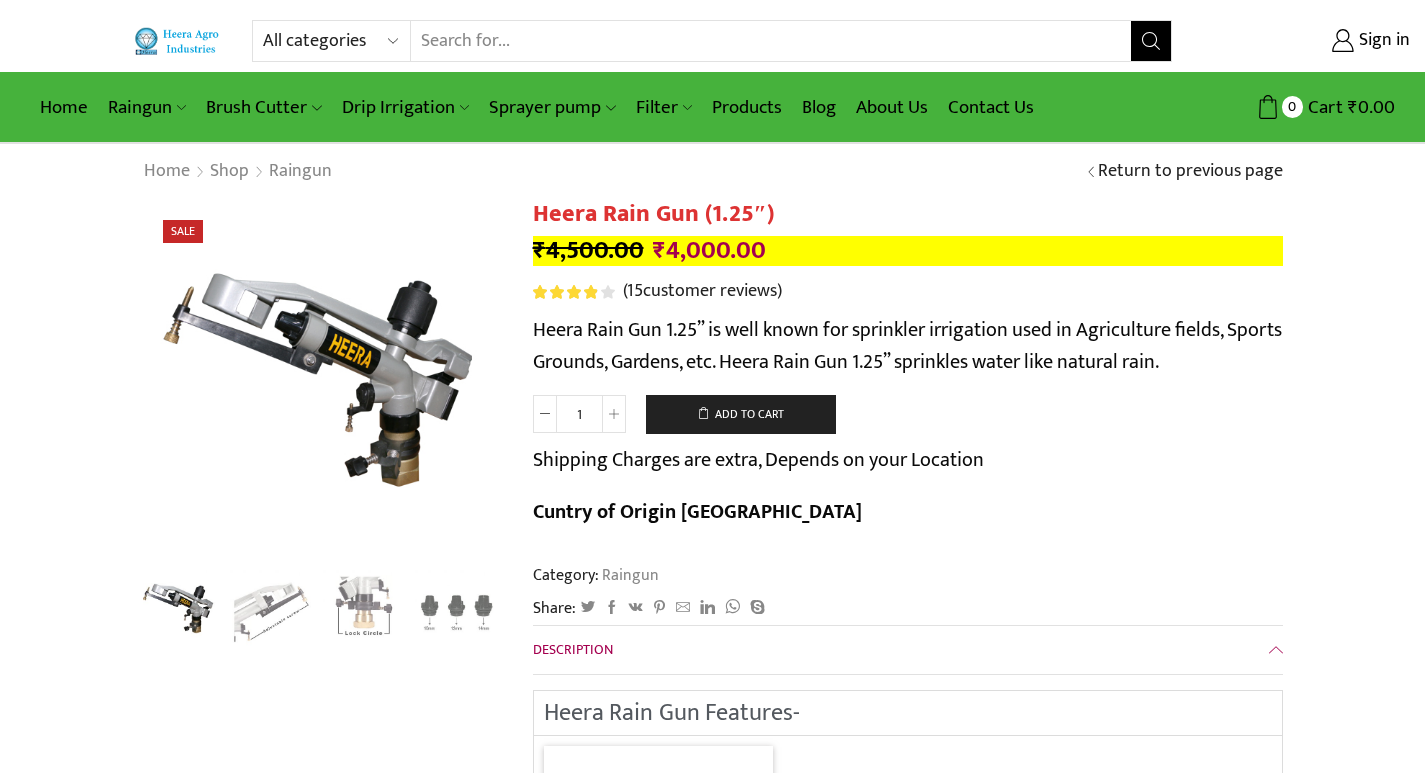 scroll, scrollTop: 0, scrollLeft: 0, axis: both 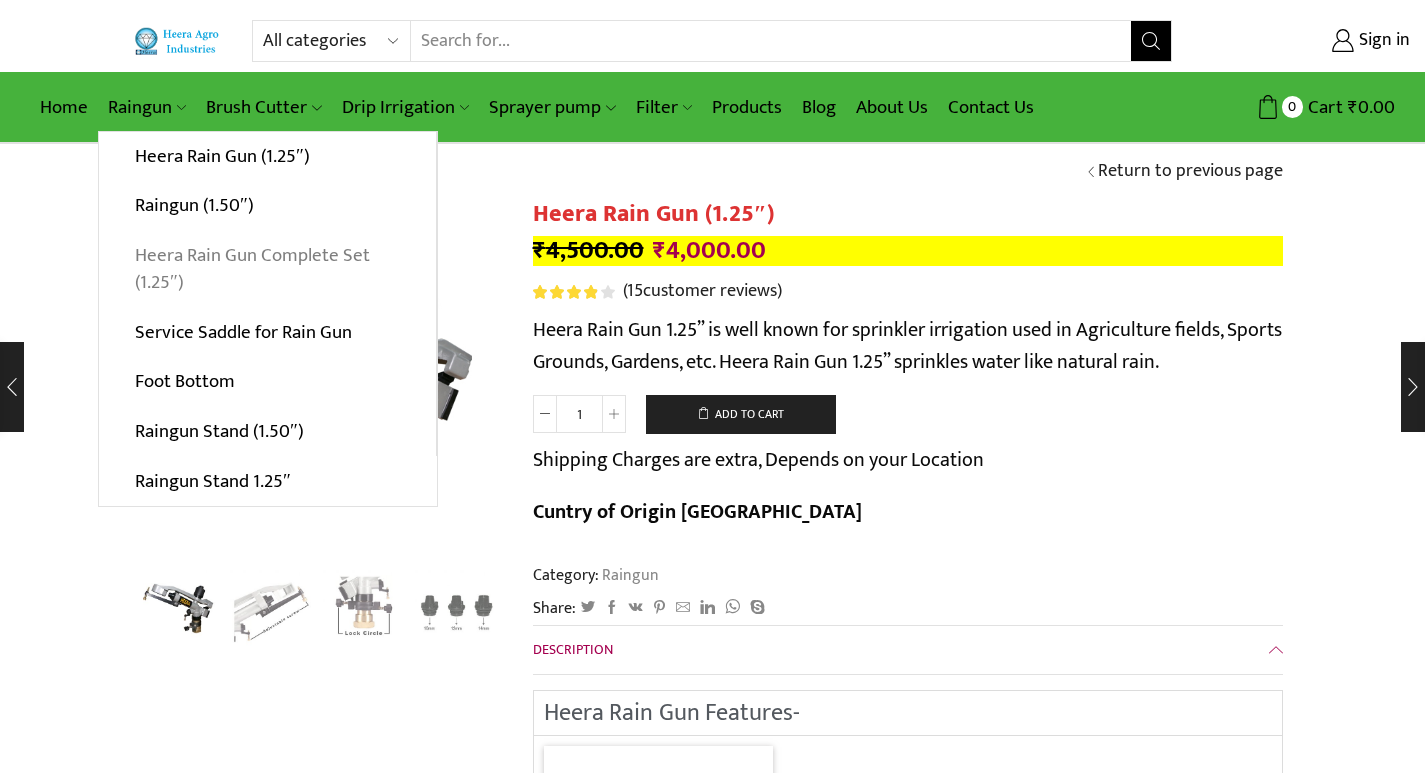 click on "Heera Rain Gun Complete Set (1.25″)" at bounding box center (267, 269) 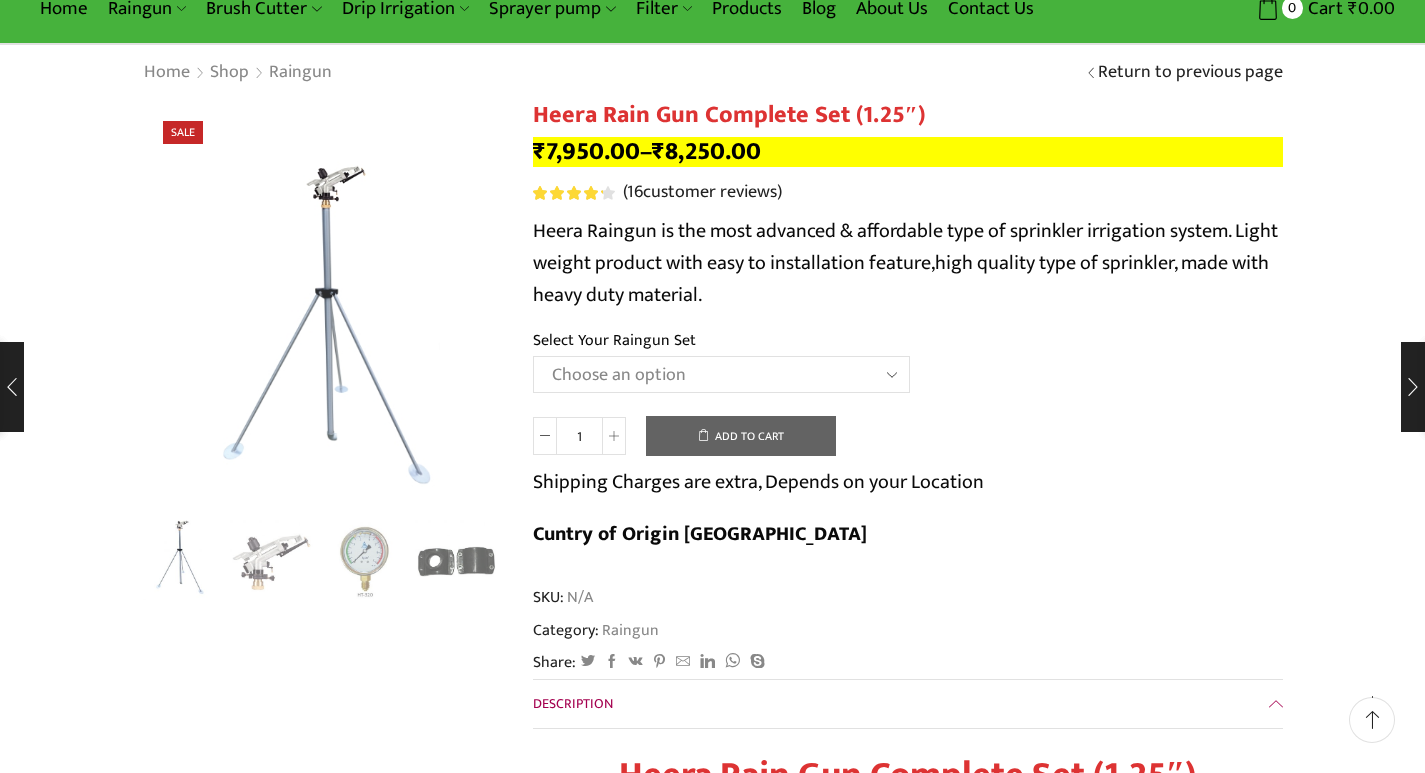 scroll, scrollTop: 100, scrollLeft: 0, axis: vertical 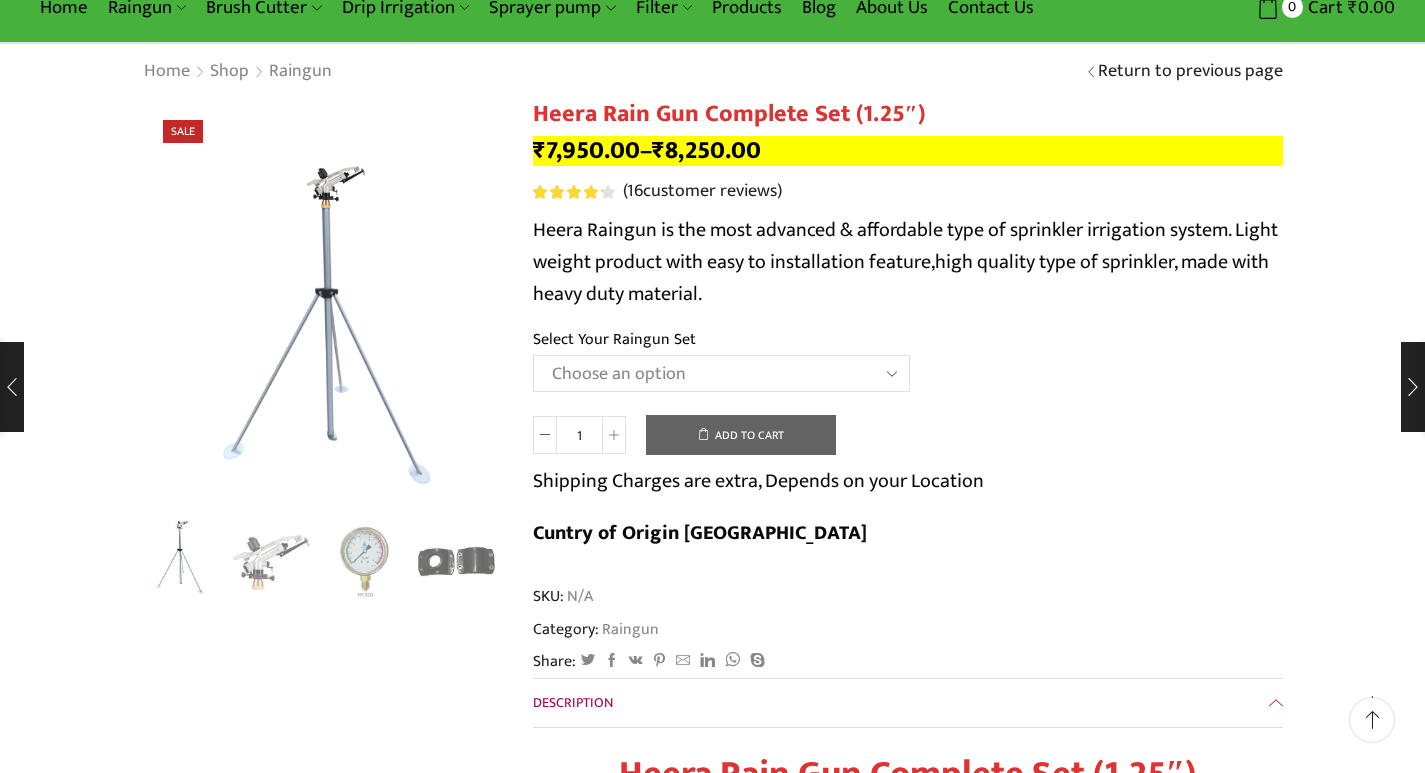 click on "Choose an option Raingun Set for 2'' PVC Pipe Raingun Set for 2.5'' PVC Pipe Raingun Set for 3'' PVC Pipe Raingun Set for 2'' Sprinkler HDPE Pipe Raingun Set for 2.5'' Sprinkler HDPE Pipe Raingun Set for 3'' Sprinkler HDPE Pipe" 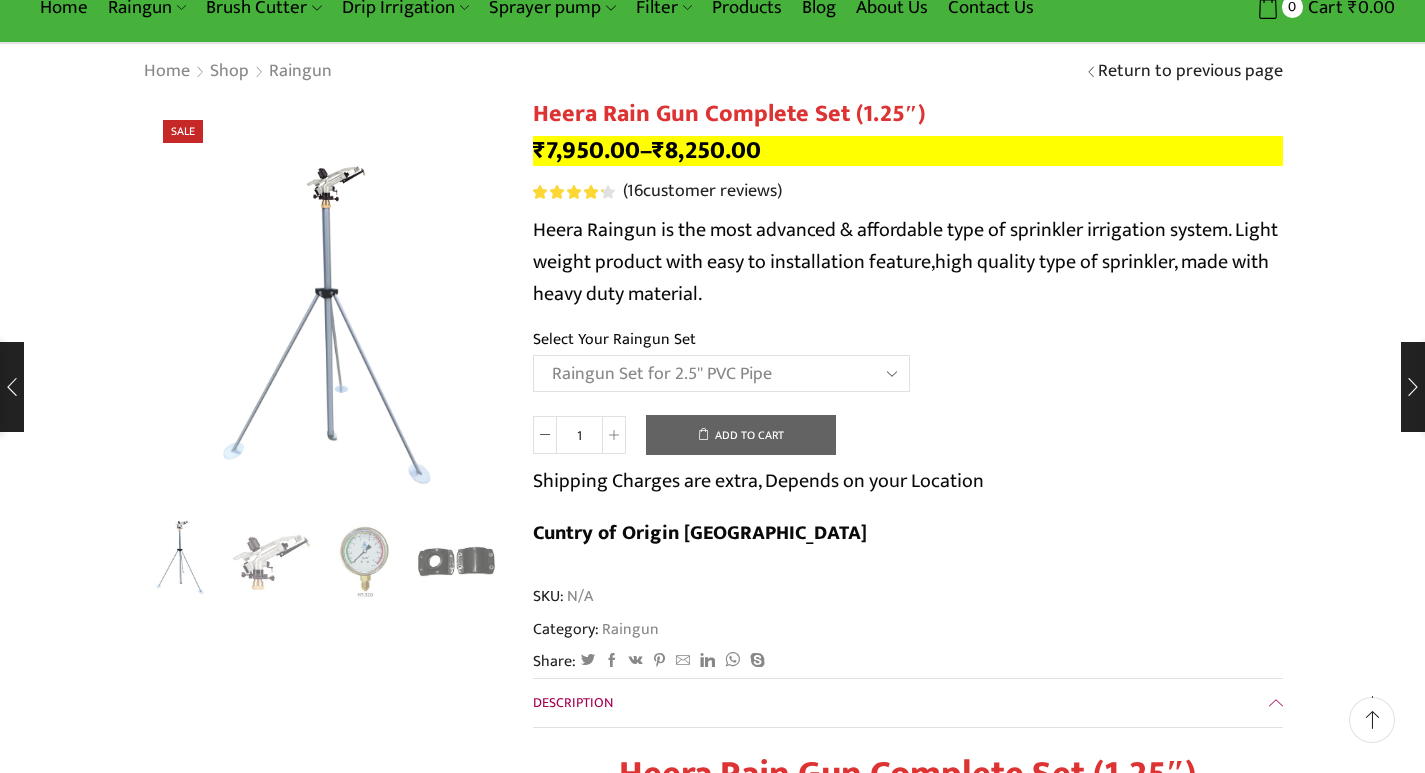 click on "Choose an option Raingun Set for 2'' PVC Pipe Raingun Set for 2.5'' PVC Pipe Raingun Set for 3'' PVC Pipe Raingun Set for 2'' Sprinkler HDPE Pipe Raingun Set for 2.5'' Sprinkler HDPE Pipe Raingun Set for 3'' Sprinkler HDPE Pipe" 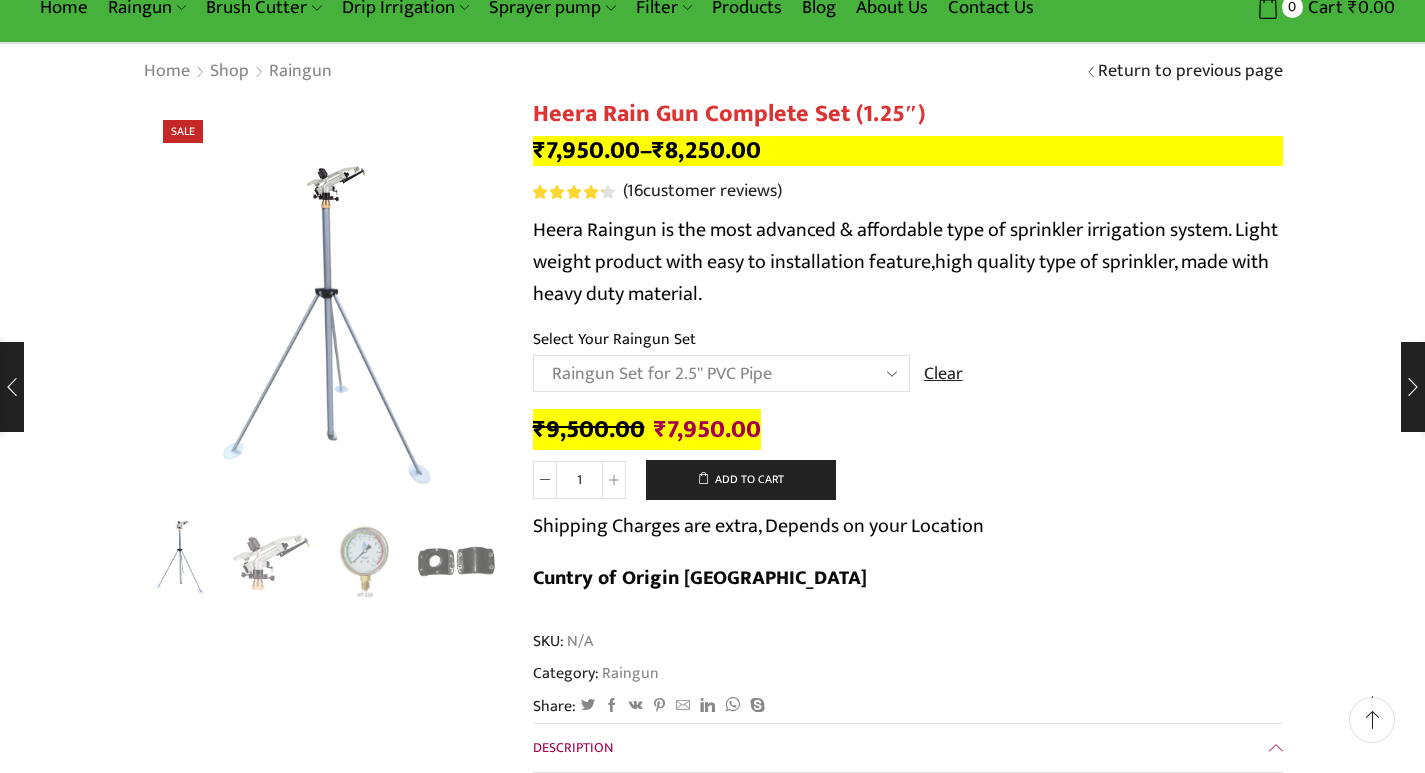 click on "Choose an option Raingun Set for 2'' PVC Pipe Raingun Set for 2.5'' PVC Pipe Raingun Set for 3'' PVC Pipe Raingun Set for 2'' Sprinkler HDPE Pipe Raingun Set for 2.5'' Sprinkler HDPE Pipe Raingun Set for 3'' Sprinkler HDPE Pipe" 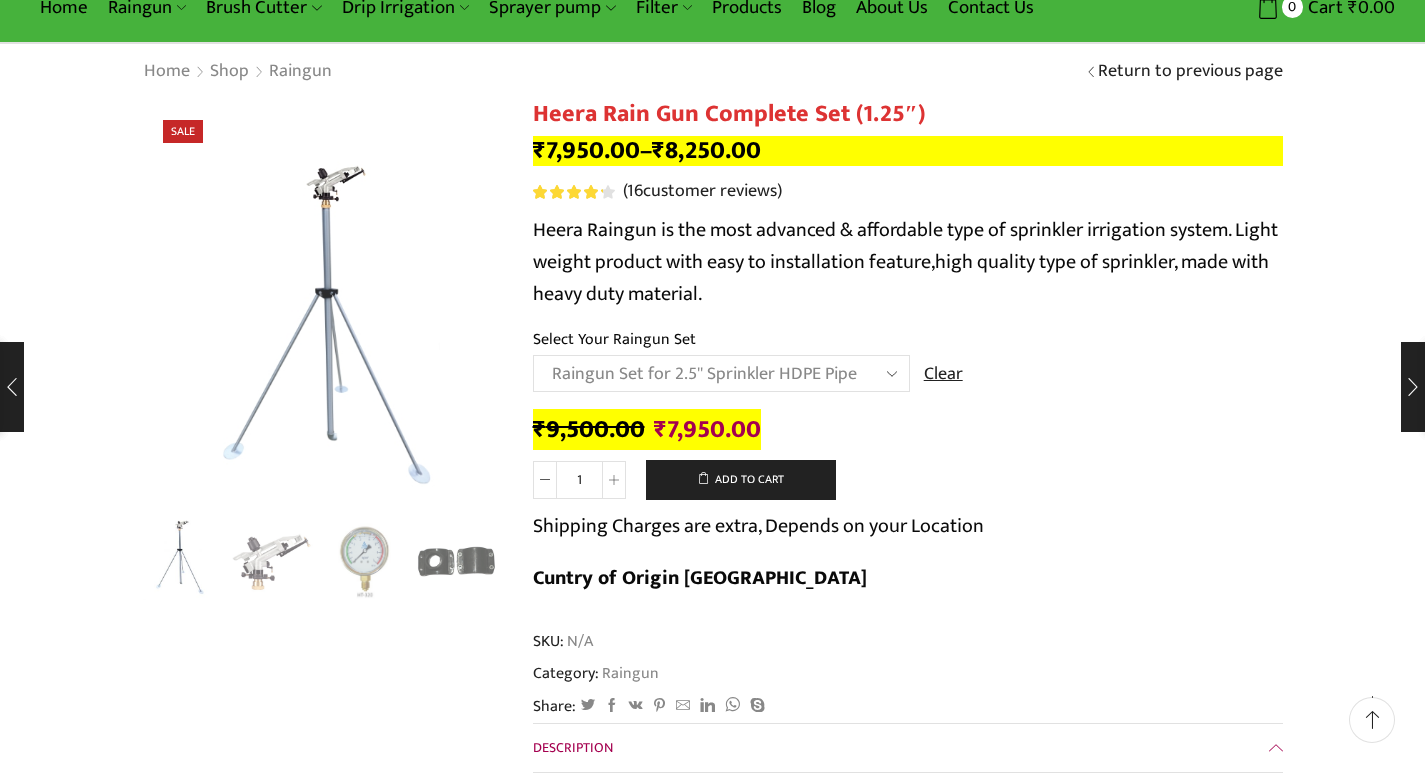 click on "Choose an option Raingun Set for 2'' PVC Pipe Raingun Set for 2.5'' PVC Pipe Raingun Set for 3'' PVC Pipe Raingun Set for 2'' Sprinkler HDPE Pipe Raingun Set for 2.5'' Sprinkler HDPE Pipe Raingun Set for 3'' Sprinkler HDPE Pipe" 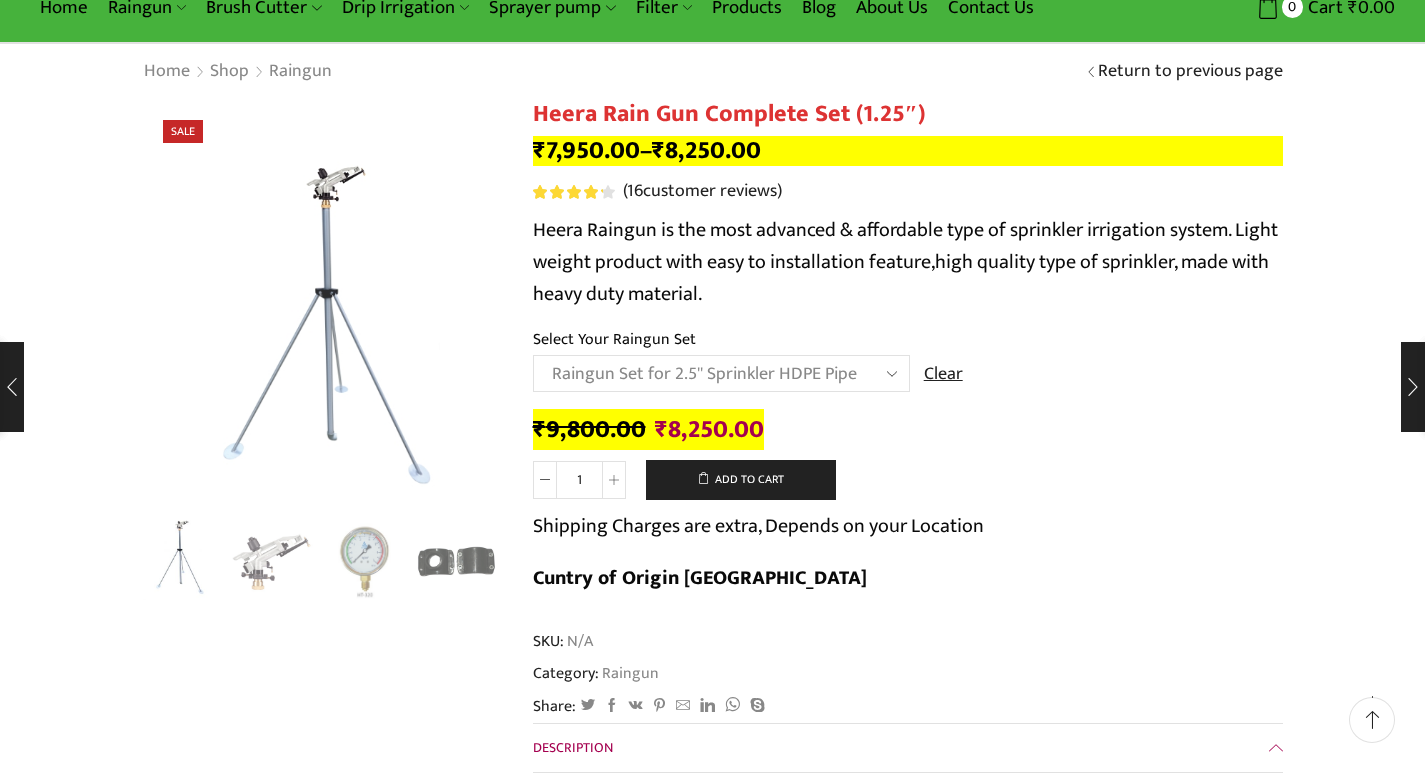 click on "Choose an option Raingun Set for 2'' PVC Pipe Raingun Set for 2.5'' PVC Pipe Raingun Set for 3'' PVC Pipe Raingun Set for 2'' Sprinkler HDPE Pipe Raingun Set for 2.5'' Sprinkler HDPE Pipe Raingun Set for 3'' Sprinkler HDPE Pipe" 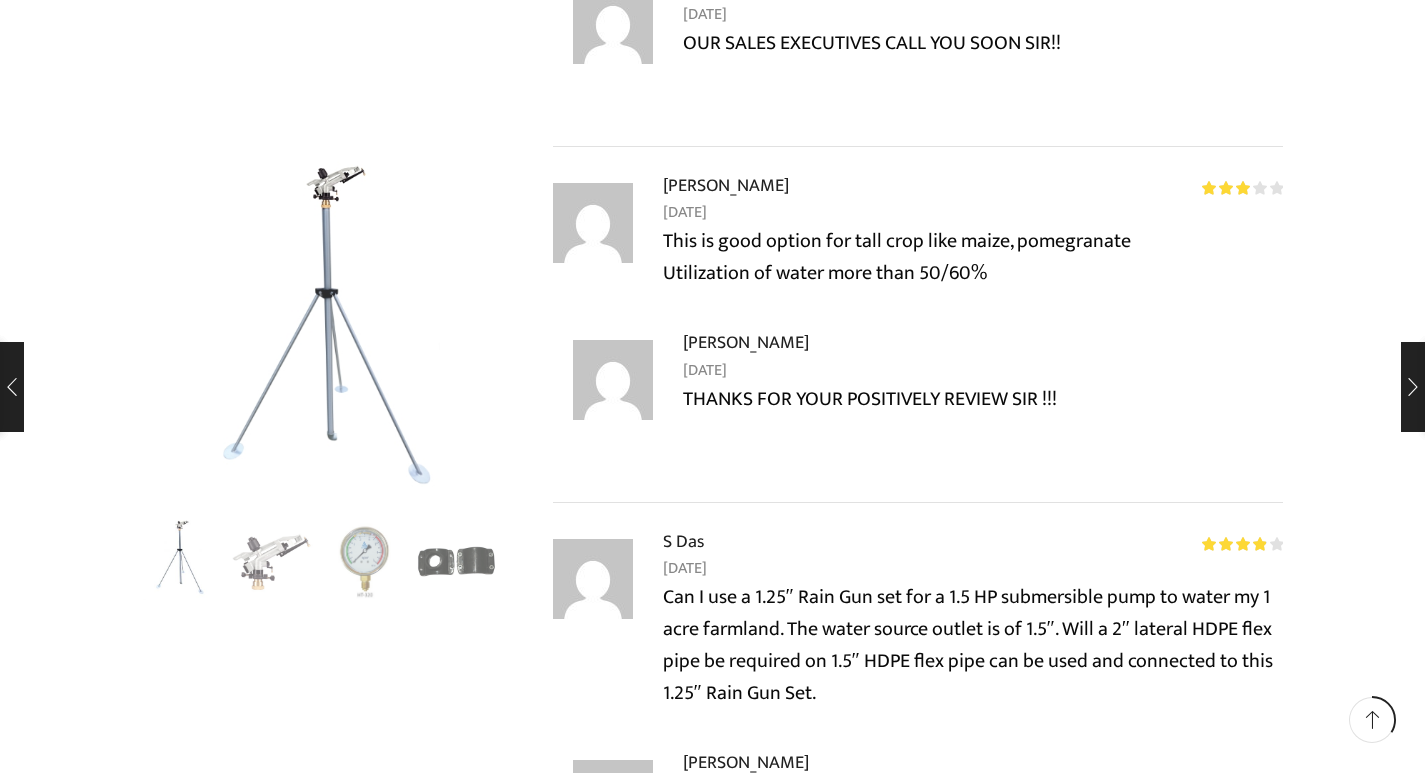 scroll, scrollTop: 6400, scrollLeft: 0, axis: vertical 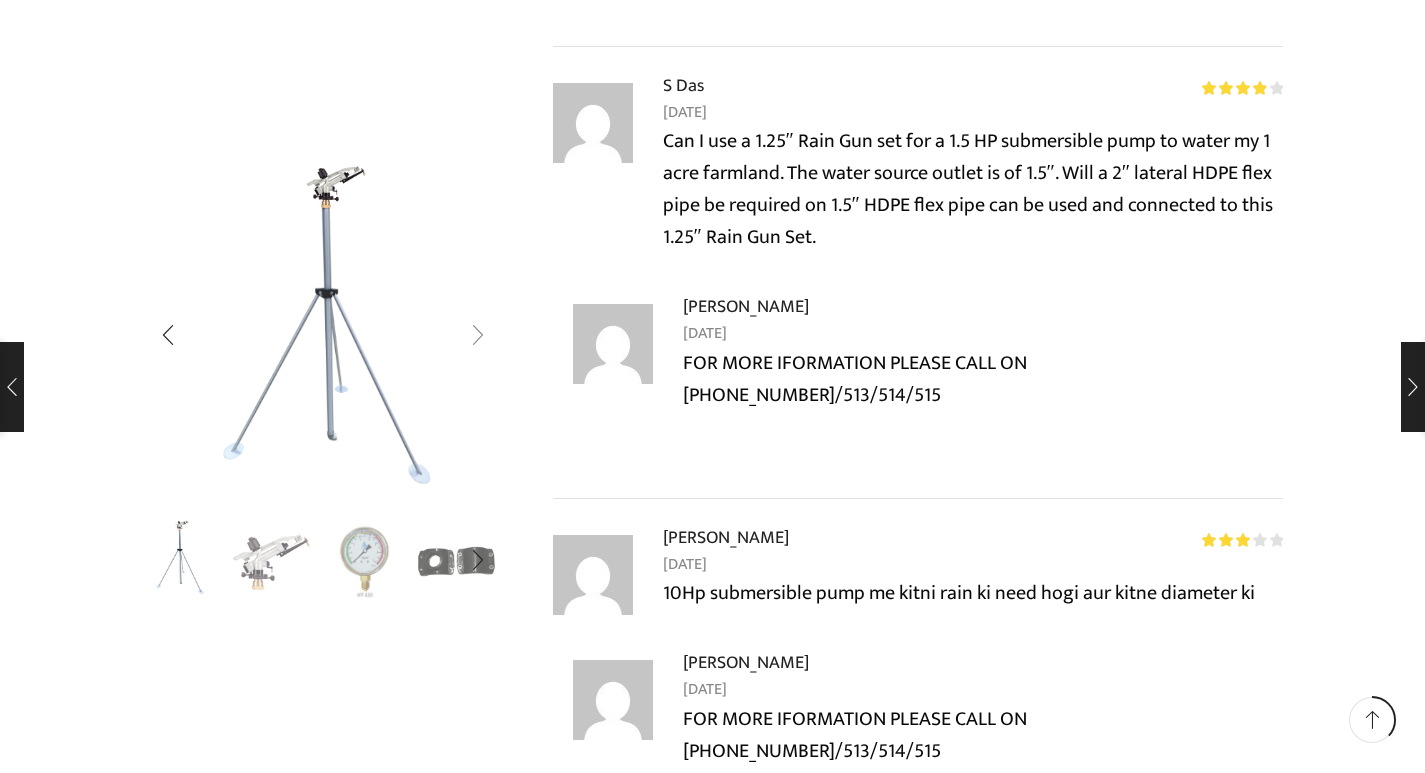 click at bounding box center (478, 335) 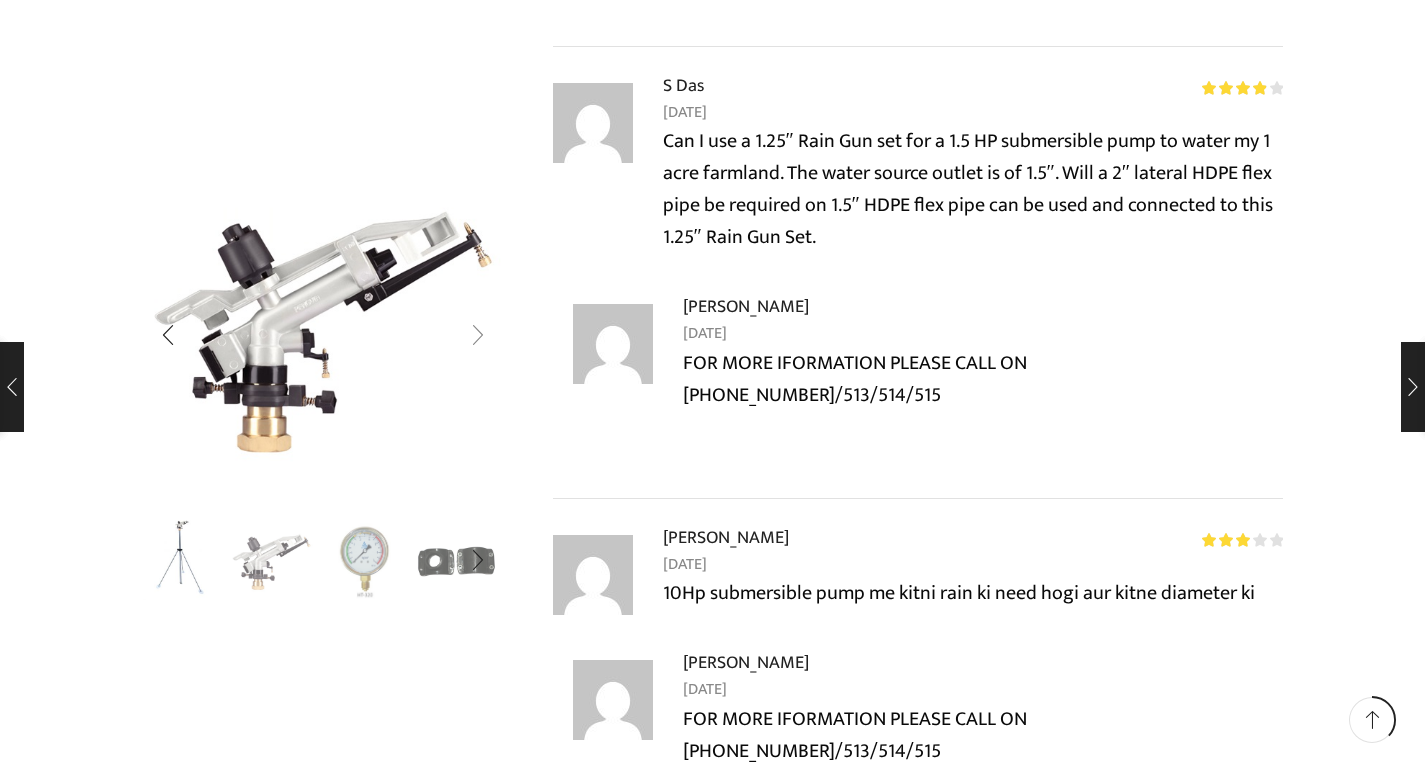 click at bounding box center [478, 335] 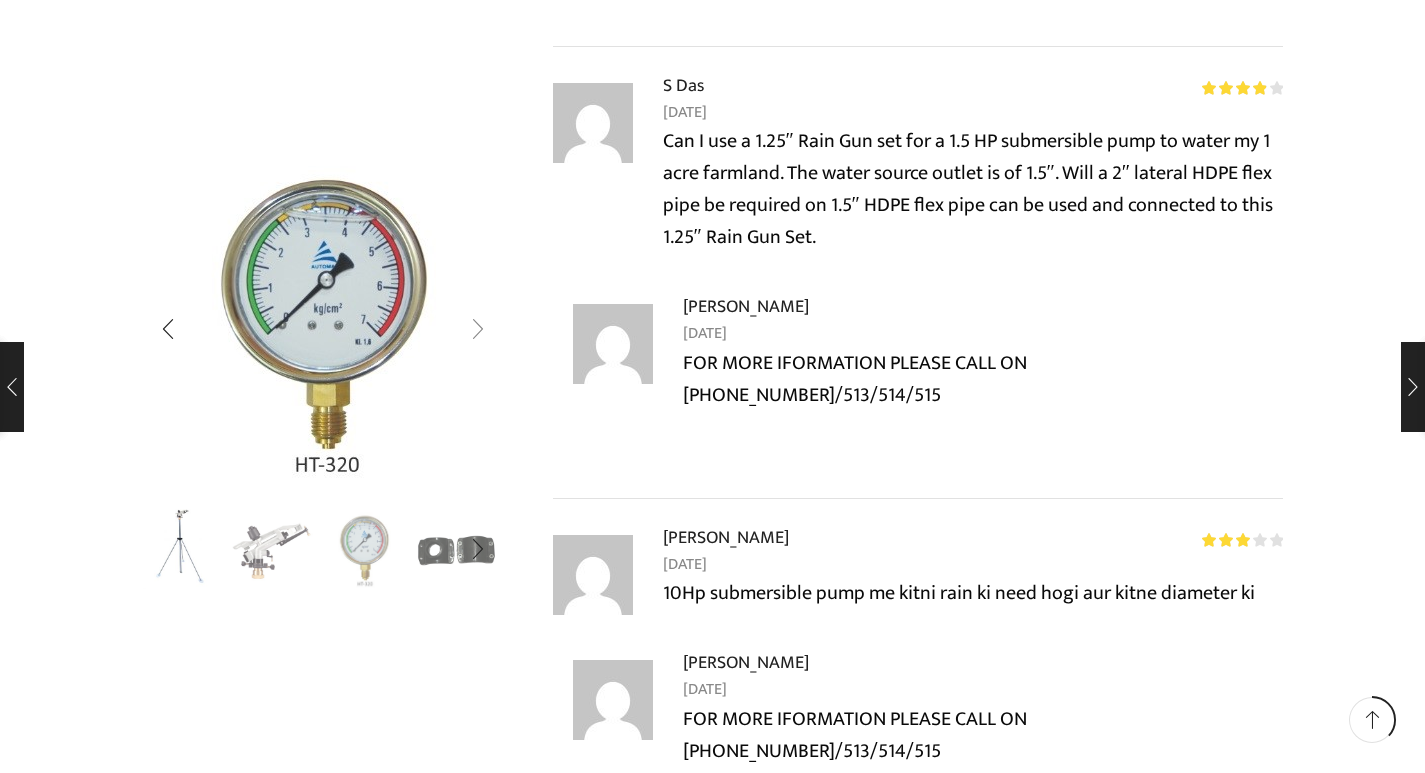 click at bounding box center (478, 330) 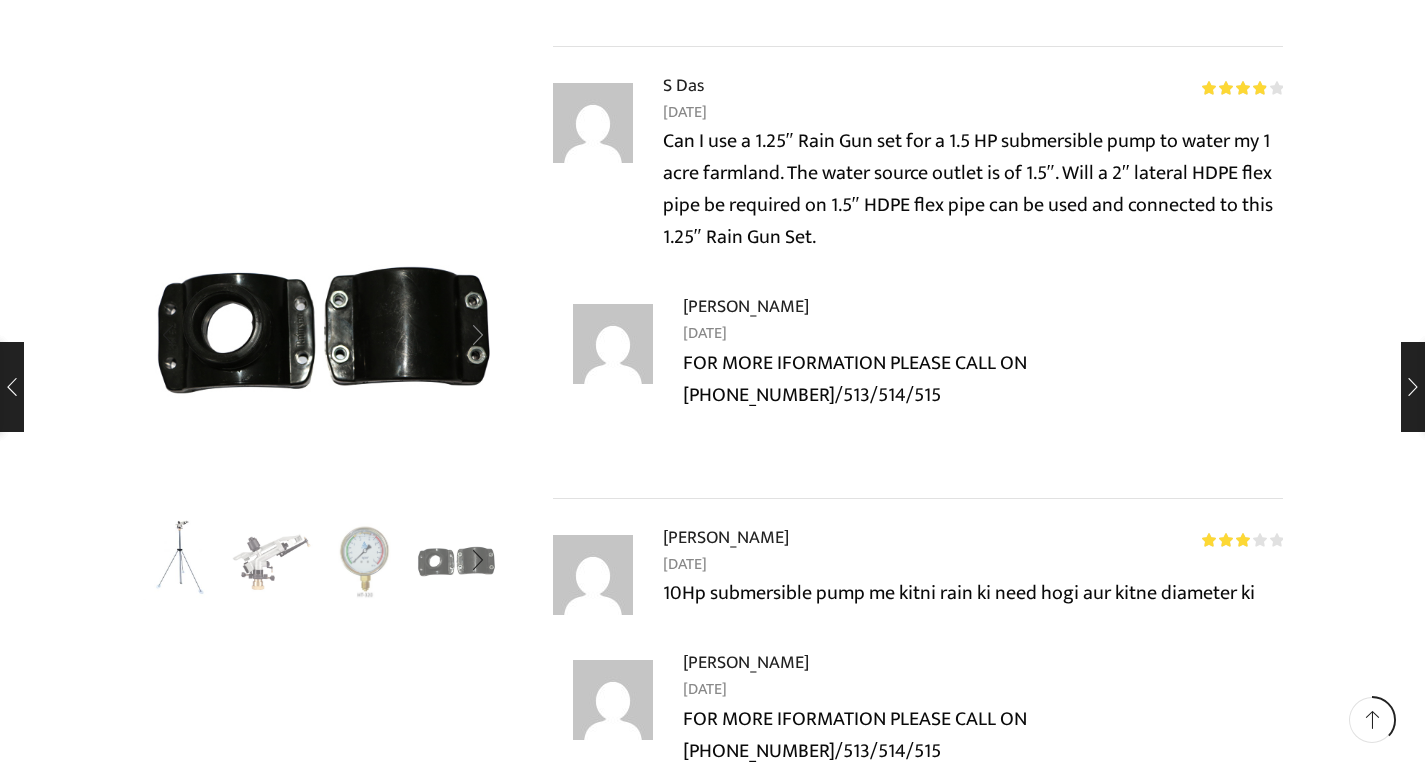 click at bounding box center (478, 335) 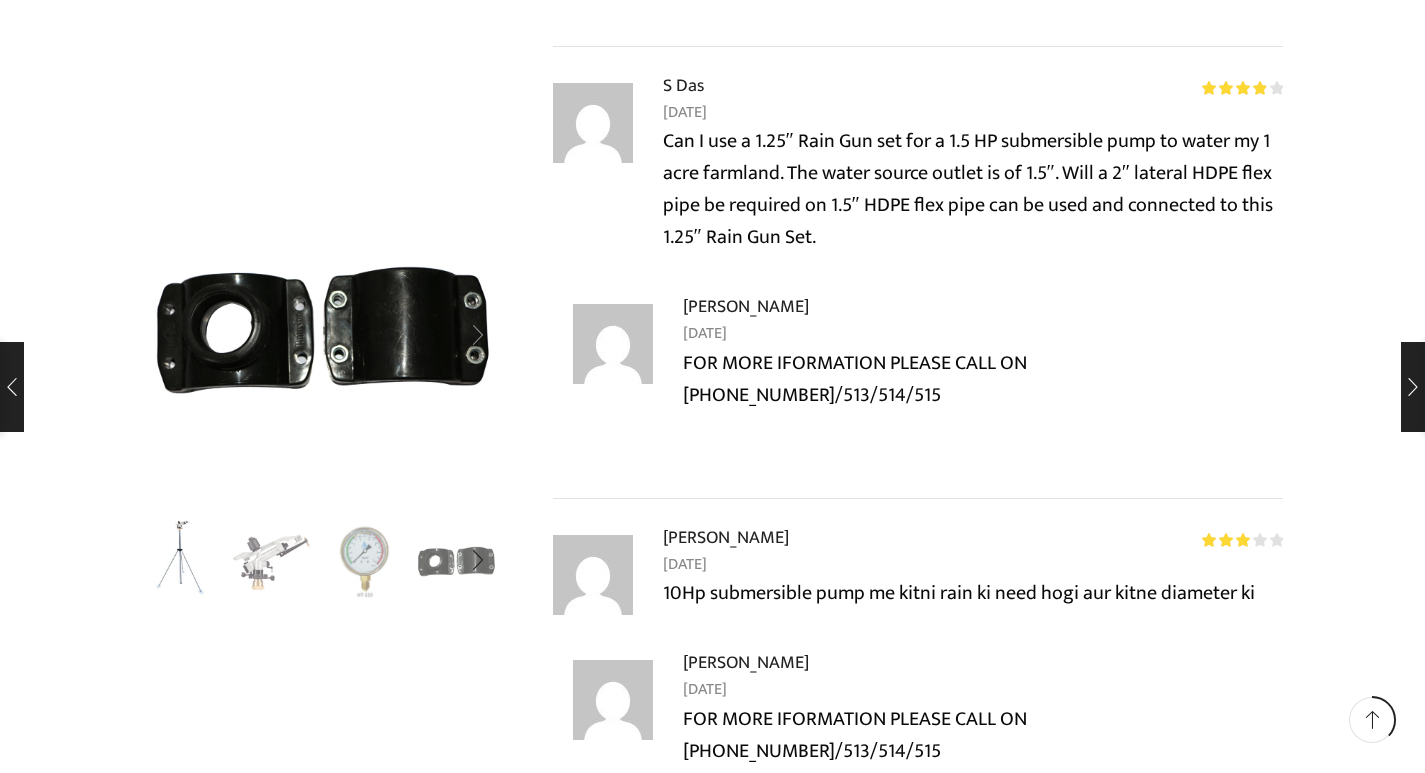 click at bounding box center [478, 335] 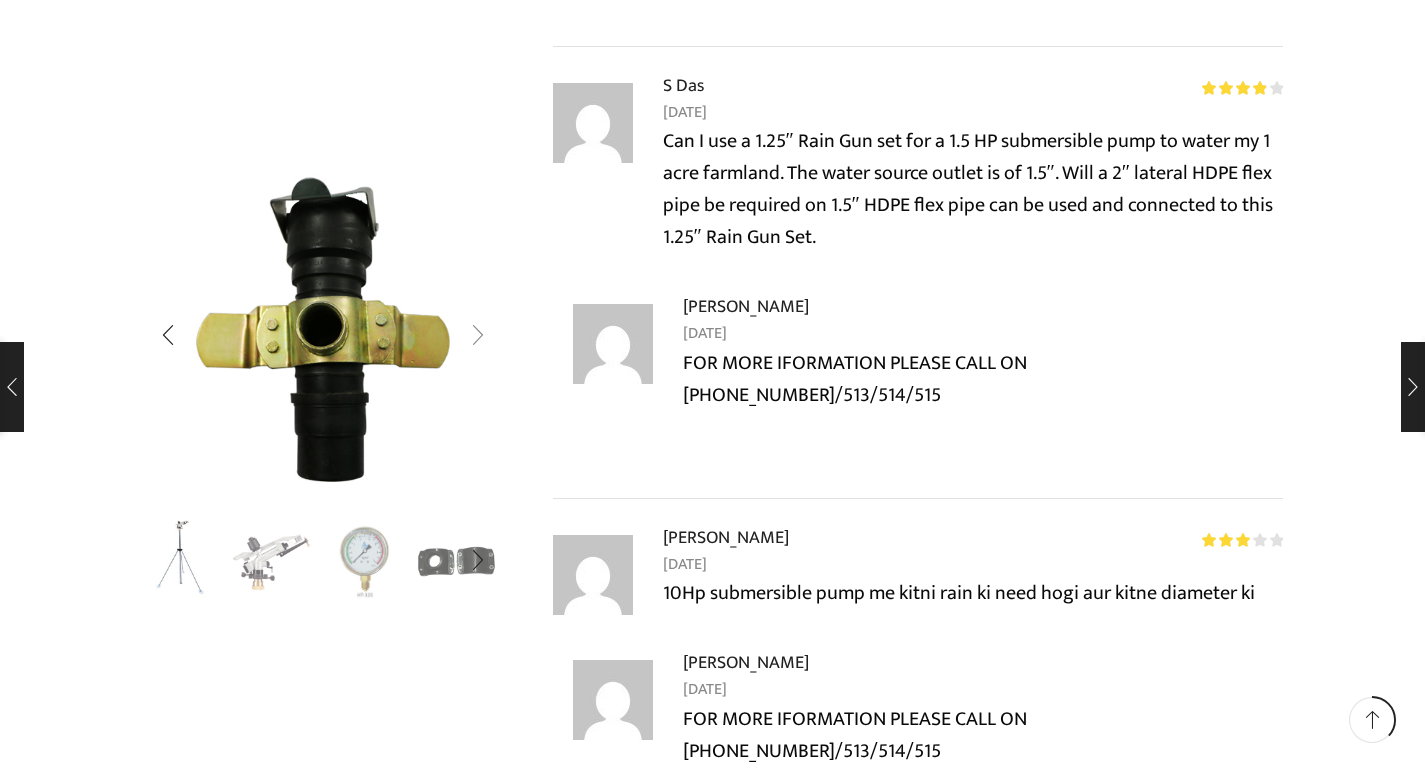 click at bounding box center (478, 335) 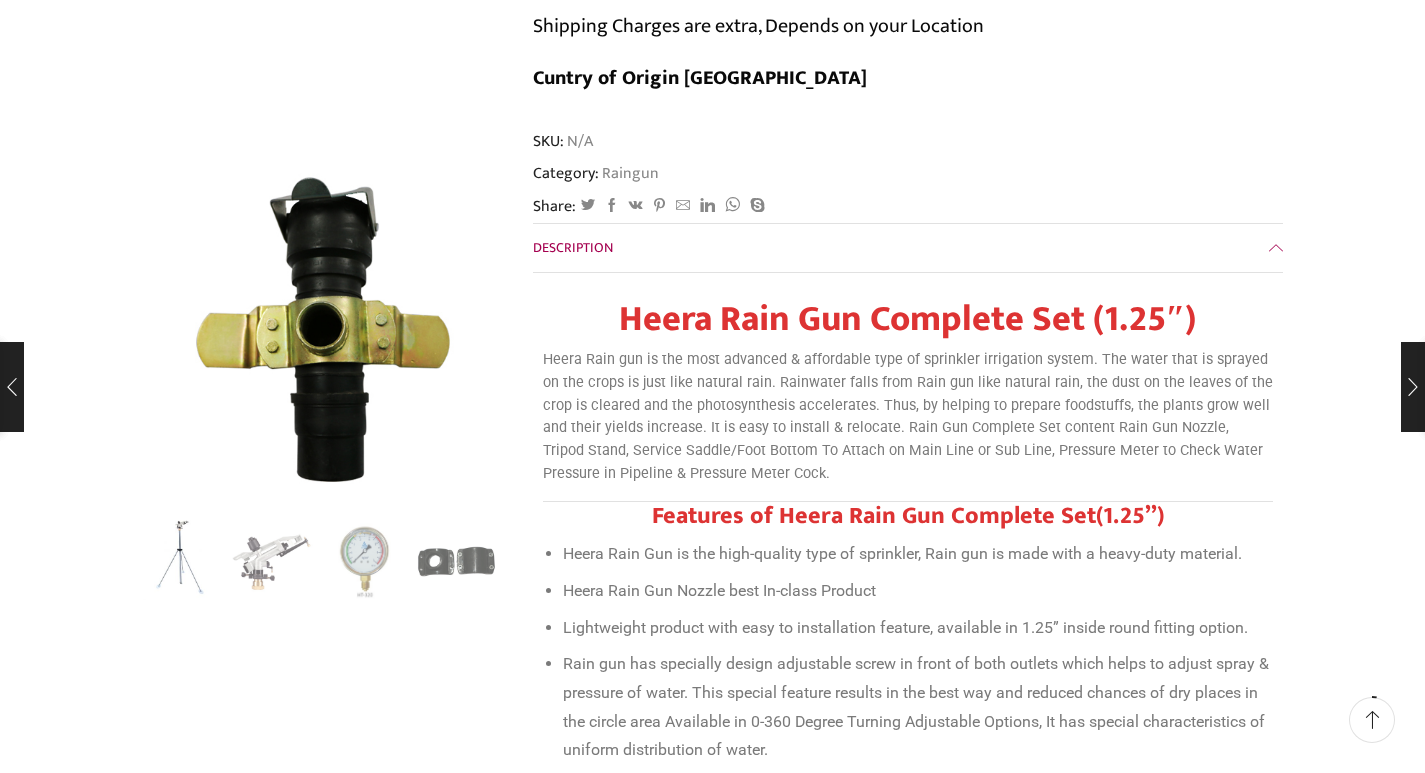 scroll, scrollTop: 0, scrollLeft: 0, axis: both 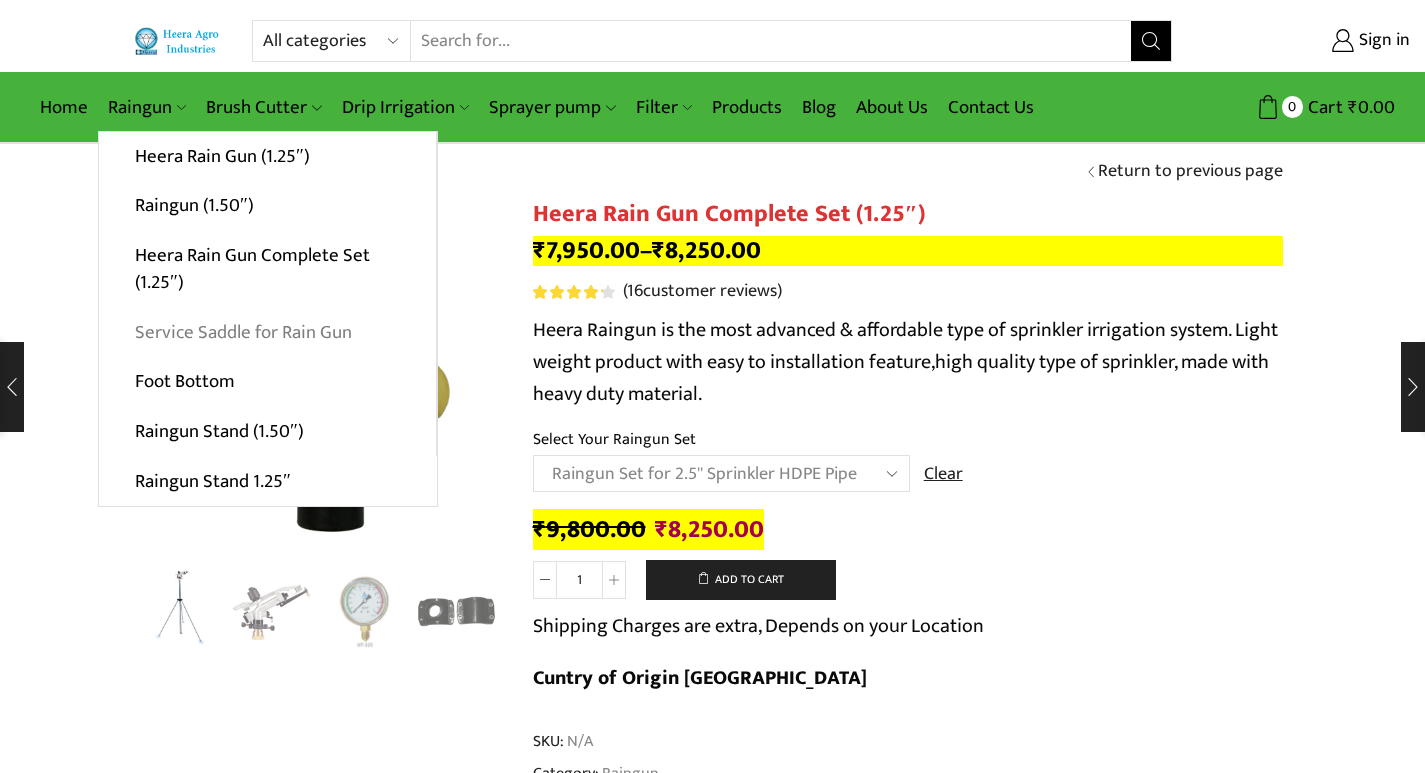 click on "Service Saddle for Rain Gun" at bounding box center [267, 332] 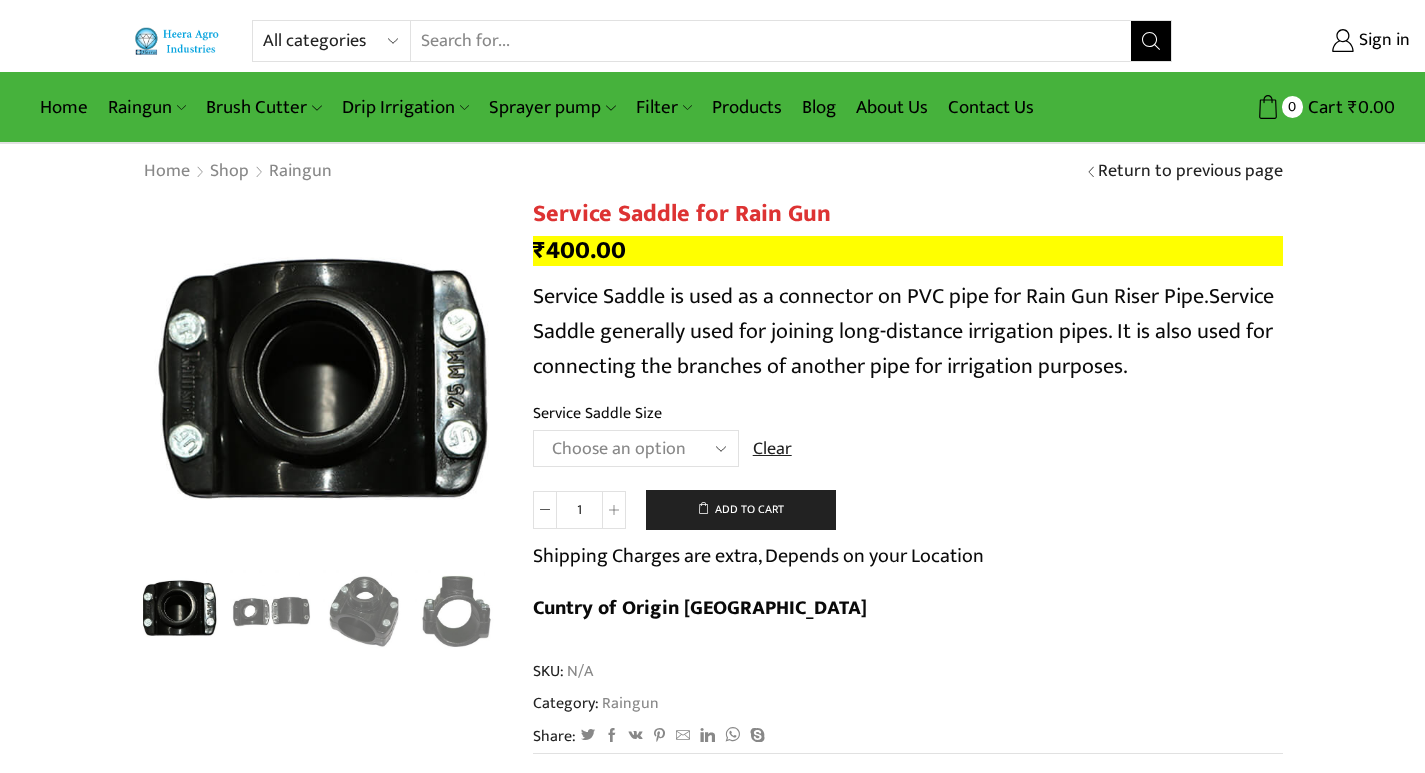 scroll, scrollTop: 0, scrollLeft: 0, axis: both 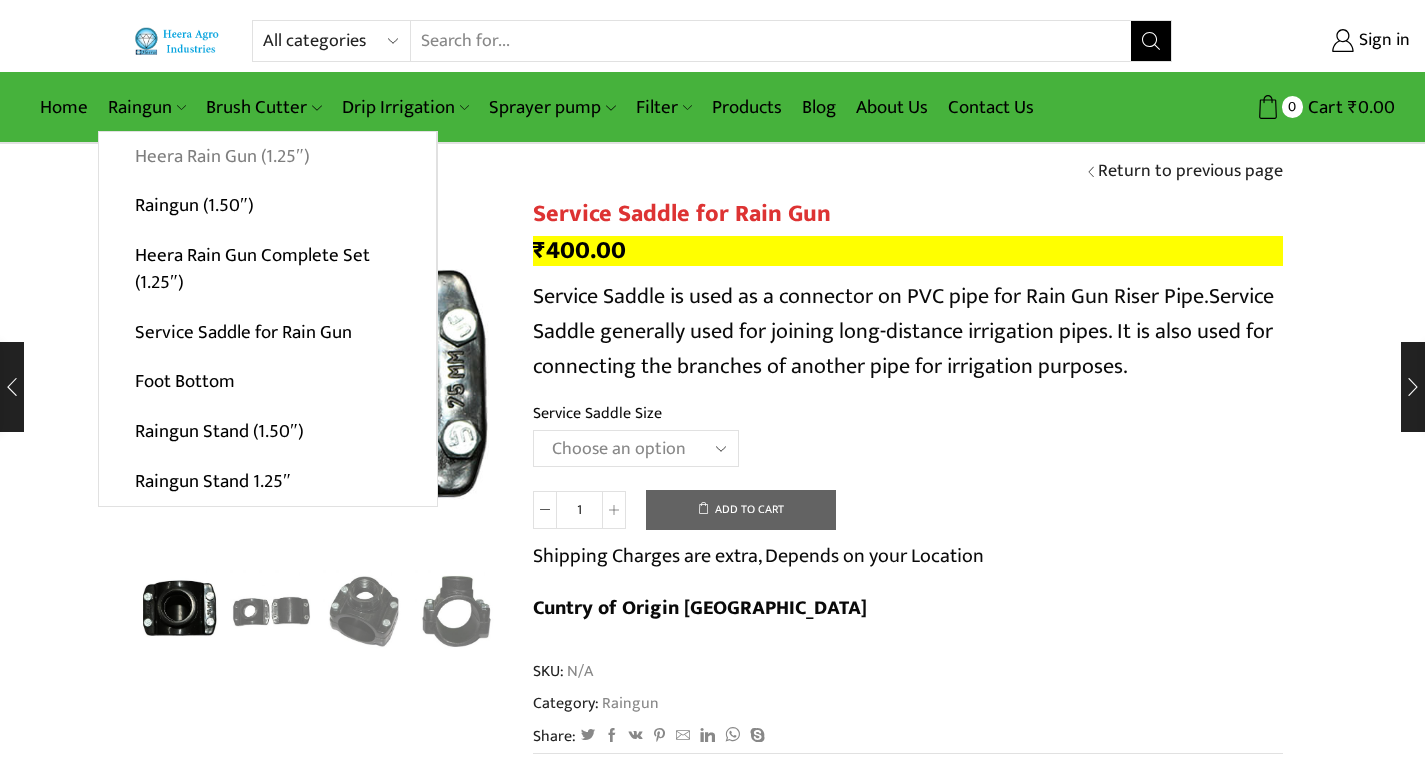 click on "Heera Rain Gun (1.25″)" at bounding box center (267, 157) 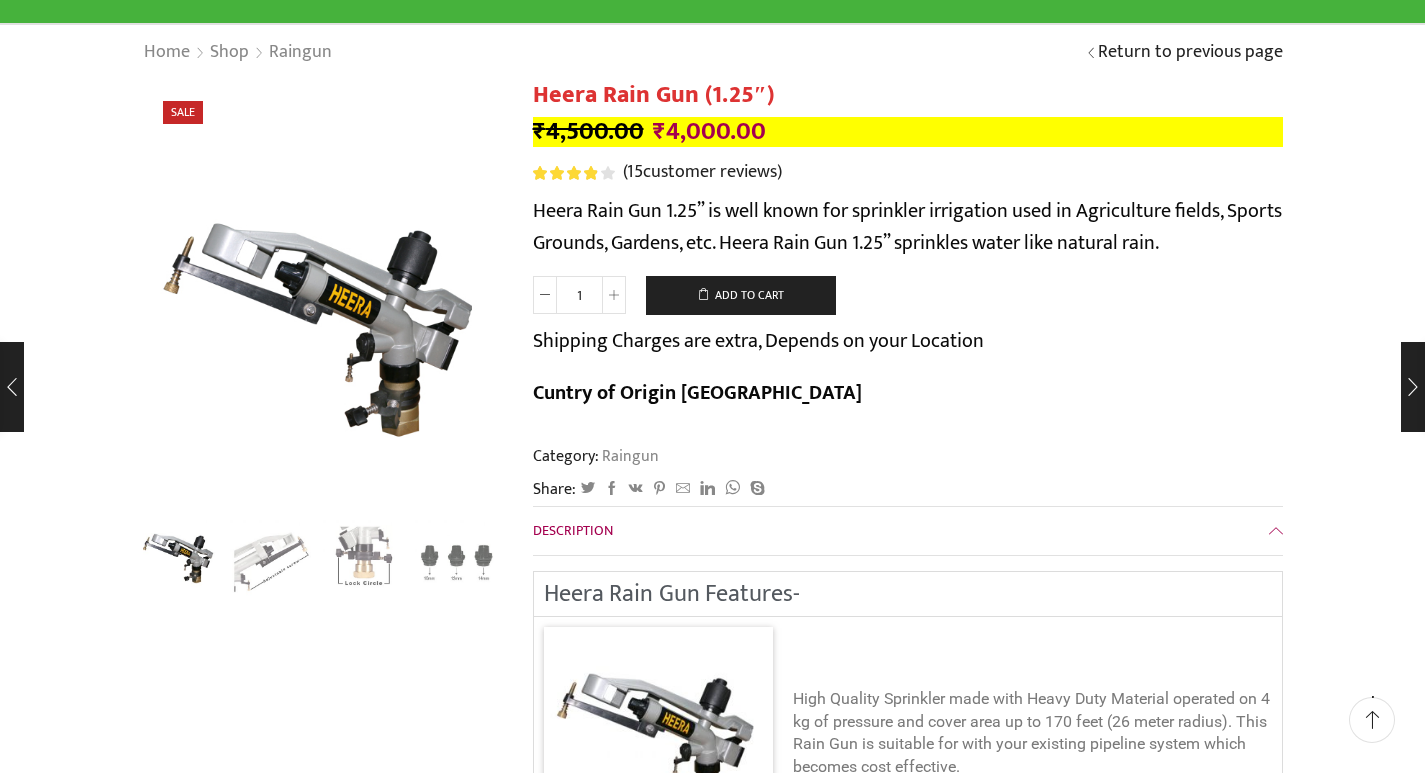 scroll, scrollTop: 100, scrollLeft: 0, axis: vertical 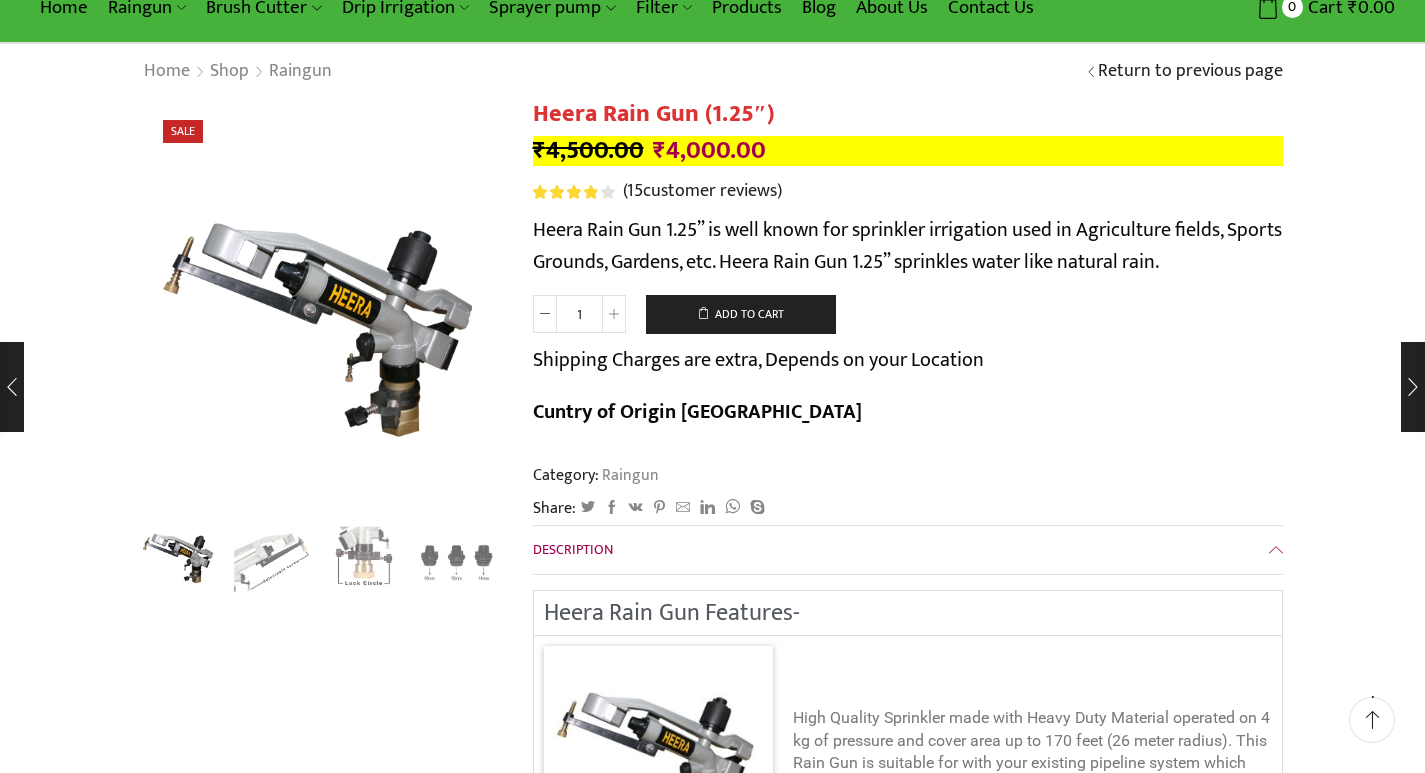 click on "Heera Rain Gun (1.25″)
₹ 4,500.00   Original price was: ₹4,500.00. ₹ 4,000.00 Current price is: ₹4,000.00.
Rated  4.00  out of 5 based on  15  customer ratings 								 ( 15  customer reviews)
Heera Rain Gun 1.25” is well known for sprinkler irrigation used in Agriculture fields, Sports Grounds, Gardens, etc. Heera Rain Gun 1.25” sprinkles water like natural rain.
Heera Rain Gun (1.25") quantity
1
Add to cart
Shipping Charges are extra, Depends on your Location   Cuntry of Origin [GEOGRAPHIC_DATA]
Category:  Raingun
Share:
Twitter
Facebook
VK
Pinterest
Mail to friend
Linkedin
Whatsapp
[GEOGRAPHIC_DATA]
Description" at bounding box center (908, 4156) 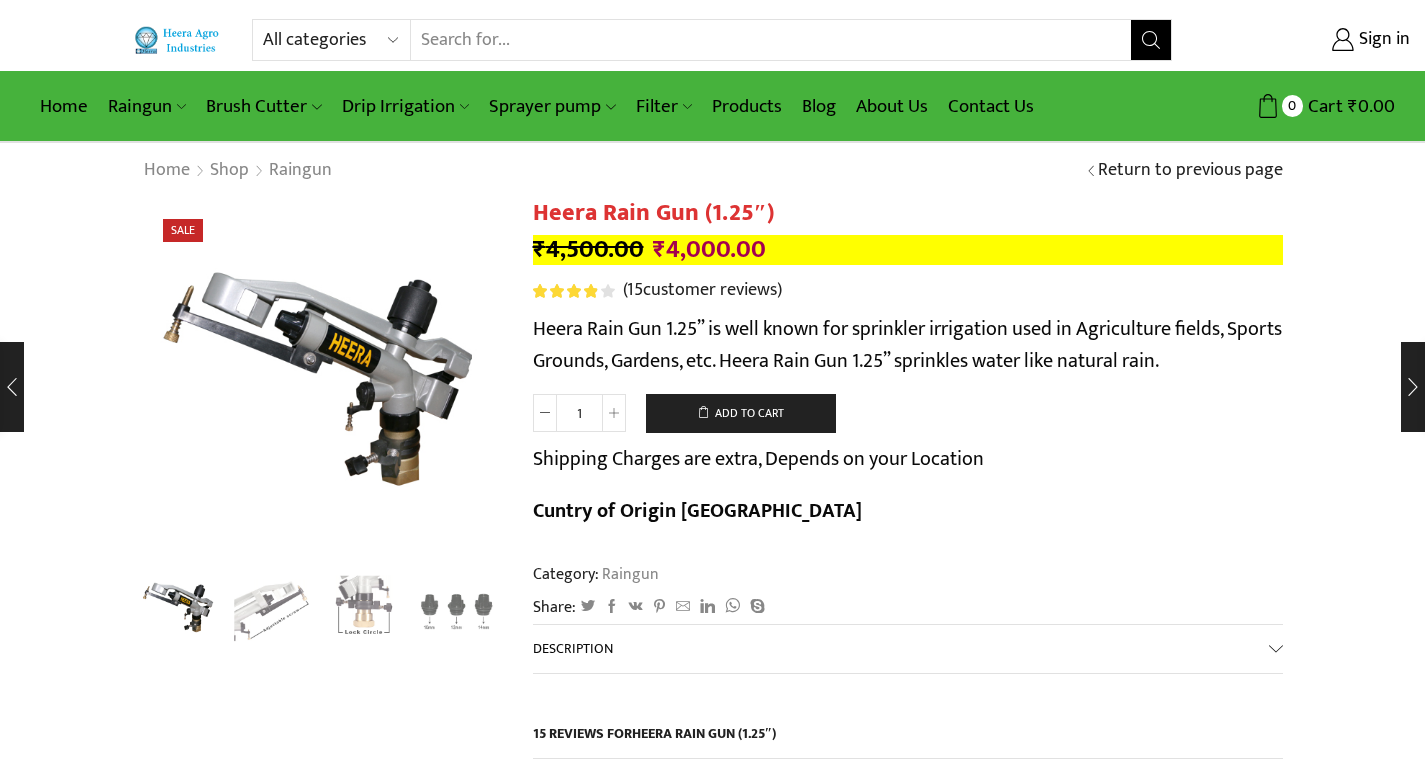 scroll, scrollTop: 0, scrollLeft: 0, axis: both 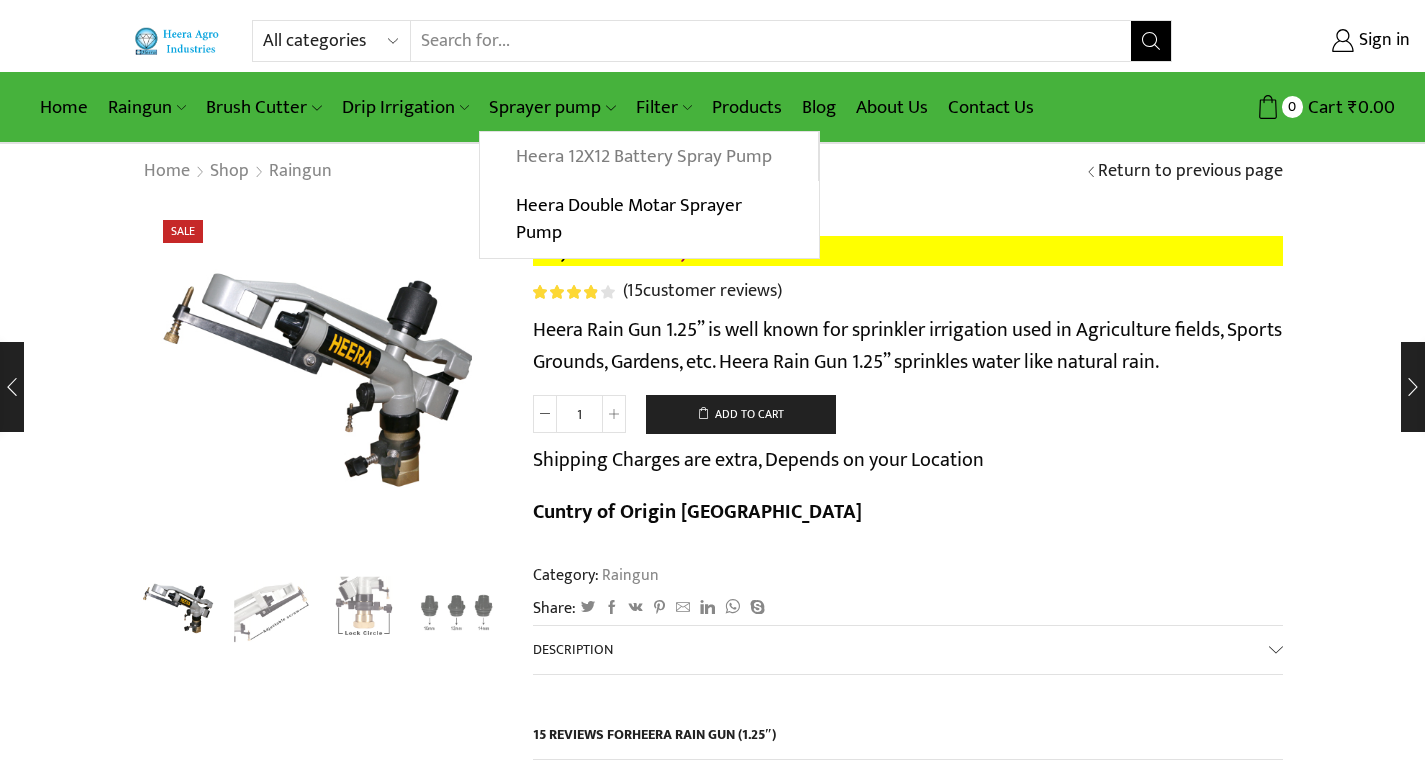 click on "Heera 12X12 Battery Spray Pump" at bounding box center [648, 157] 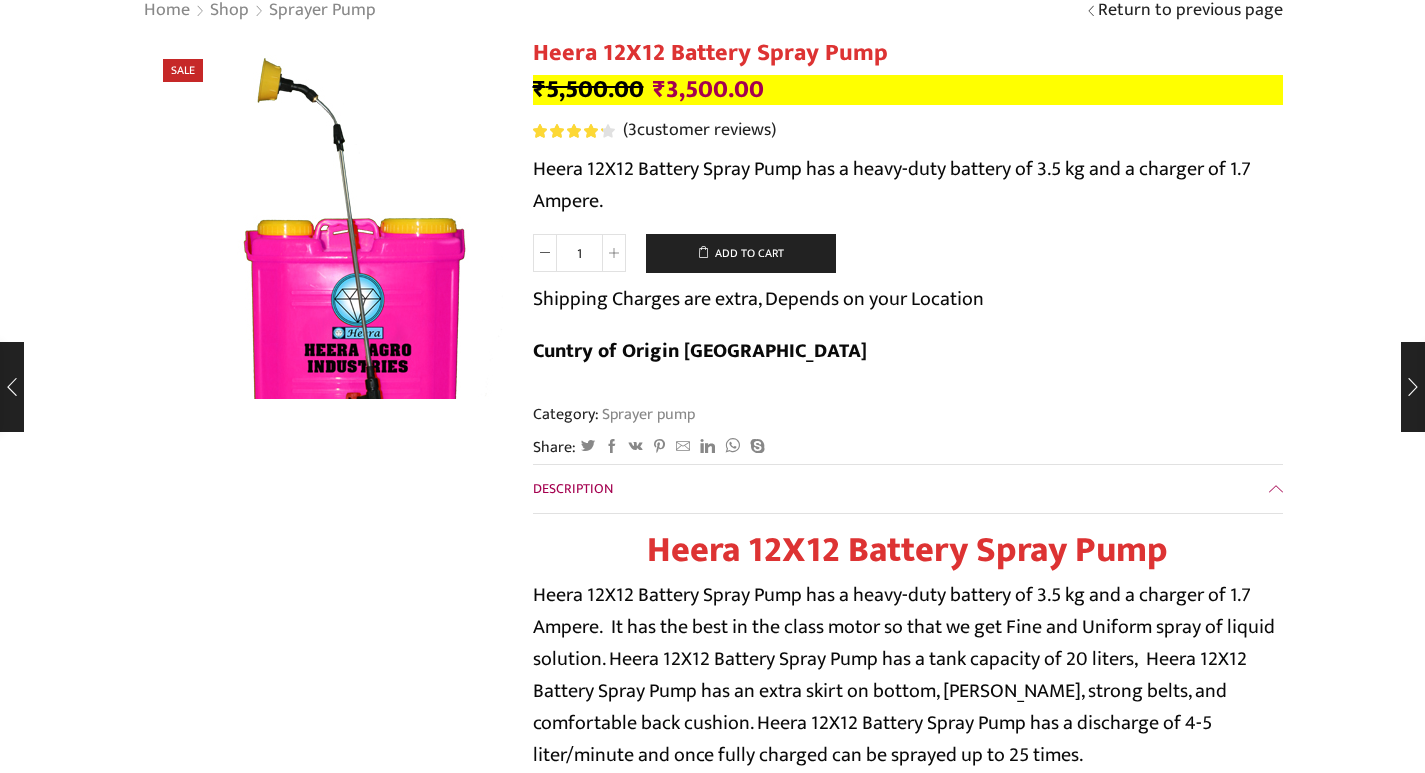 scroll, scrollTop: 0, scrollLeft: 0, axis: both 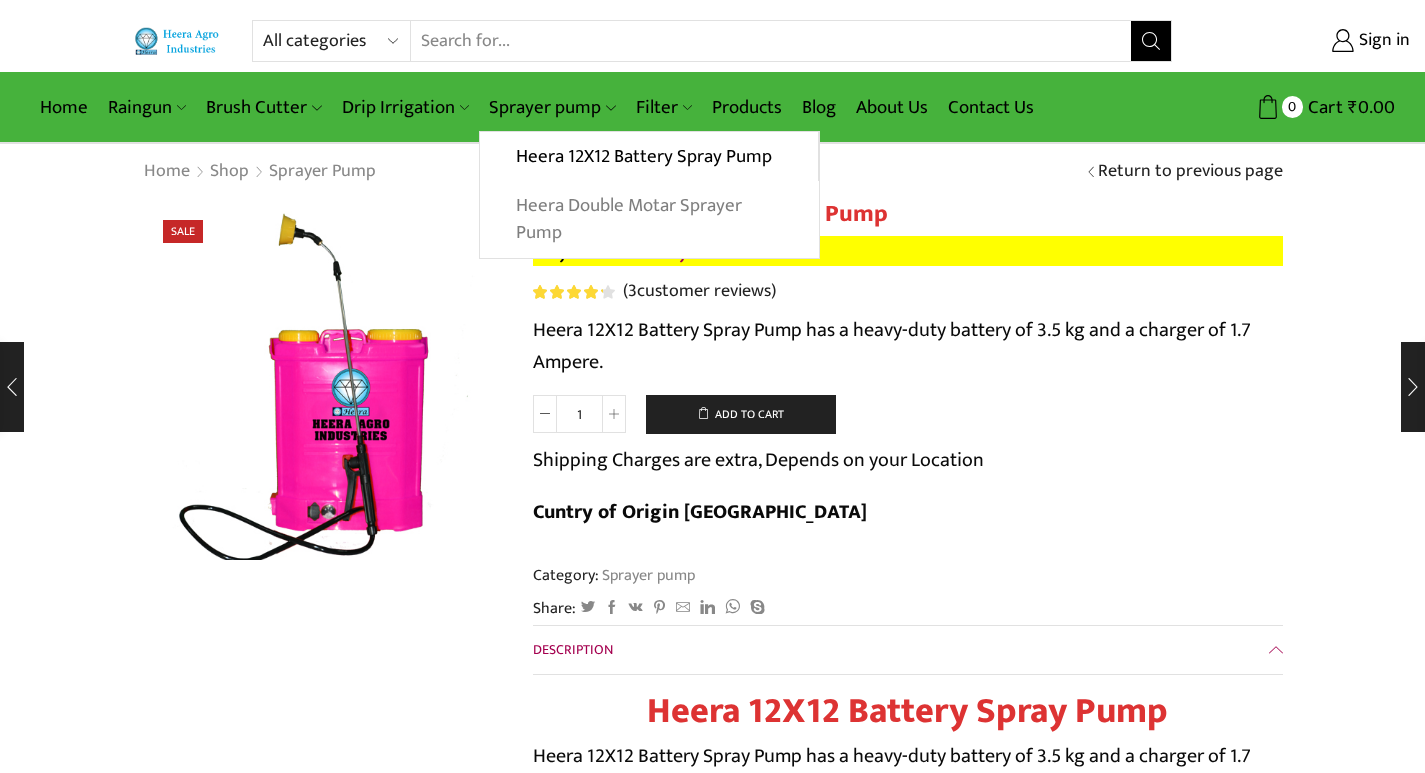 click on "Heera Double Motar Sprayer Pump" at bounding box center (649, 219) 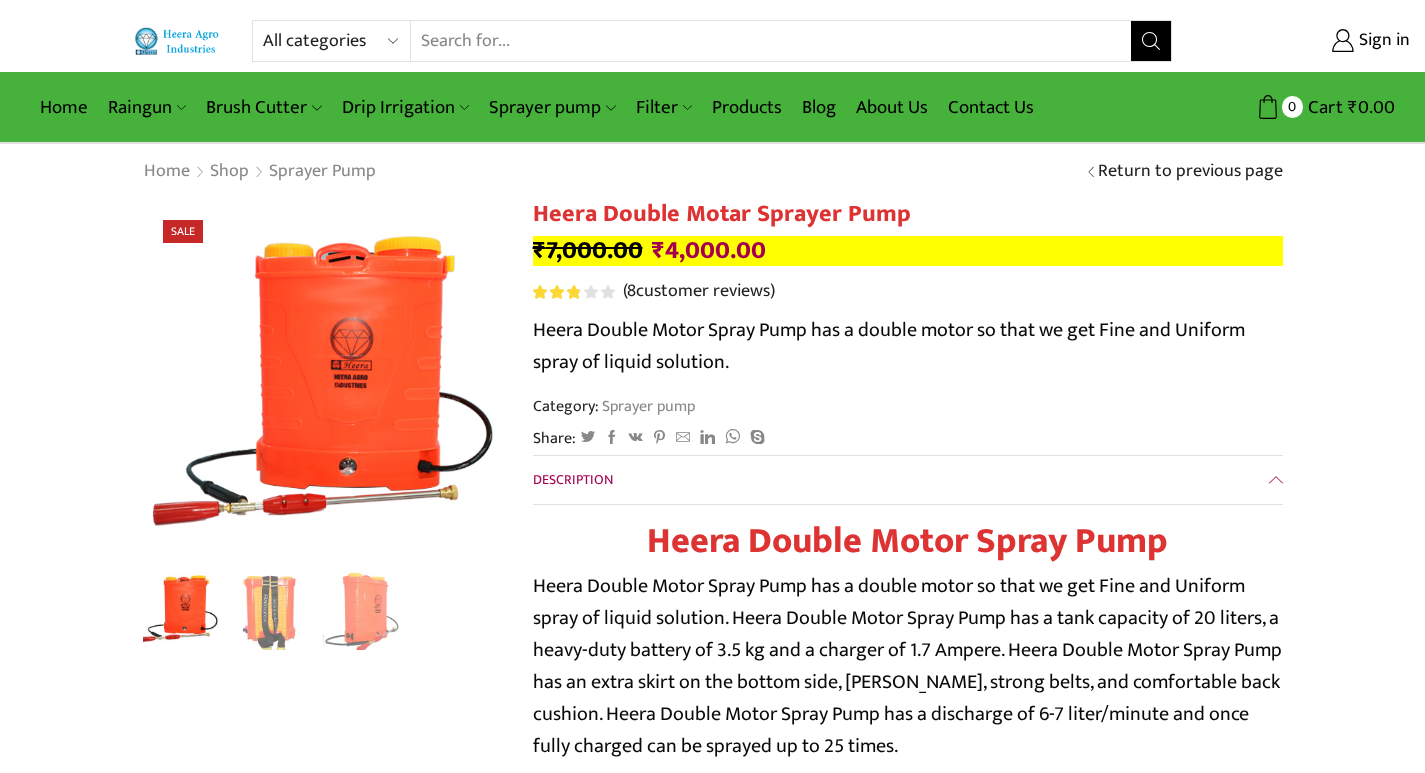 scroll, scrollTop: 0, scrollLeft: 0, axis: both 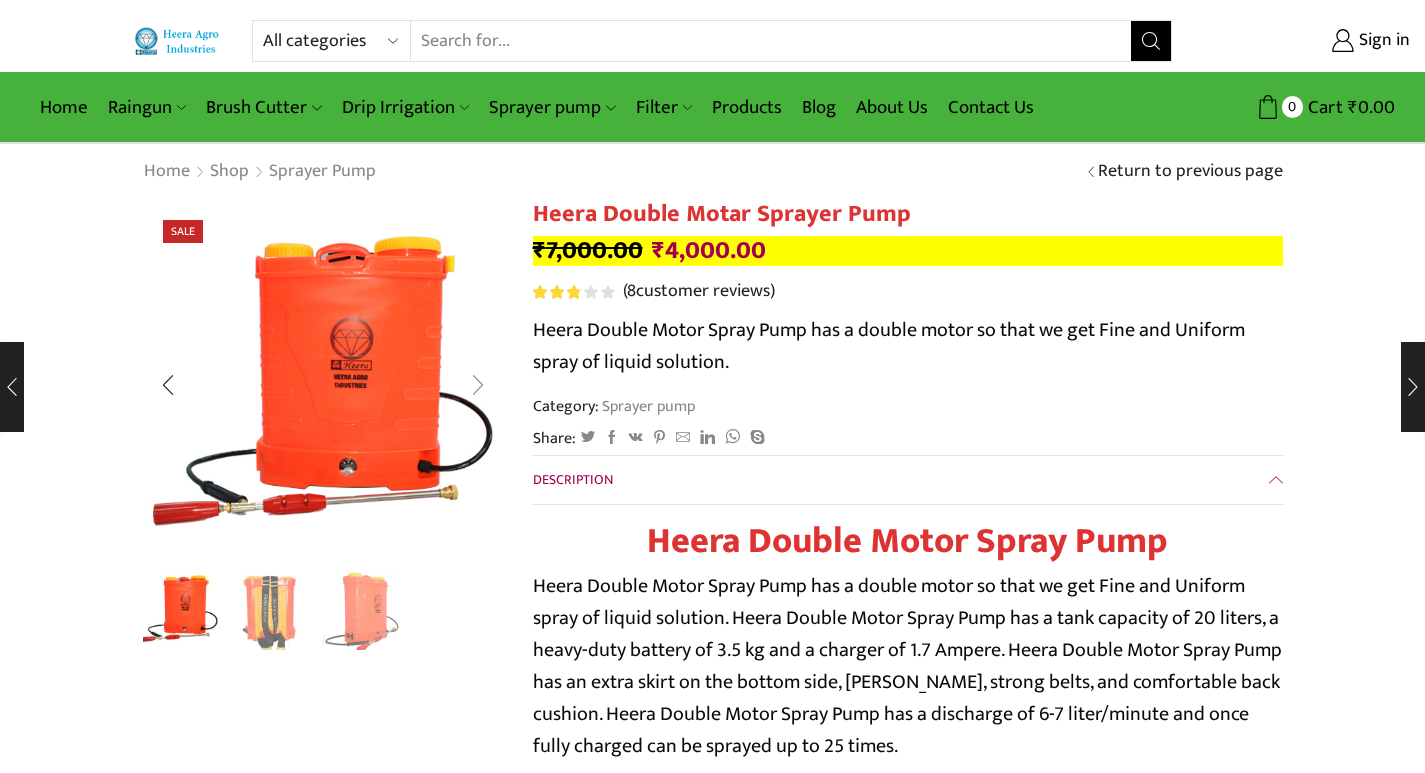 click at bounding box center (478, 385) 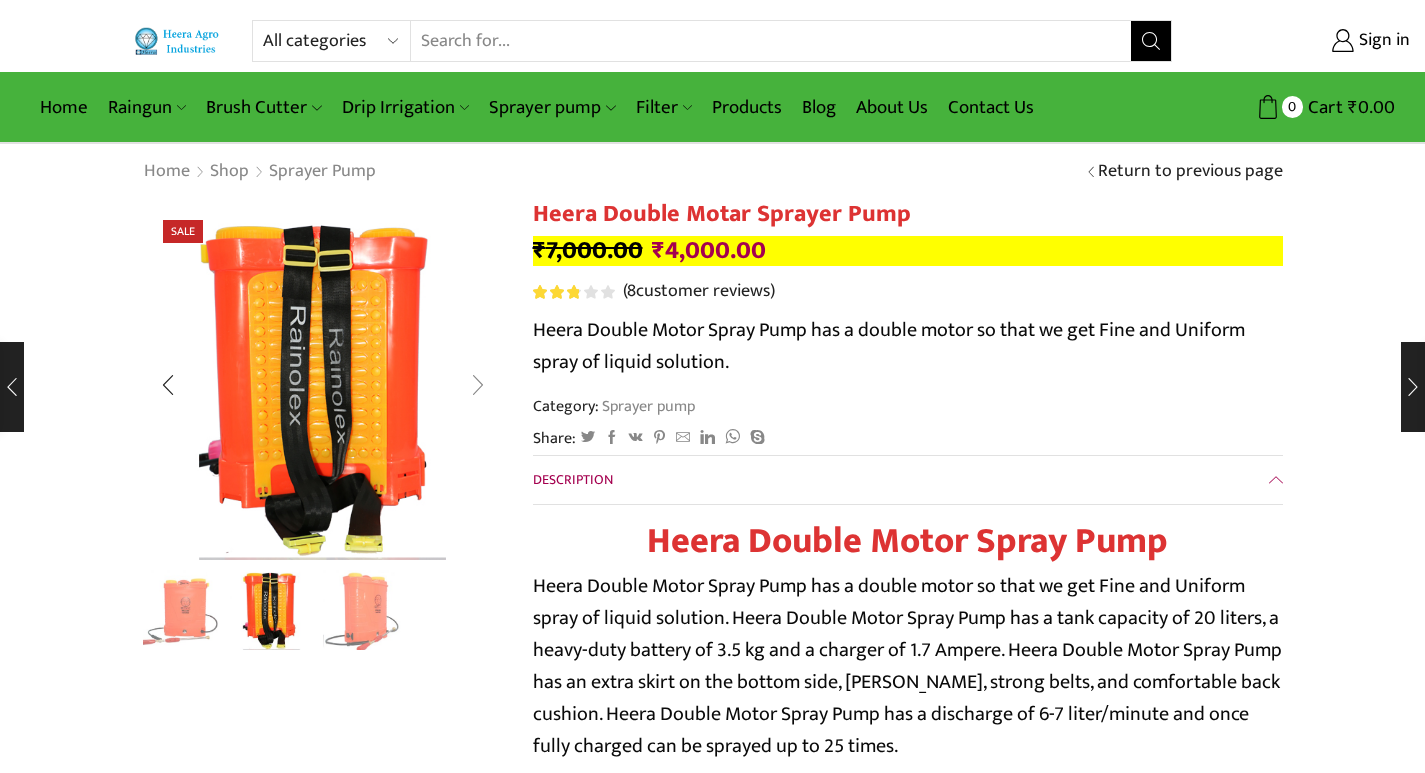 click at bounding box center [478, 385] 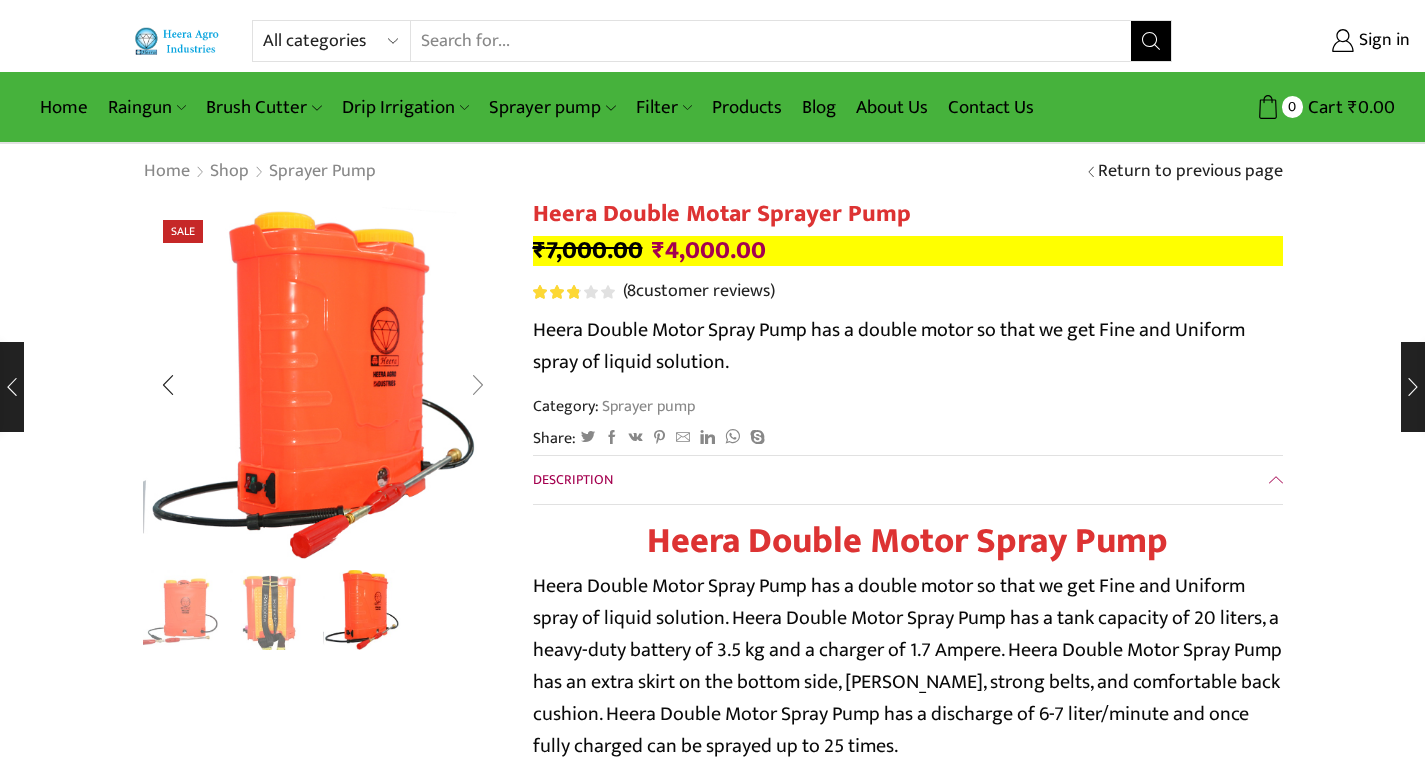 click at bounding box center [478, 385] 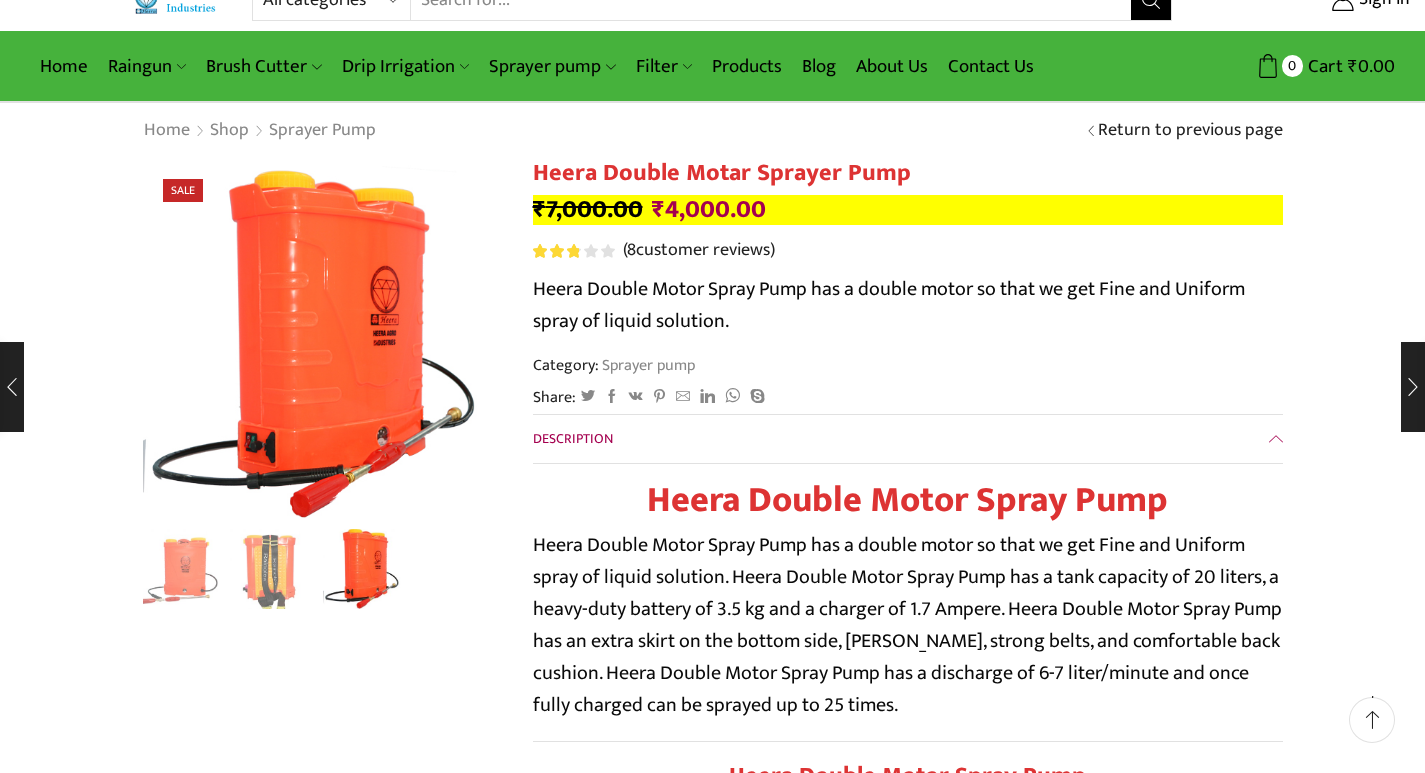 scroll, scrollTop: 0, scrollLeft: 0, axis: both 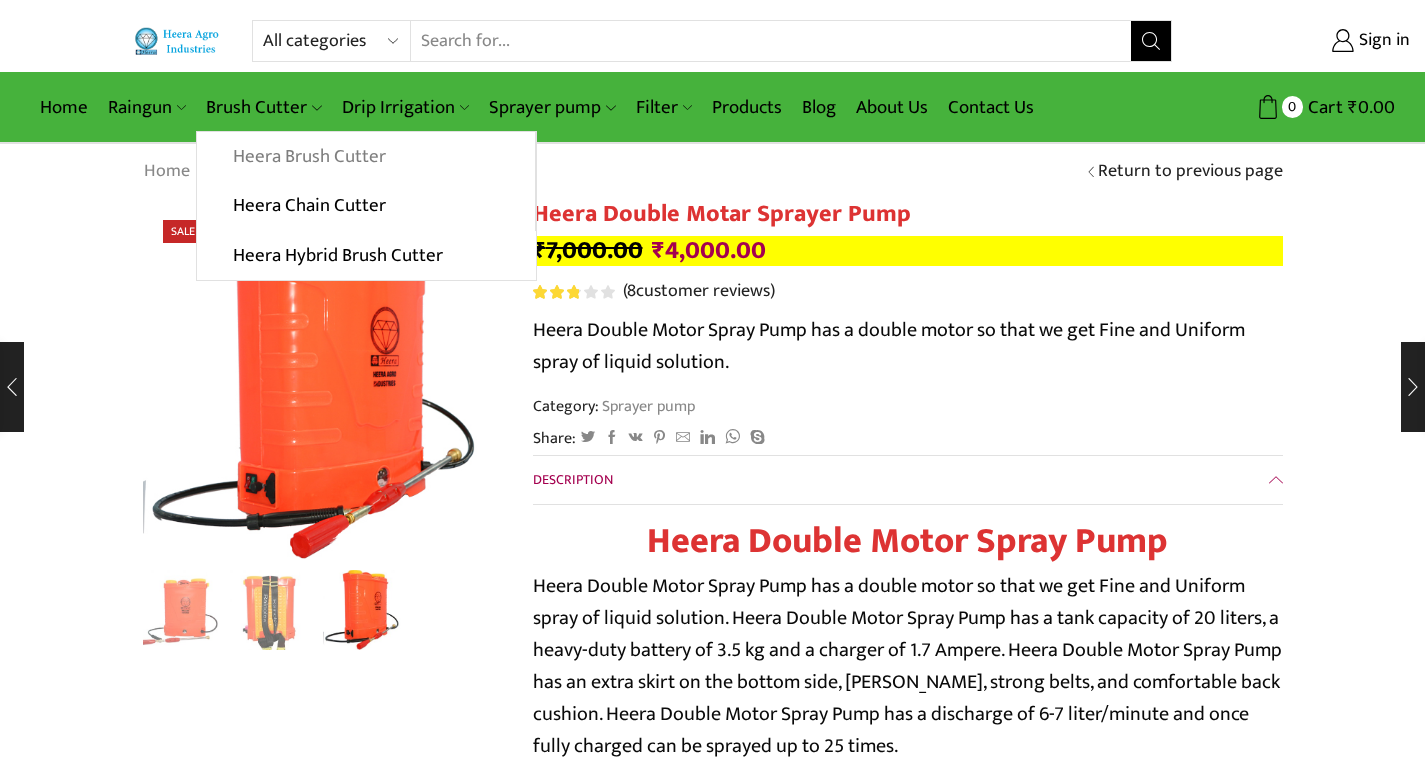click on "Heera Brush Cutter" at bounding box center [365, 157] 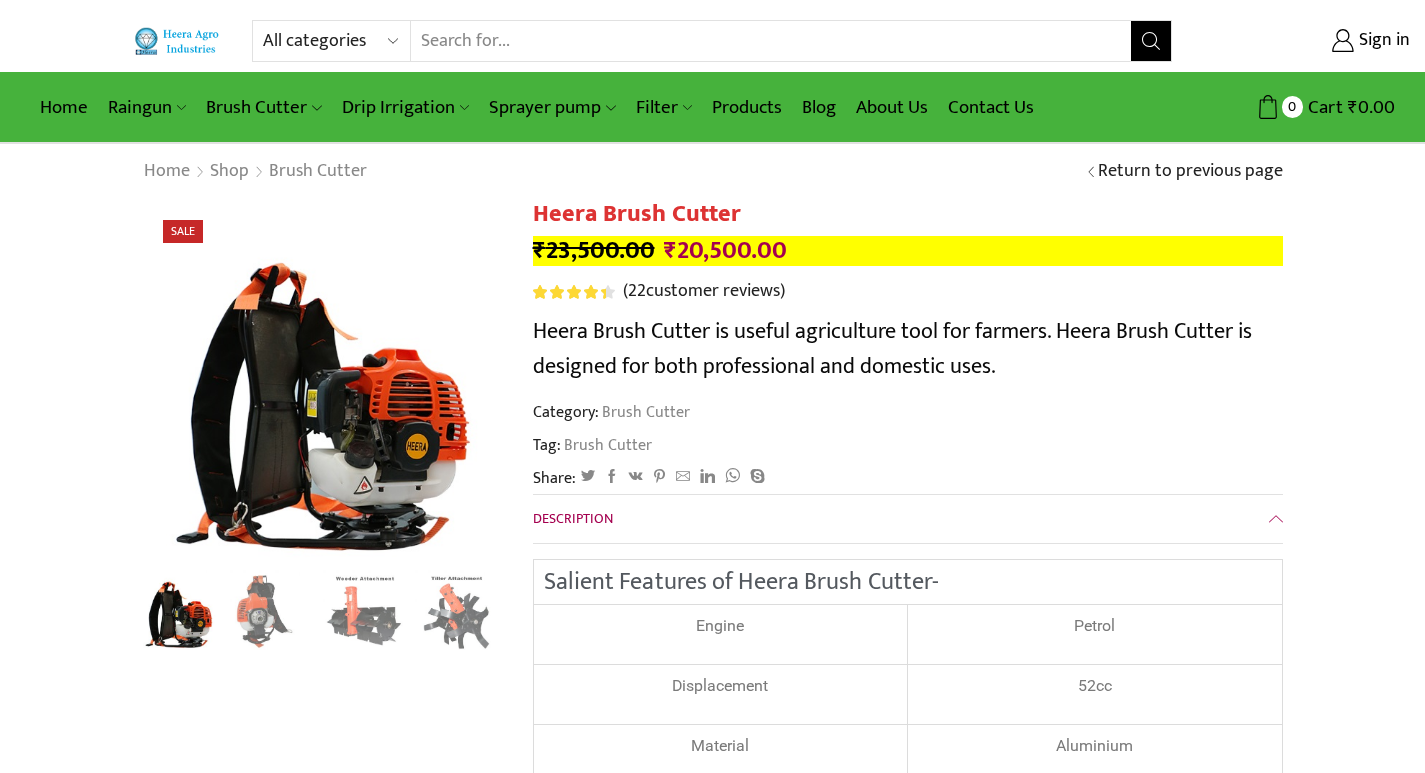 scroll, scrollTop: 0, scrollLeft: 0, axis: both 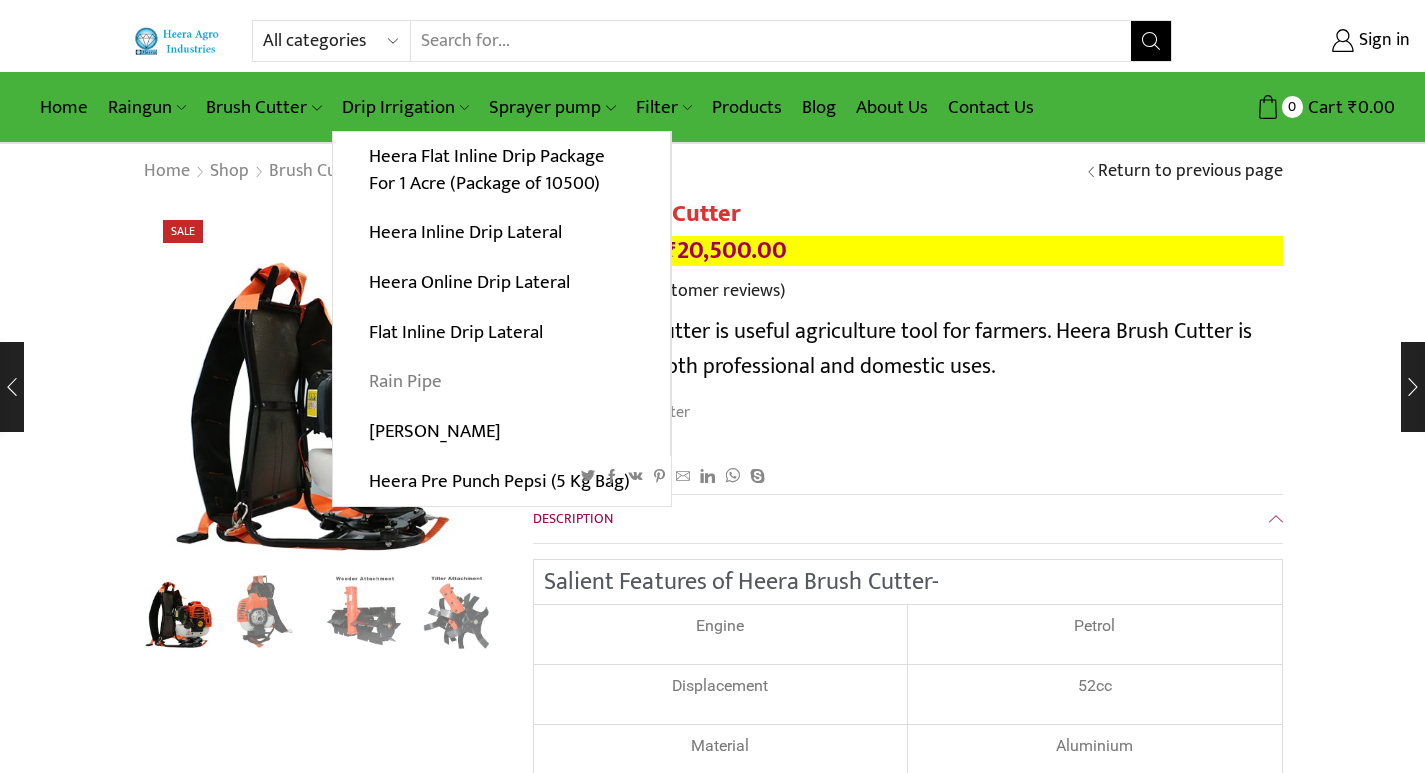 click on "Rain Pipe" at bounding box center [501, 382] 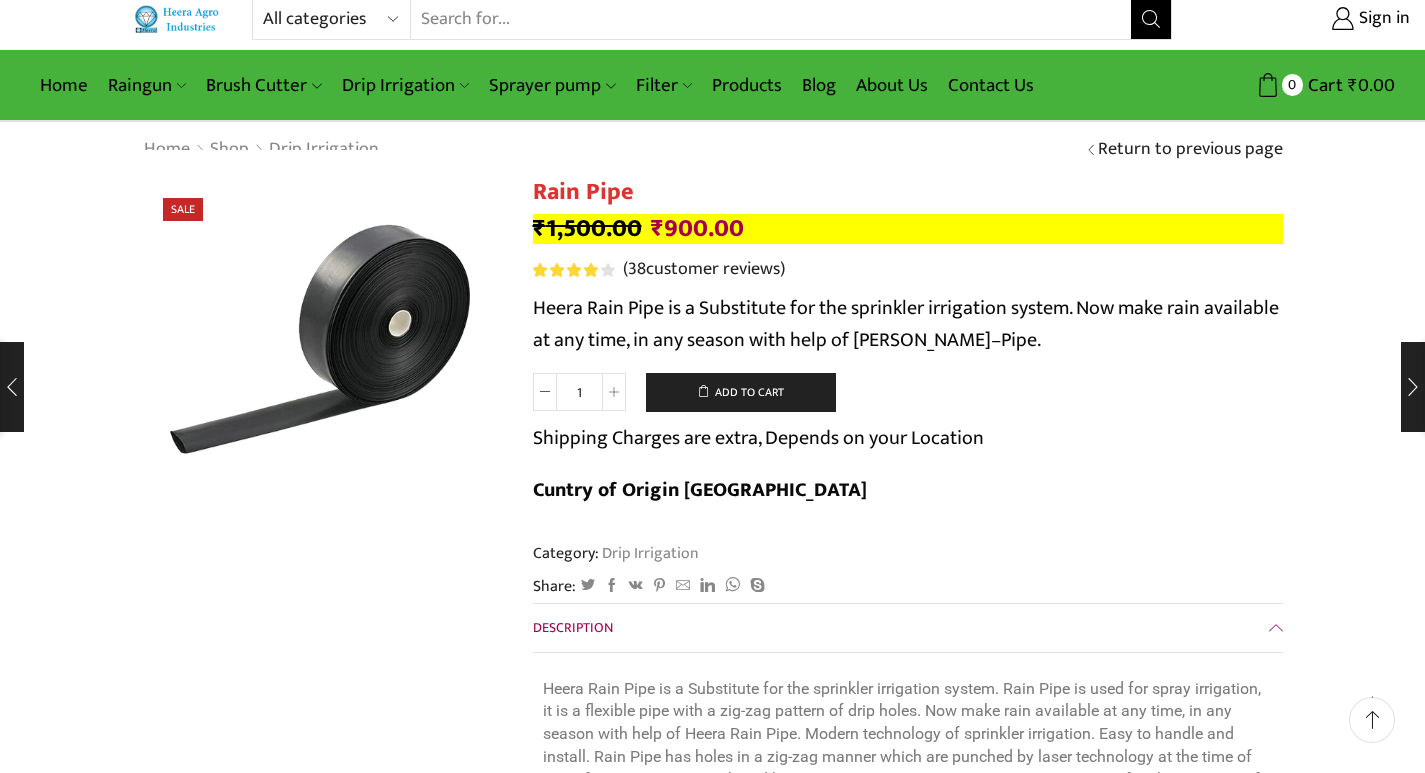 scroll, scrollTop: 0, scrollLeft: 0, axis: both 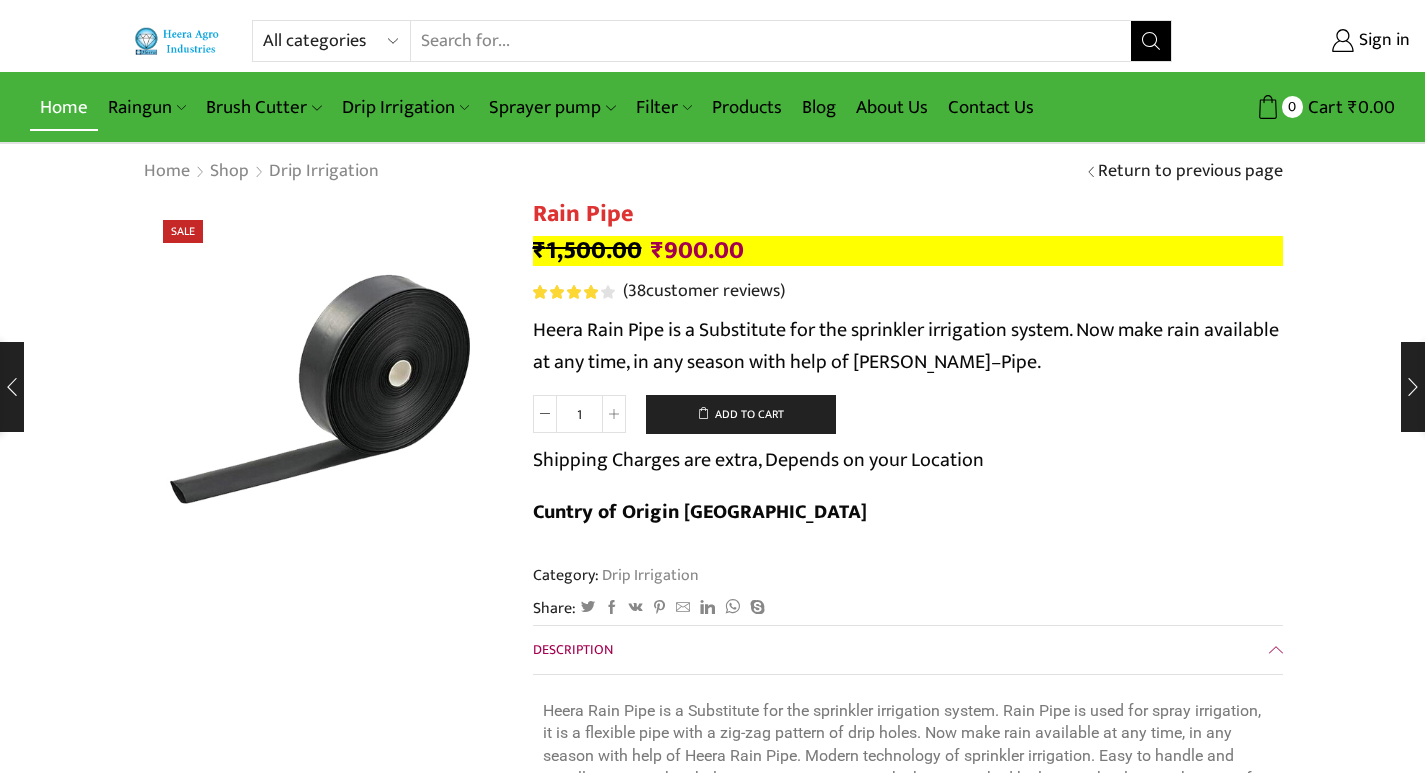 click on "Home" at bounding box center (64, 107) 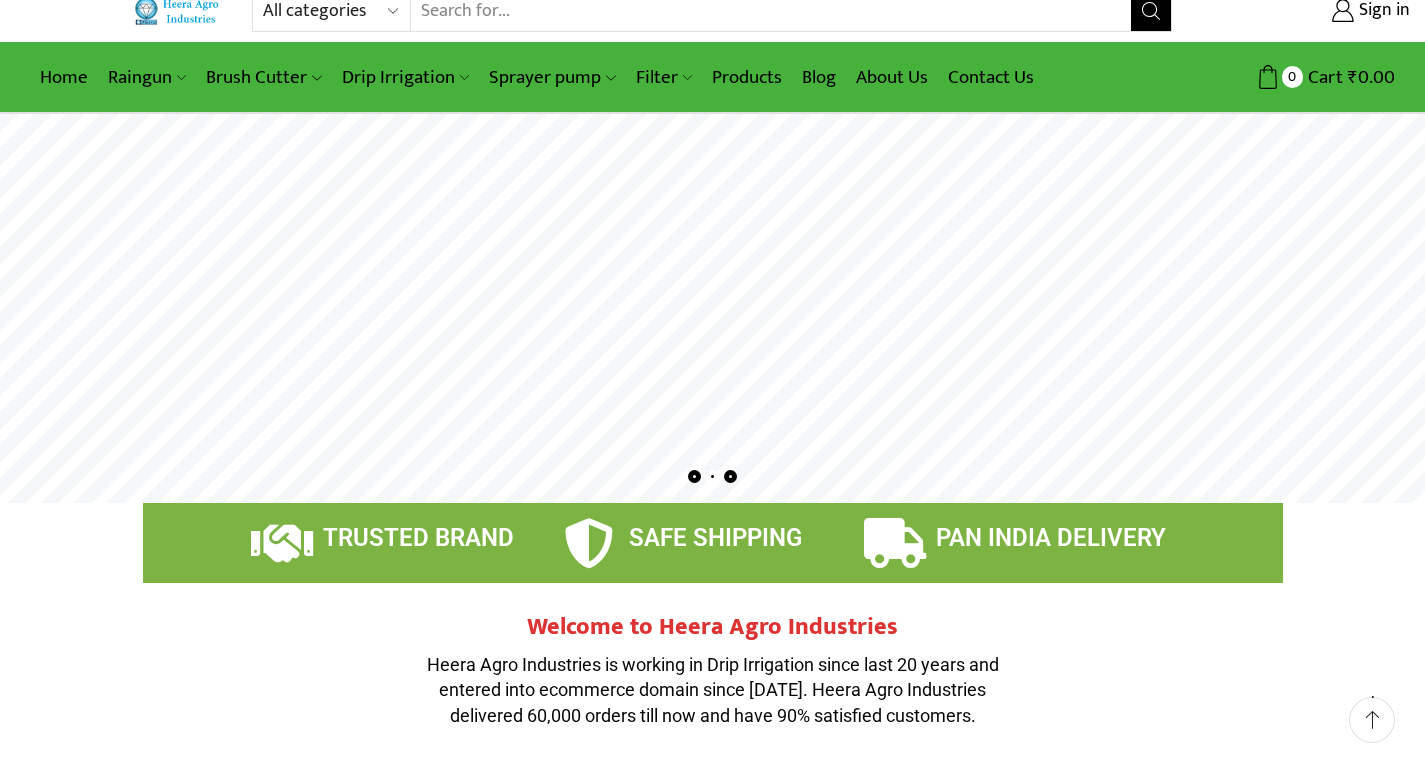 scroll, scrollTop: 0, scrollLeft: 0, axis: both 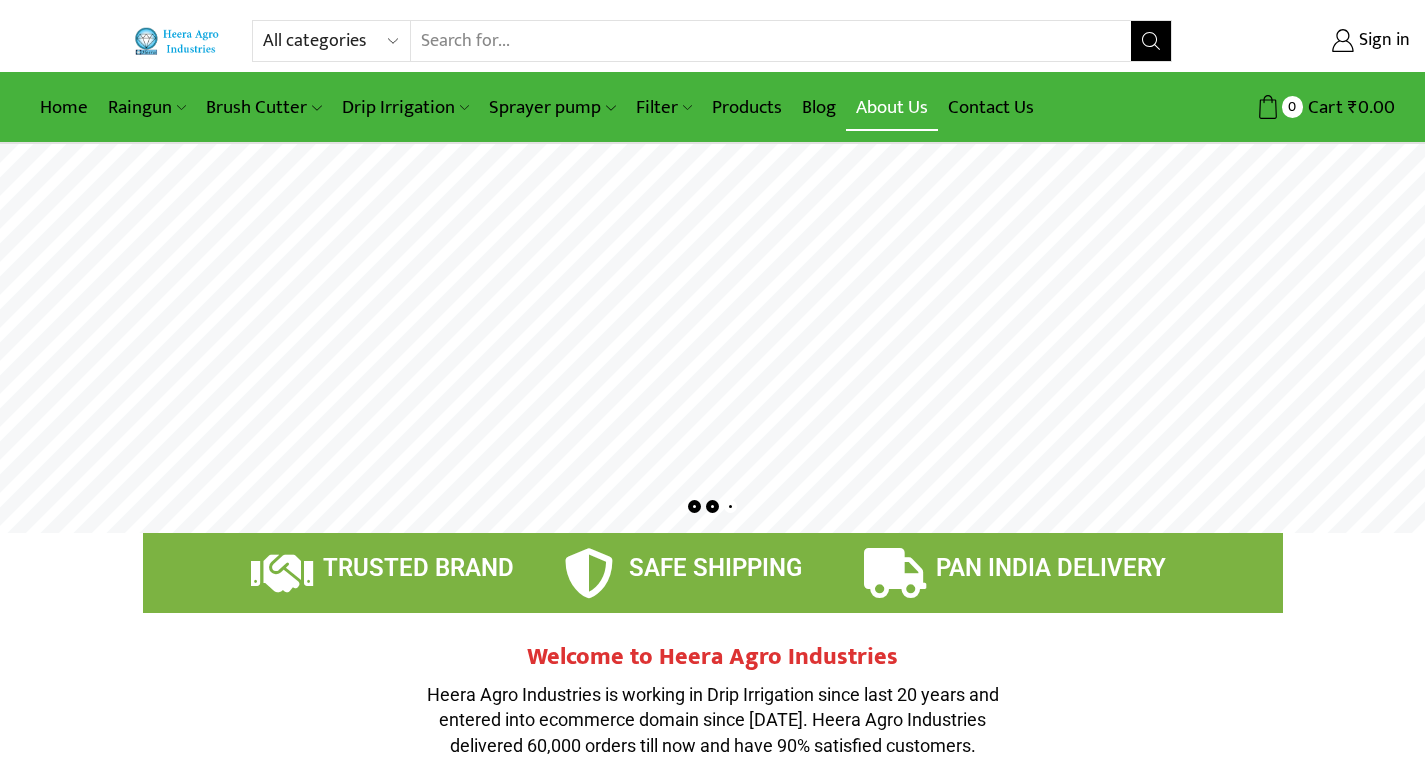 click on "About Us" at bounding box center [892, 107] 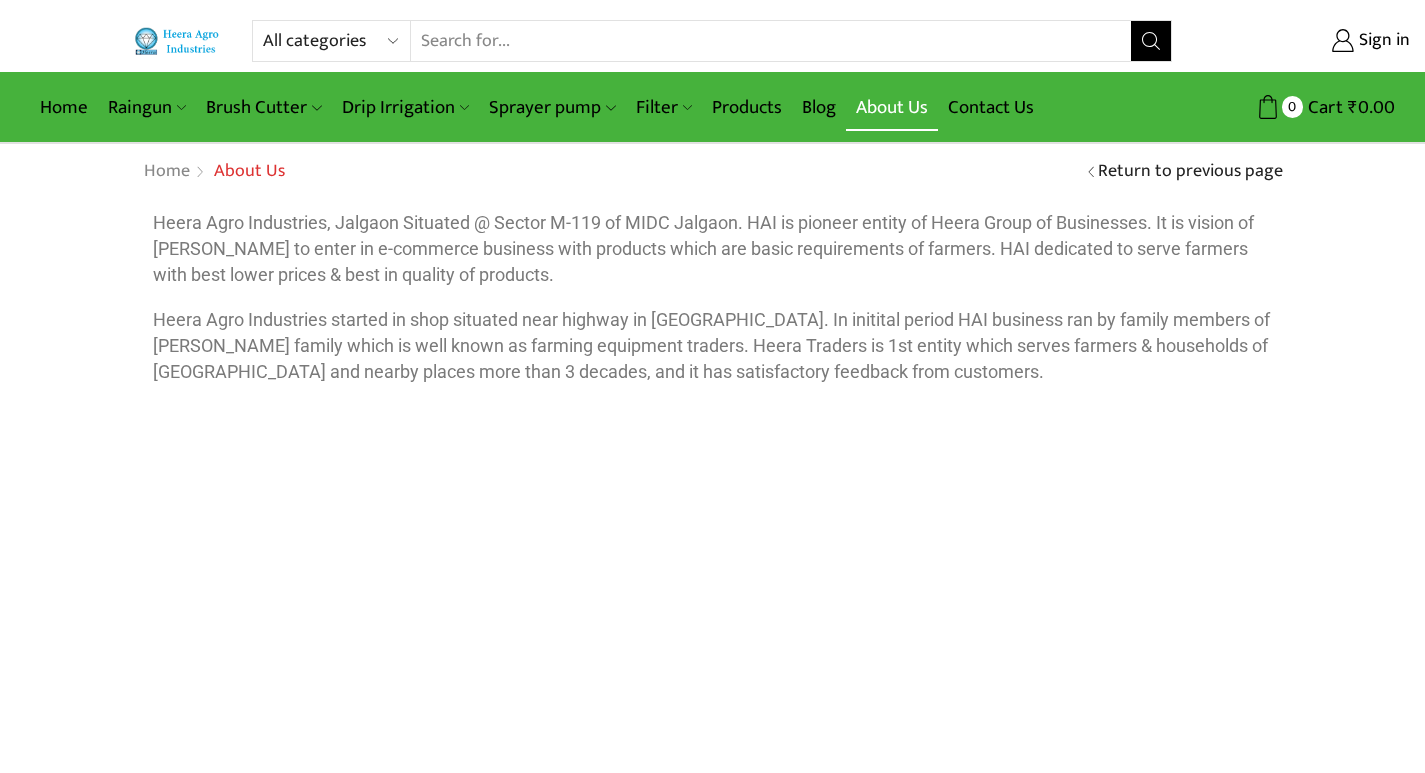 scroll, scrollTop: 0, scrollLeft: 0, axis: both 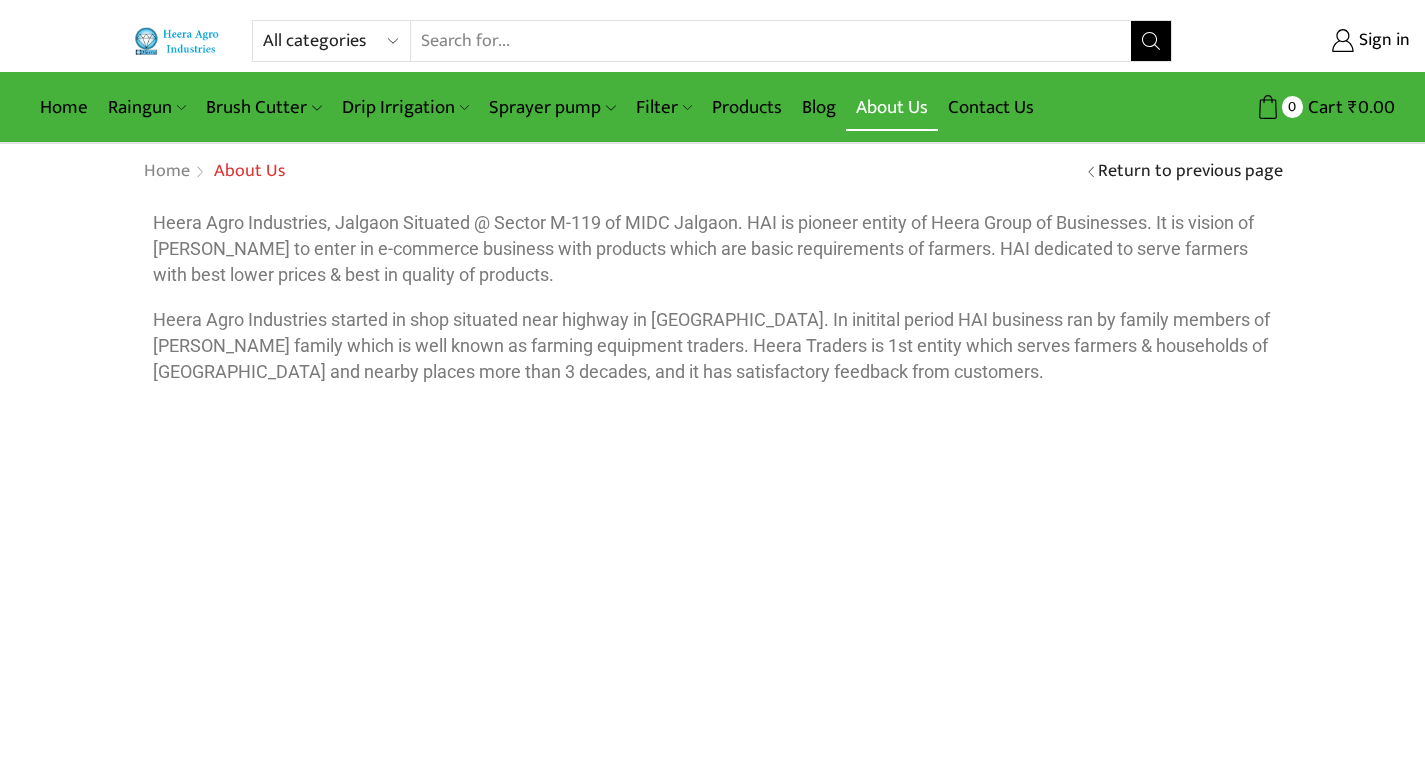 click on "About Us" at bounding box center [892, 107] 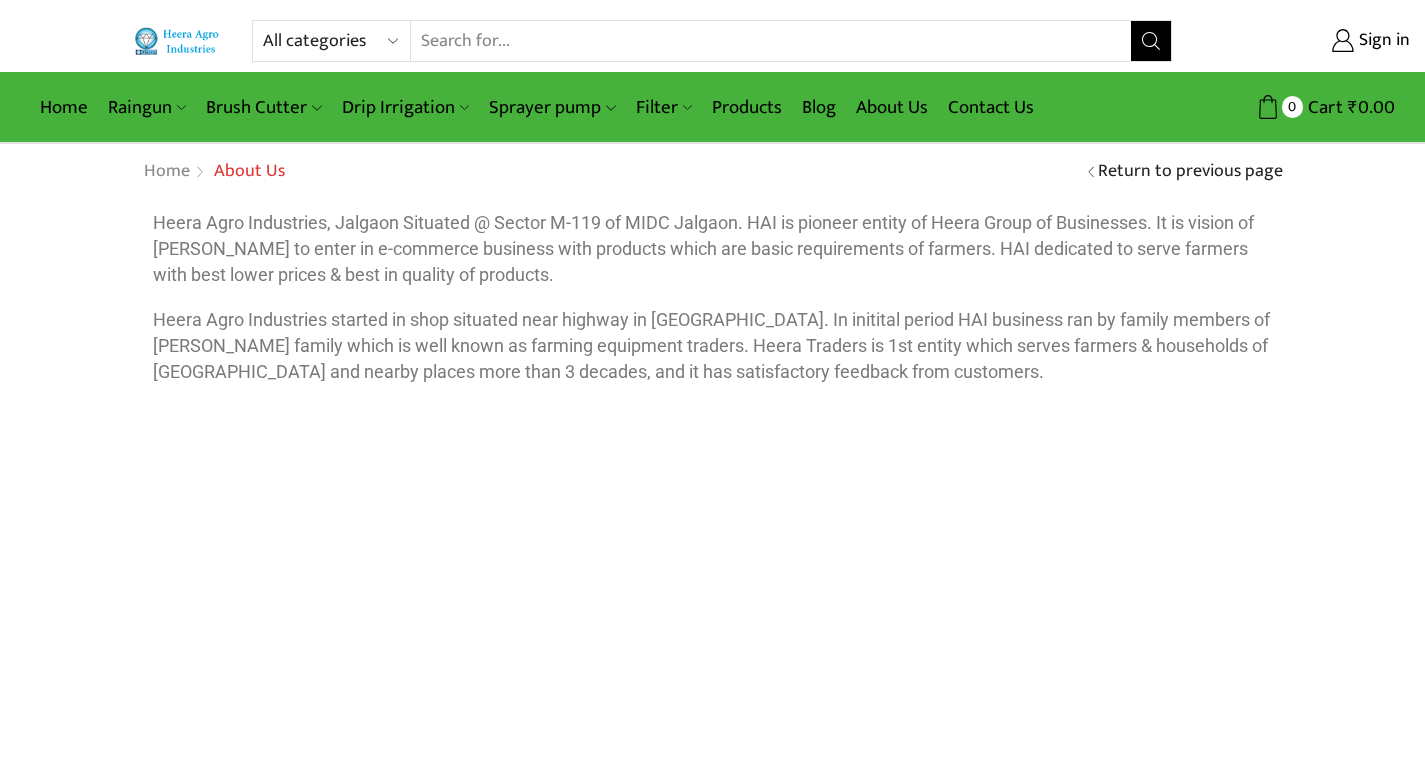 scroll, scrollTop: 0, scrollLeft: 0, axis: both 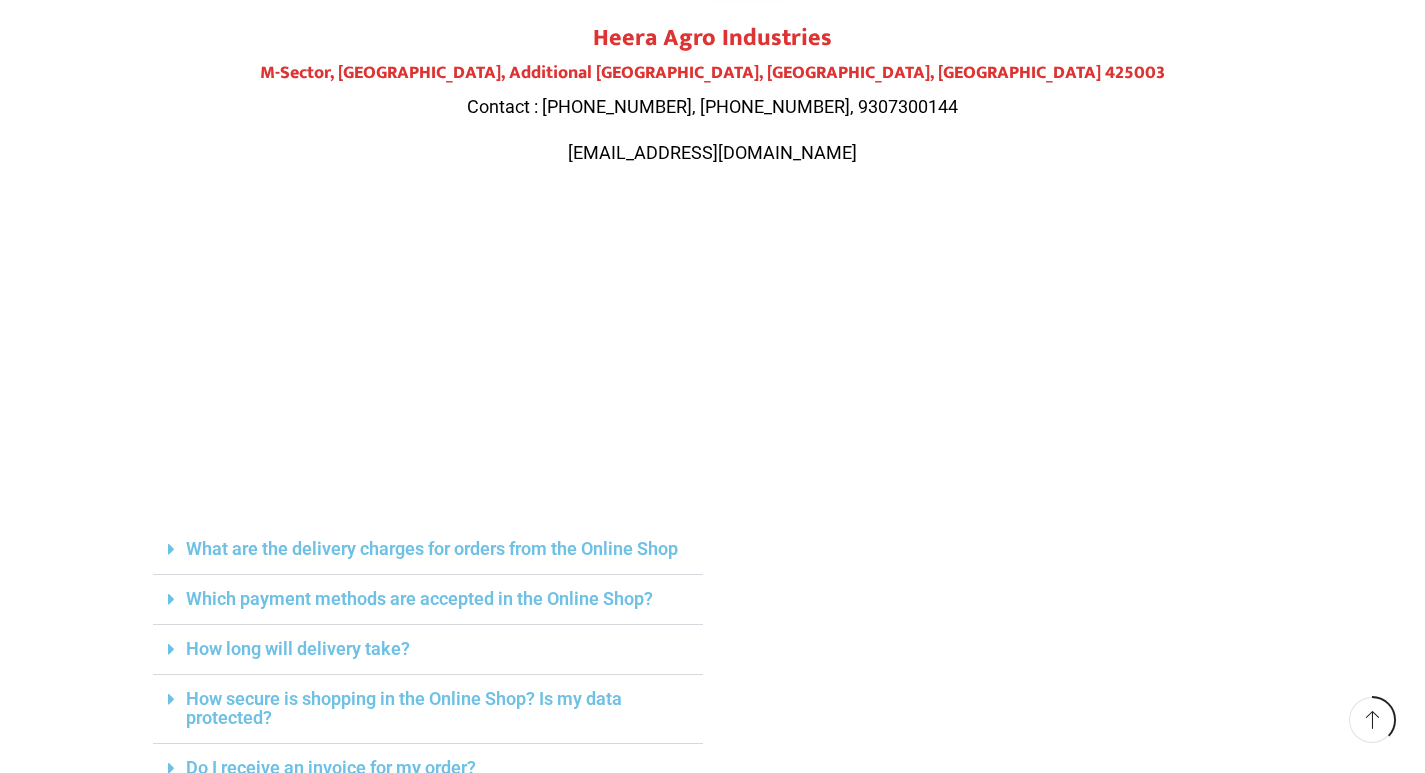 click at bounding box center [998, 659] 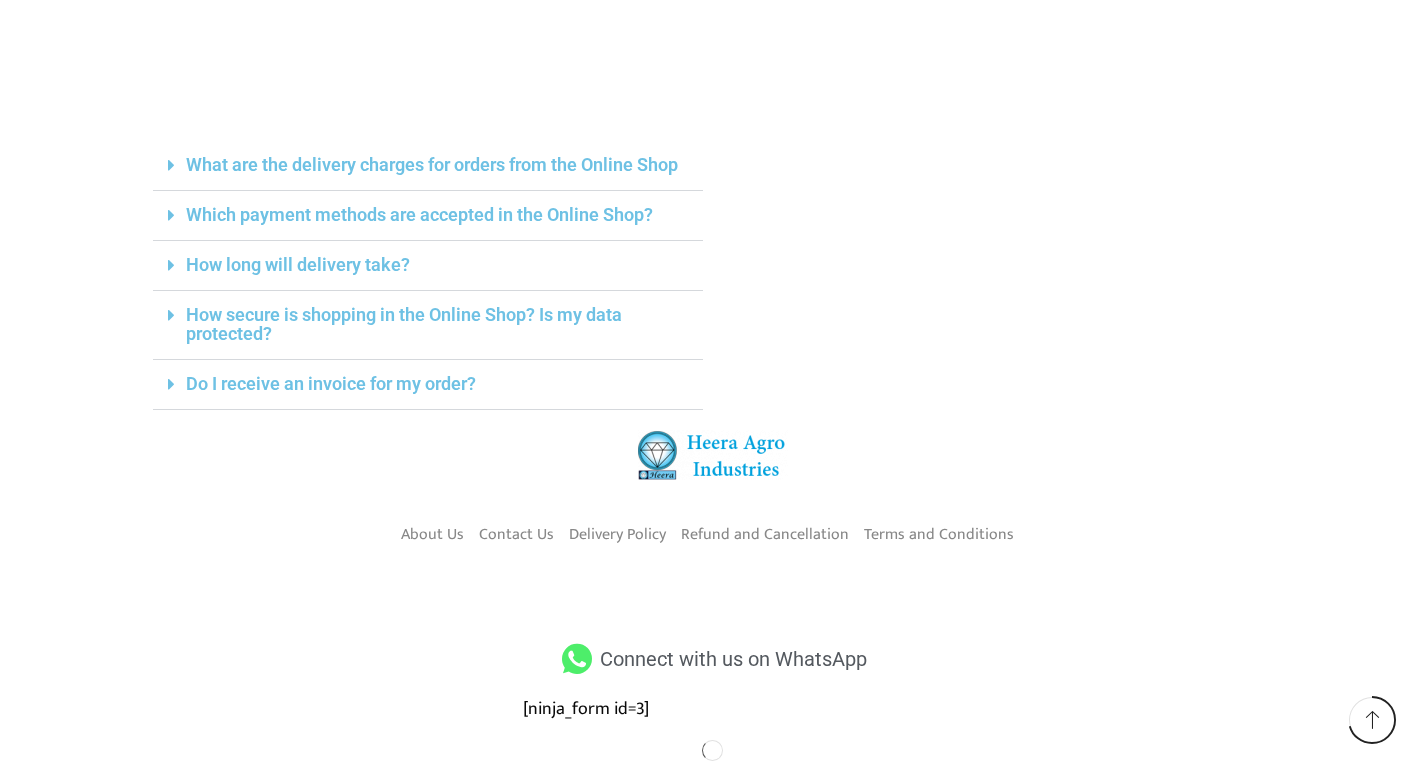 scroll, scrollTop: 700, scrollLeft: 0, axis: vertical 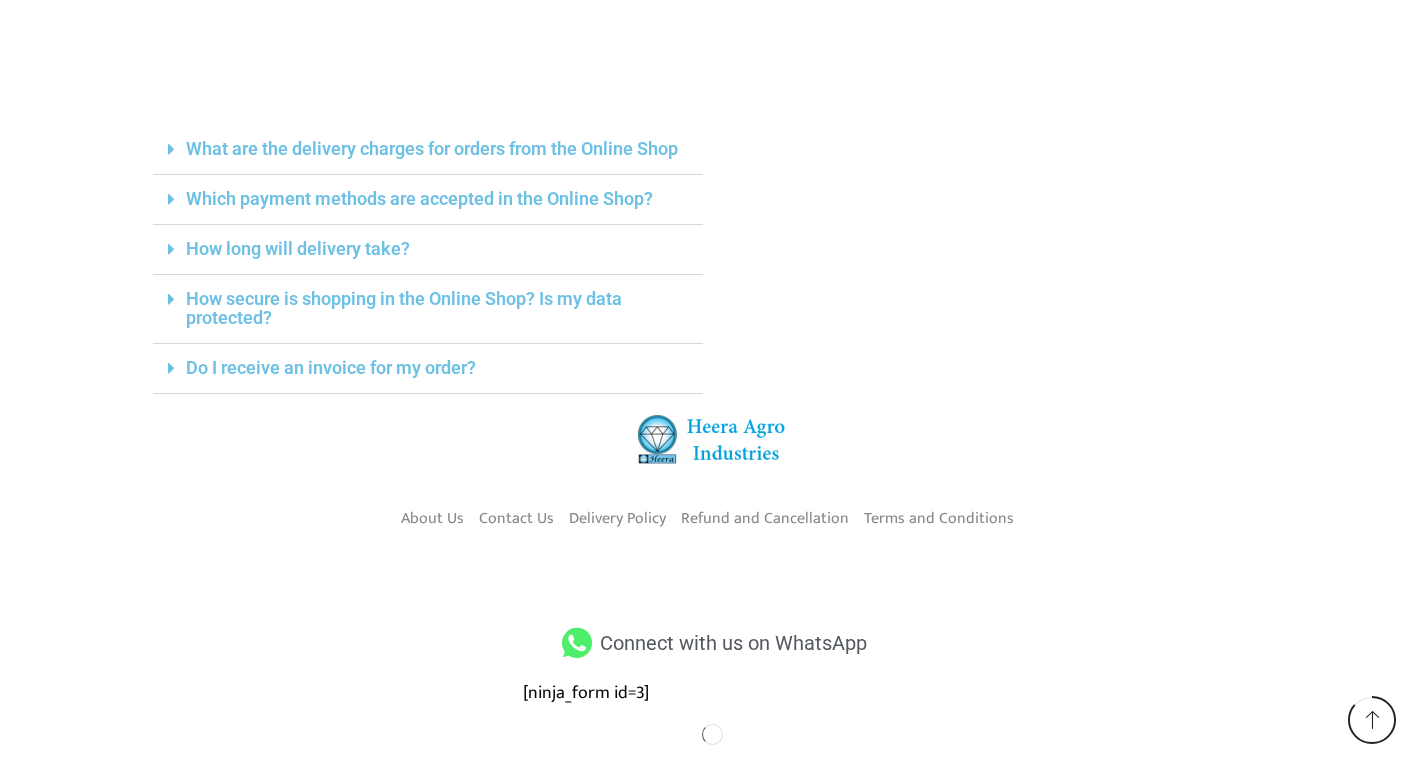 click on "How long will delivery take?" at bounding box center (298, 248) 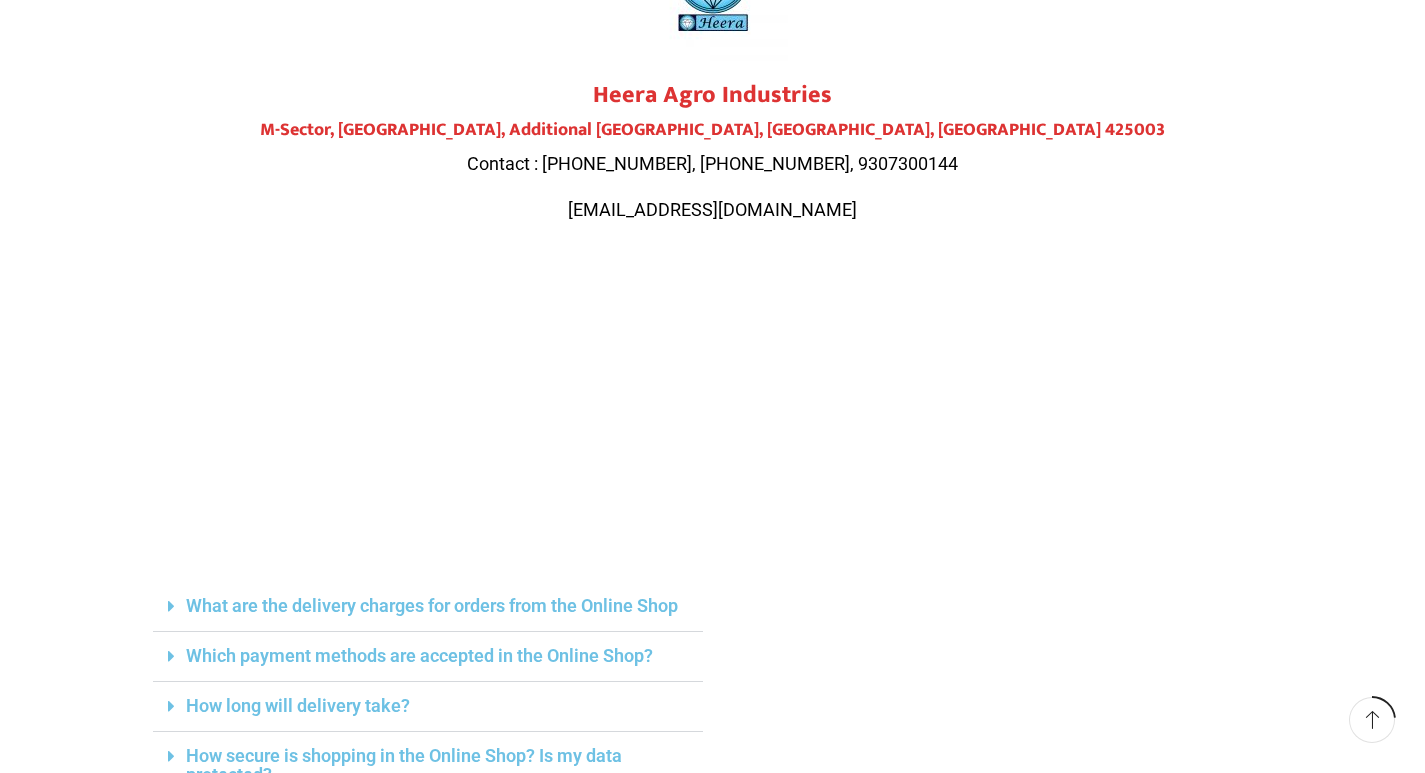 scroll, scrollTop: 0, scrollLeft: 0, axis: both 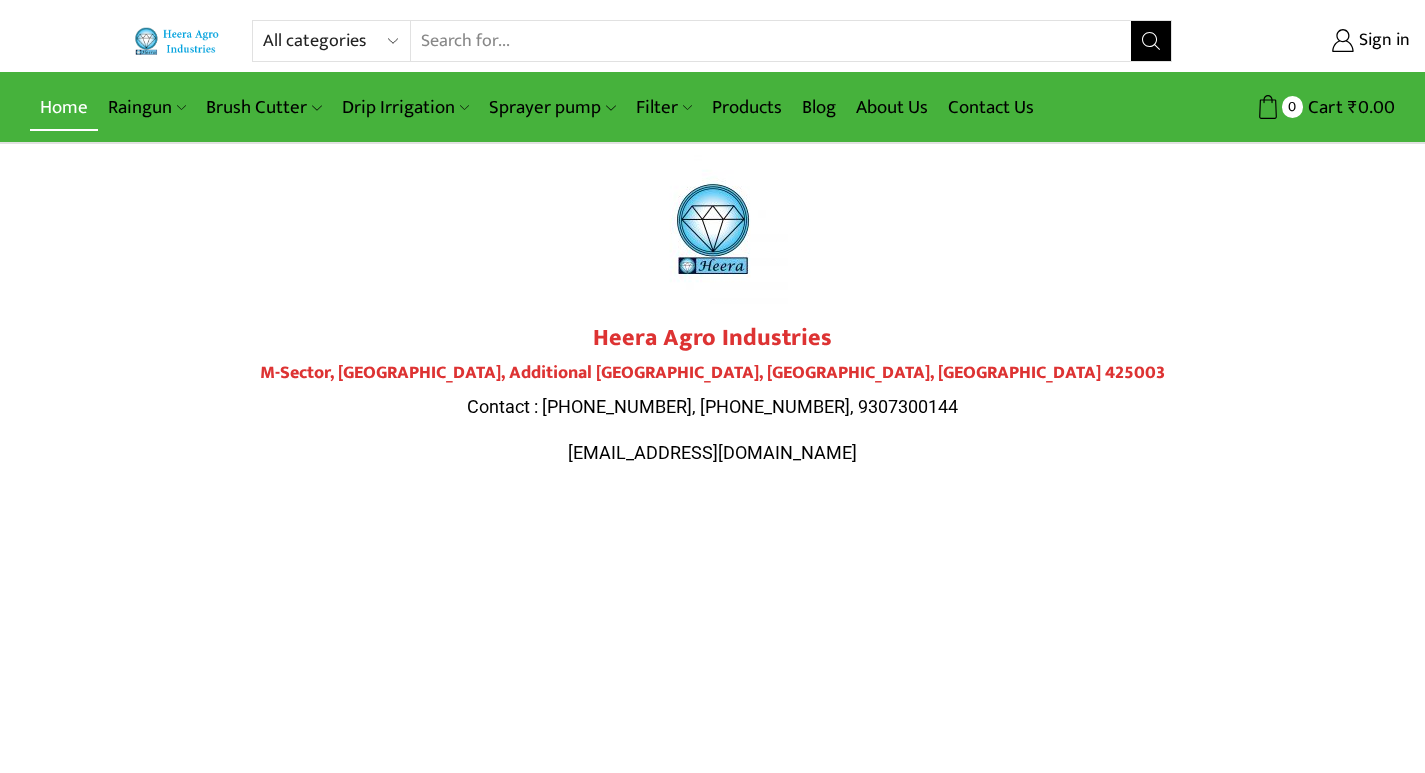 click on "Home" at bounding box center (64, 107) 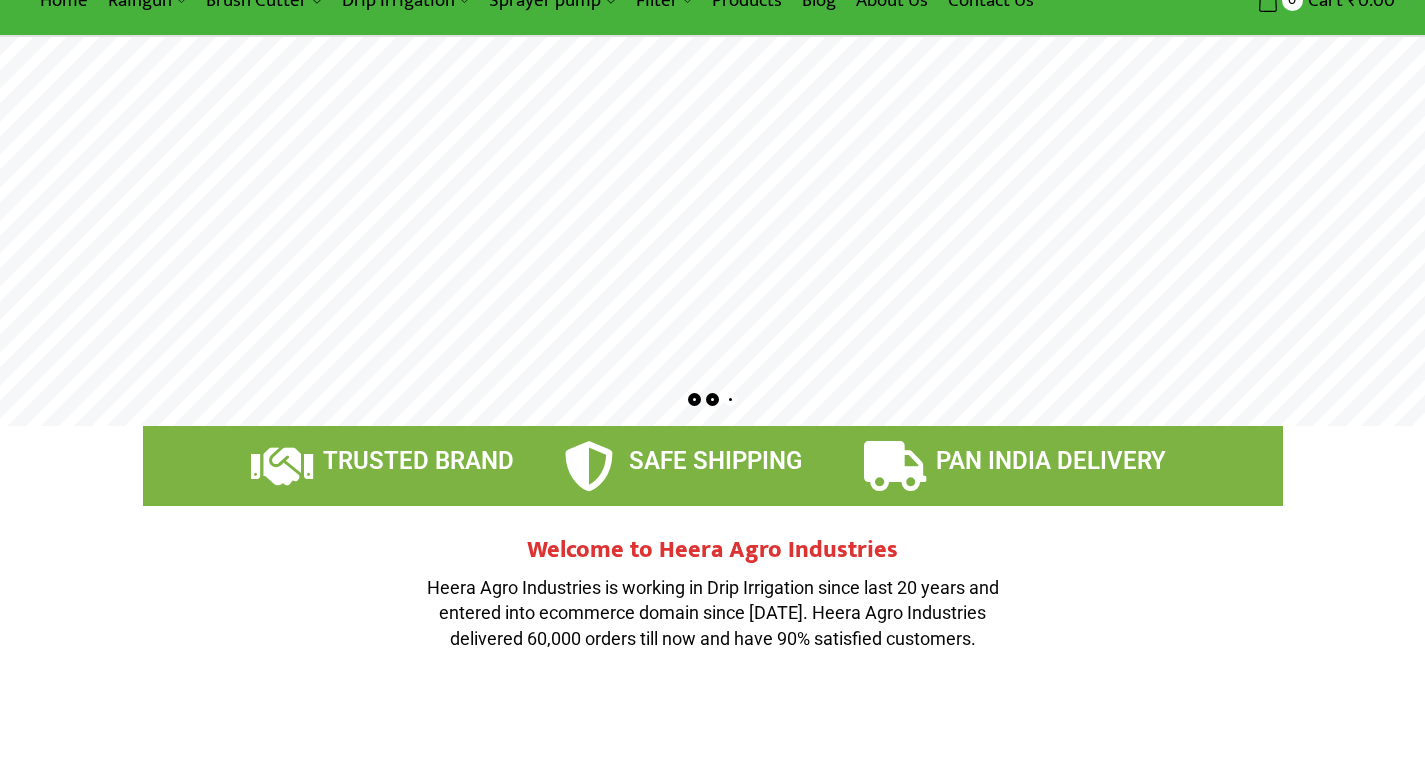 scroll, scrollTop: 0, scrollLeft: 0, axis: both 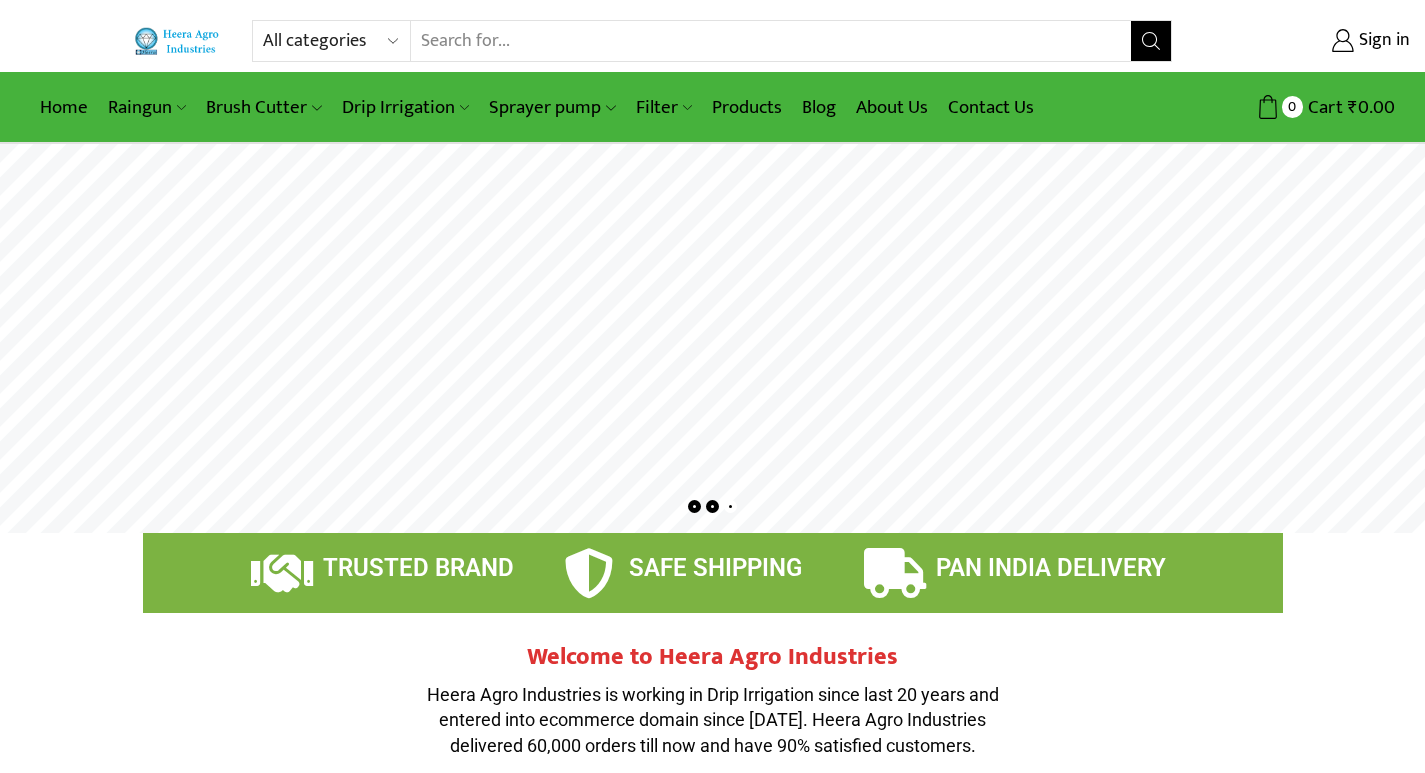 click on "All categories
Accessories
Air Release Valve
Brush Cutter
Domestic Use
Drip Irrigation
Filter
Fogger
Heera Pipes
Mulching Paper
Non Return Valve (Normex)
Pressure Relief Valve
Raingun
Sprayer pump
Sprinkler
Supreme Silpaulin
Valve
Venturi
Water Pressure Gauge
Water Storage Tanks
अ‍ॅसेसरीज
अ‍ॅसेसरीज
एअर रिलीज व्हाॅल्व
एअर रिलीज व्हाॅल्व
घरगुती उपयोग
घरेलू उपयोग
ठिबक सिंचन
ठिबक सिंचन
ड्रीपर
ड्रीपर
पाण्याच्या टाक्या
पानीकी टंकिया
प्रेशर रिलीफ व्हाॅल्व
प्रेशर रिलीफ व्हाॅल्व
फिल्टर
फिल्टर
फॉगर
फॉगर
ब्रश कटर" at bounding box center (336, 41) 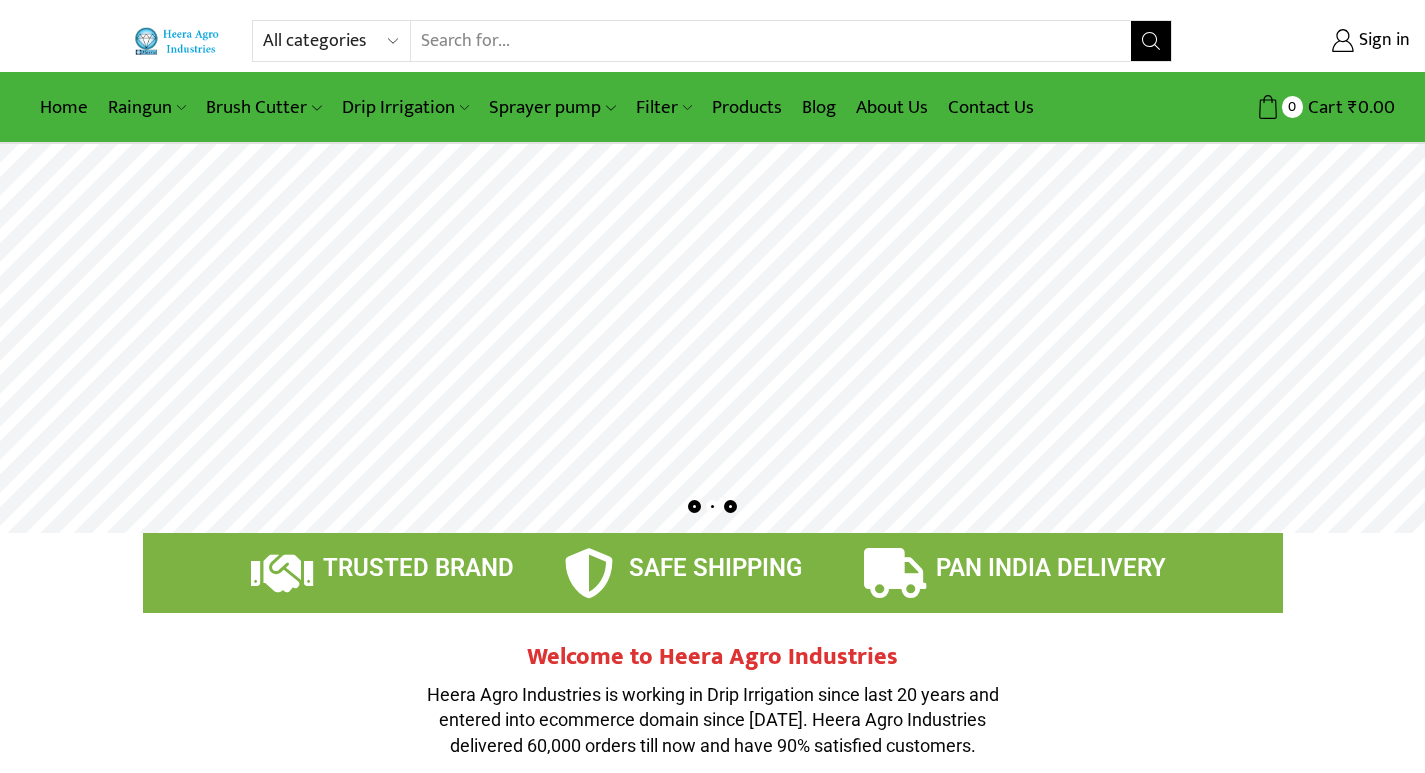 select on "heera-pipes-mr" 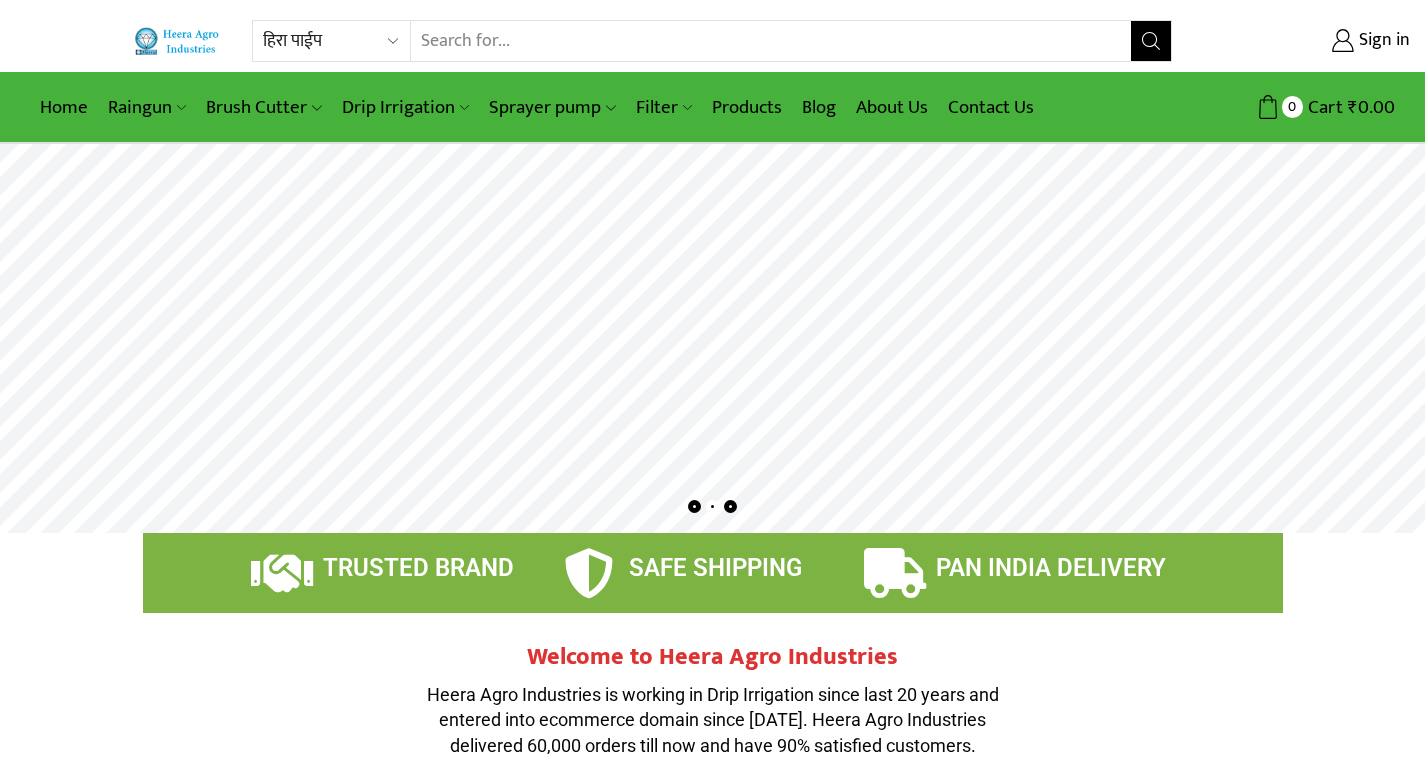 click on "All categories
Accessories
Air Release Valve
Brush Cutter
Domestic Use
Drip Irrigation
Filter
Fogger
Heera Pipes
Mulching Paper
Non Return Valve (Normex)
Pressure Relief Valve
Raingun
Sprayer pump
Sprinkler
Supreme Silpaulin
Valve
Venturi
Water Pressure Gauge
Water Storage Tanks
अ‍ॅसेसरीज
अ‍ॅसेसरीज
एअर रिलीज व्हाॅल्व
एअर रिलीज व्हाॅल्व
घरगुती उपयोग
घरेलू उपयोग
ठिबक सिंचन
ठिबक सिंचन
ड्रीपर
ड्रीपर
पाण्याच्या टाक्या
पानीकी टंकिया
प्रेशर रिलीफ व्हाॅल्व
प्रेशर रिलीफ व्हाॅल्व
फिल्टर
फिल्टर
फॉगर
फॉगर
ब्रश कटर" at bounding box center [336, 41] 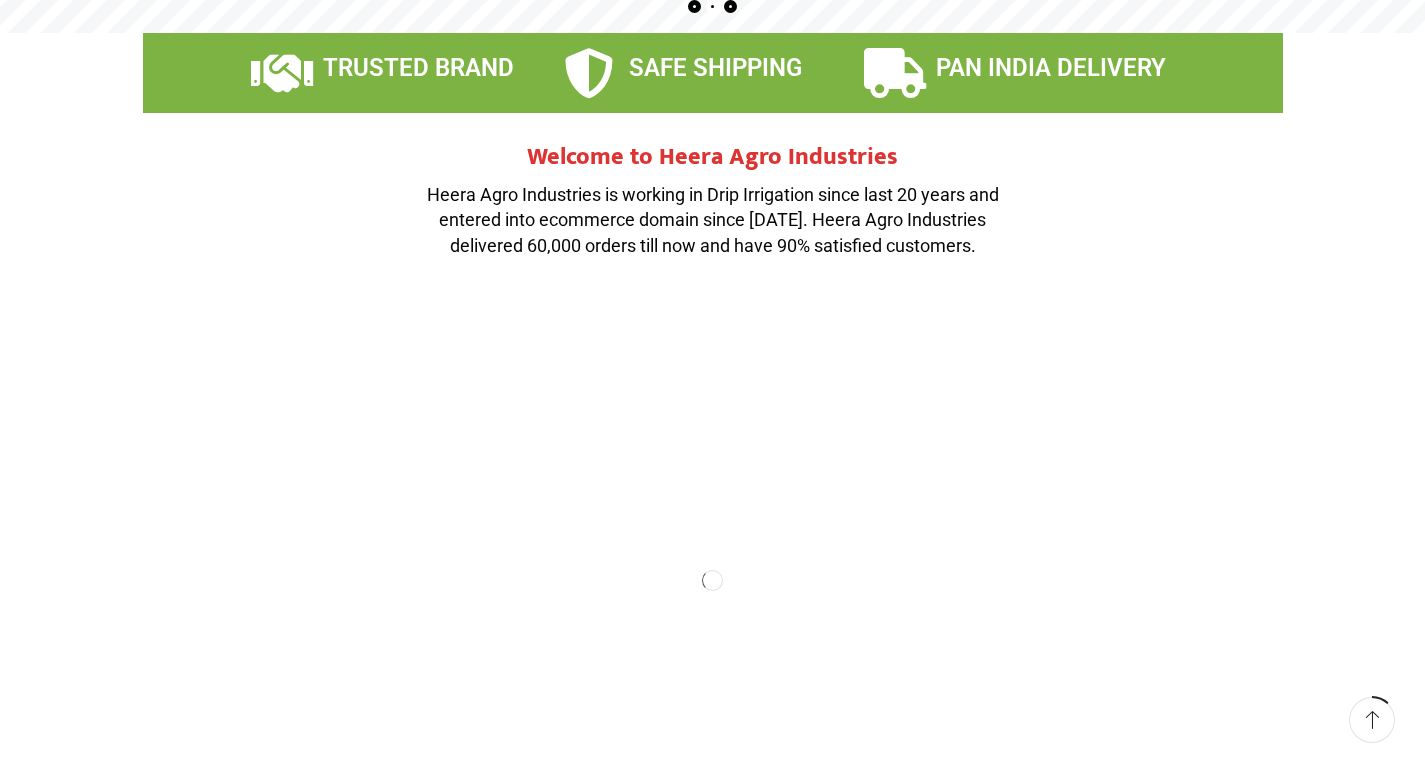 scroll, scrollTop: 0, scrollLeft: 0, axis: both 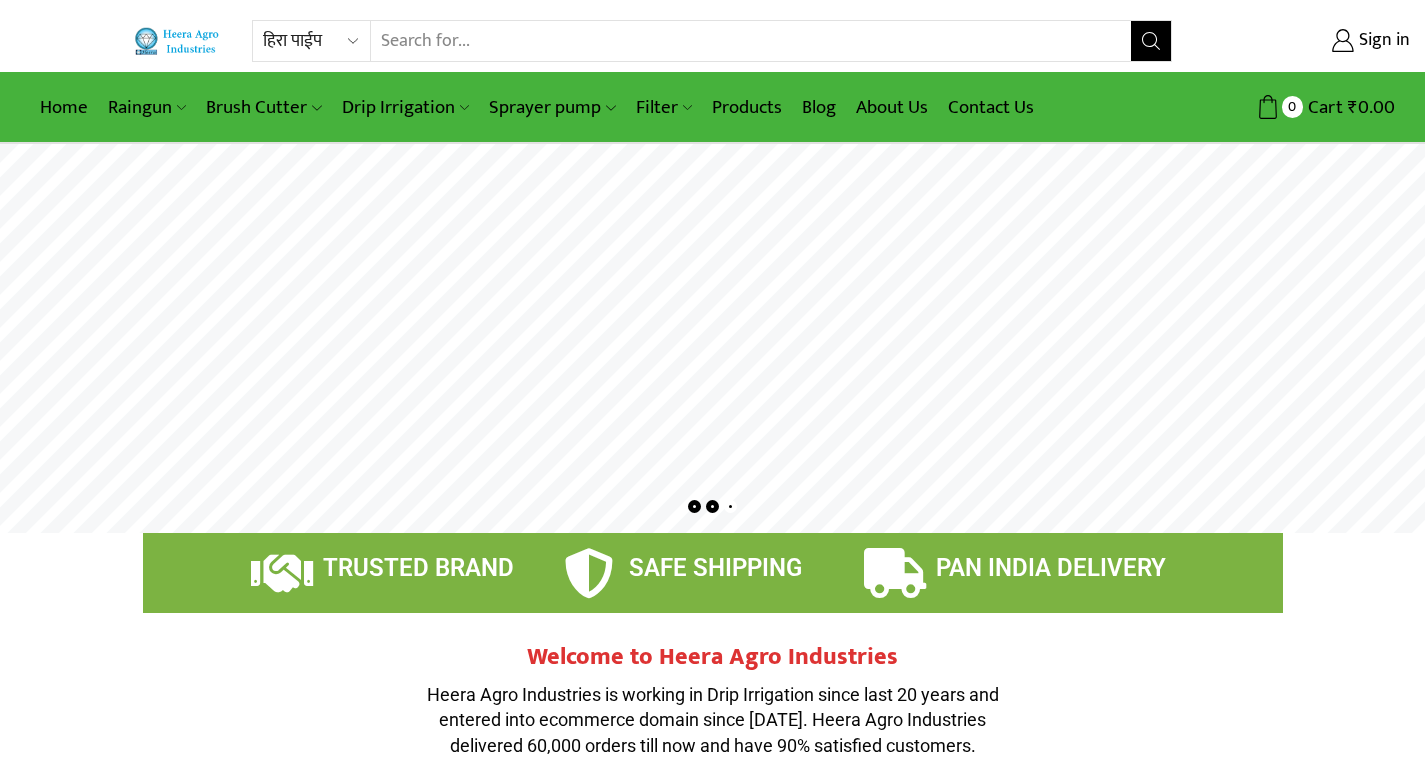 click on "All categories
Accessories
Air Release Valve
Brush Cutter
Domestic Use
Drip Irrigation
Filter
Fogger
Heera Pipes
Mulching Paper
Non Return Valve (Normex)
Pressure Relief Valve
Raingun
Sprayer pump
Sprinkler
Supreme Silpaulin
Valve
Venturi
Water Pressure Gauge
Water Storage Tanks
अ‍ॅसेसरीज
अ‍ॅसेसरीज
एअर रिलीज व्हाॅल्व
एअर रिलीज व्हाॅल्व
घरगुती उपयोग
घरेलू उपयोग
ठिबक सिंचन
ठिबक सिंचन
ड्रीपर
ड्रीपर
पाण्याच्या टाक्या
पानीकी टंकिया
प्रेशर रिलीफ व्हाॅल्व
प्रेशर रिलीफ व्हाॅल्व
फिल्टर" at bounding box center [712, 41] 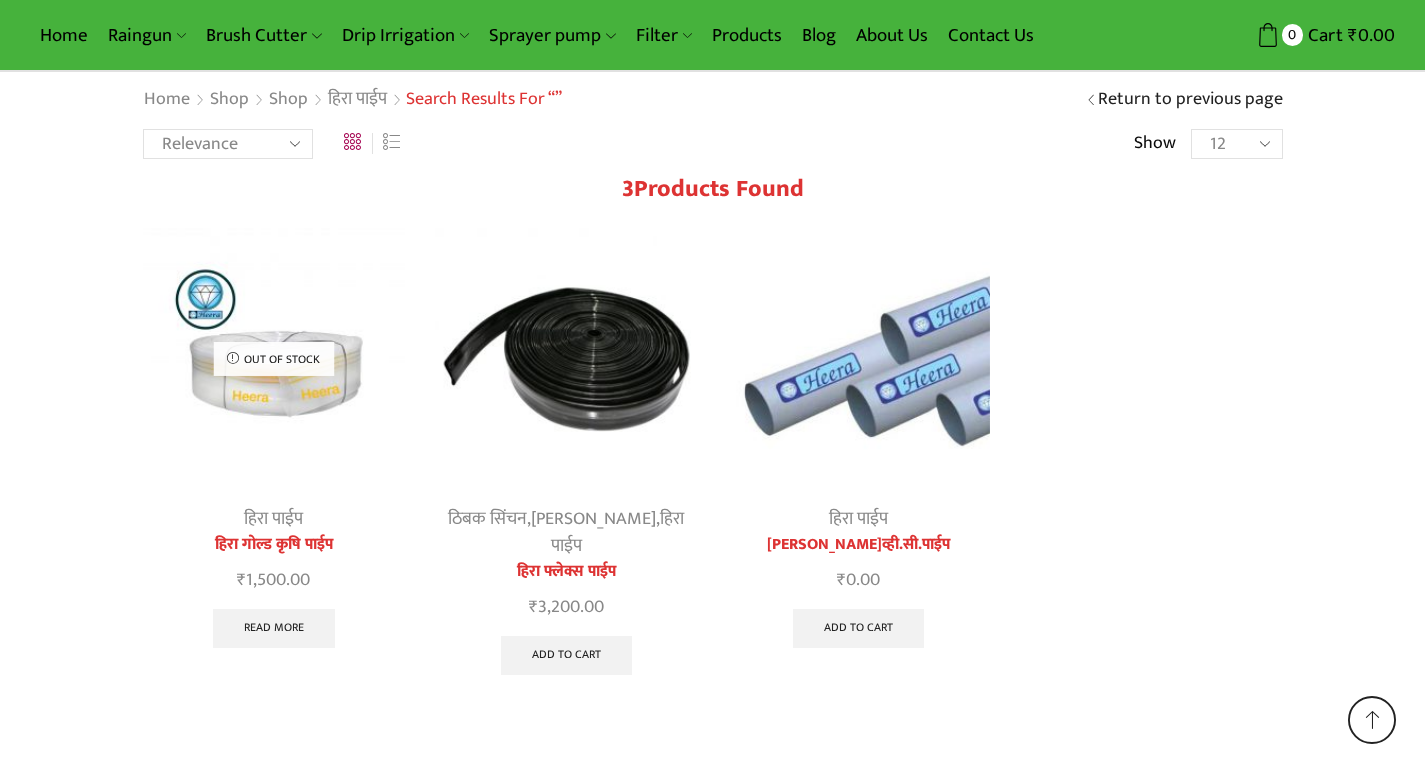 scroll, scrollTop: 0, scrollLeft: 0, axis: both 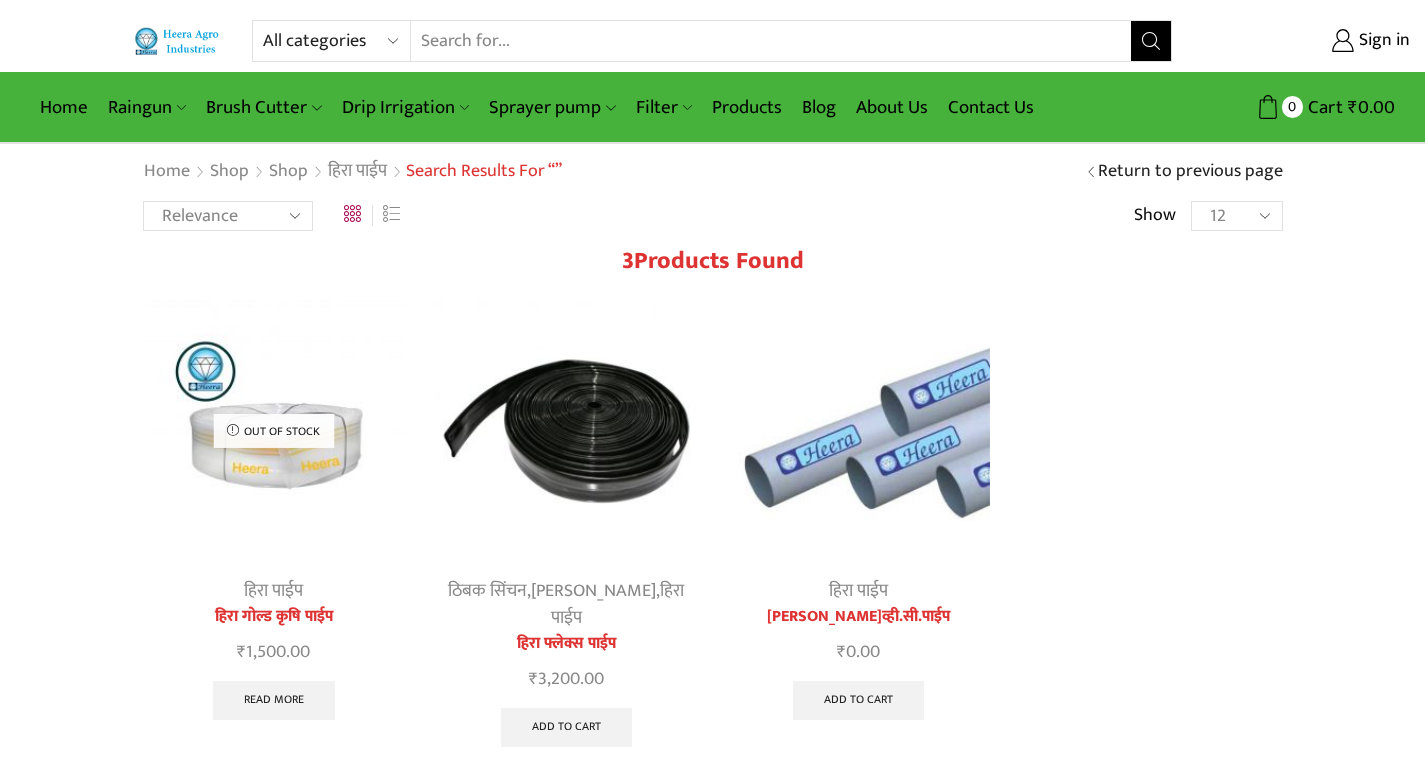 click on "All categories
Accessories
Air Release Valve
Brush Cutter
Domestic Use
Drip Irrigation
Filter
Fogger
Heera Pipes
Mulching Paper
Non Return Valve (Normex)
Pressure Relief Valve
Raingun
Sprayer pump
Sprinkler
Supreme Silpaulin
Valve
Venturi
Water Pressure Gauge
Water Storage Tanks
अ‍ॅसेसरीज
अ‍ॅसेसरीज
एअर रिलीज व्हाॅल्व
एअर रिलीज व्हाॅल्व
घरगुती उपयोग
घरेलू उपयोग
ठिबक सिंचन
ठिबक सिंचन
ड्रीपर
ड्रीपर
पाण्याच्या टाक्या
पानीकी टंकिया
प्रेशर रिलीफ व्हाॅल्व
प्रेशर रिलीफ व्हाॅल्व
फिल्टर
फिल्टर
फॉगर
फॉगर
ब्रश कटर" at bounding box center (336, 41) 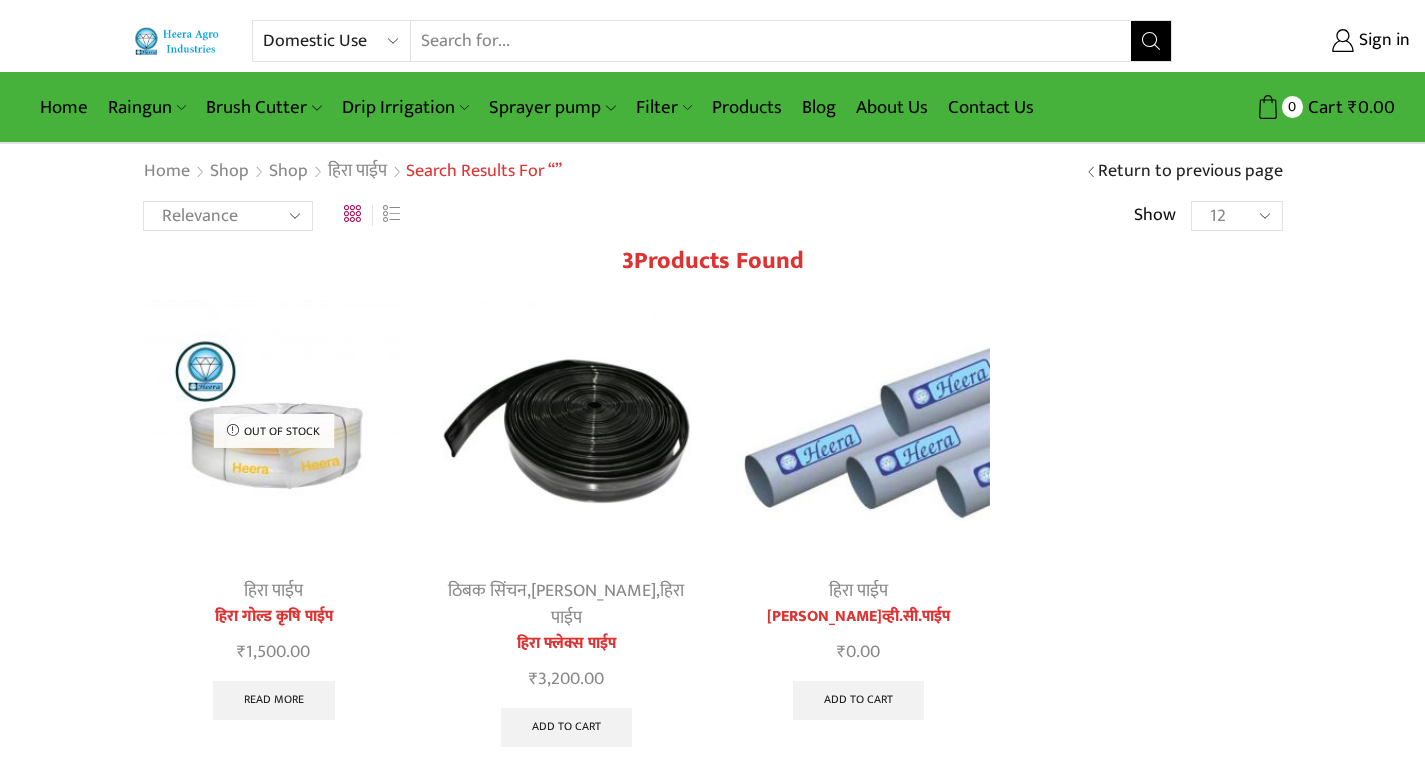 click on "All categories
Accessories
Air Release Valve
Brush Cutter
Domestic Use
Drip Irrigation
Filter
Fogger
Heera Pipes
Mulching Paper
Non Return Valve (Normex)
Pressure Relief Valve
Raingun
Sprayer pump
Sprinkler
Supreme Silpaulin
Valve
Venturi
Water Pressure Gauge
Water Storage Tanks
अ‍ॅसेसरीज
अ‍ॅसेसरीज
एअर रिलीज व्हाॅल्व
एअर रिलीज व्हाॅल्व
घरगुती उपयोग
घरेलू उपयोग
ठिबक सिंचन
ठिबक सिंचन
ड्रीपर
ड्रीपर
पाण्याच्या टाक्या
पानीकी टंकिया
प्रेशर रिलीफ व्हाॅल्व
प्रेशर रिलीफ व्हाॅल्व
फिल्टर
फिल्टर
फॉगर
फॉगर
ब्रश कटर" at bounding box center (336, 41) 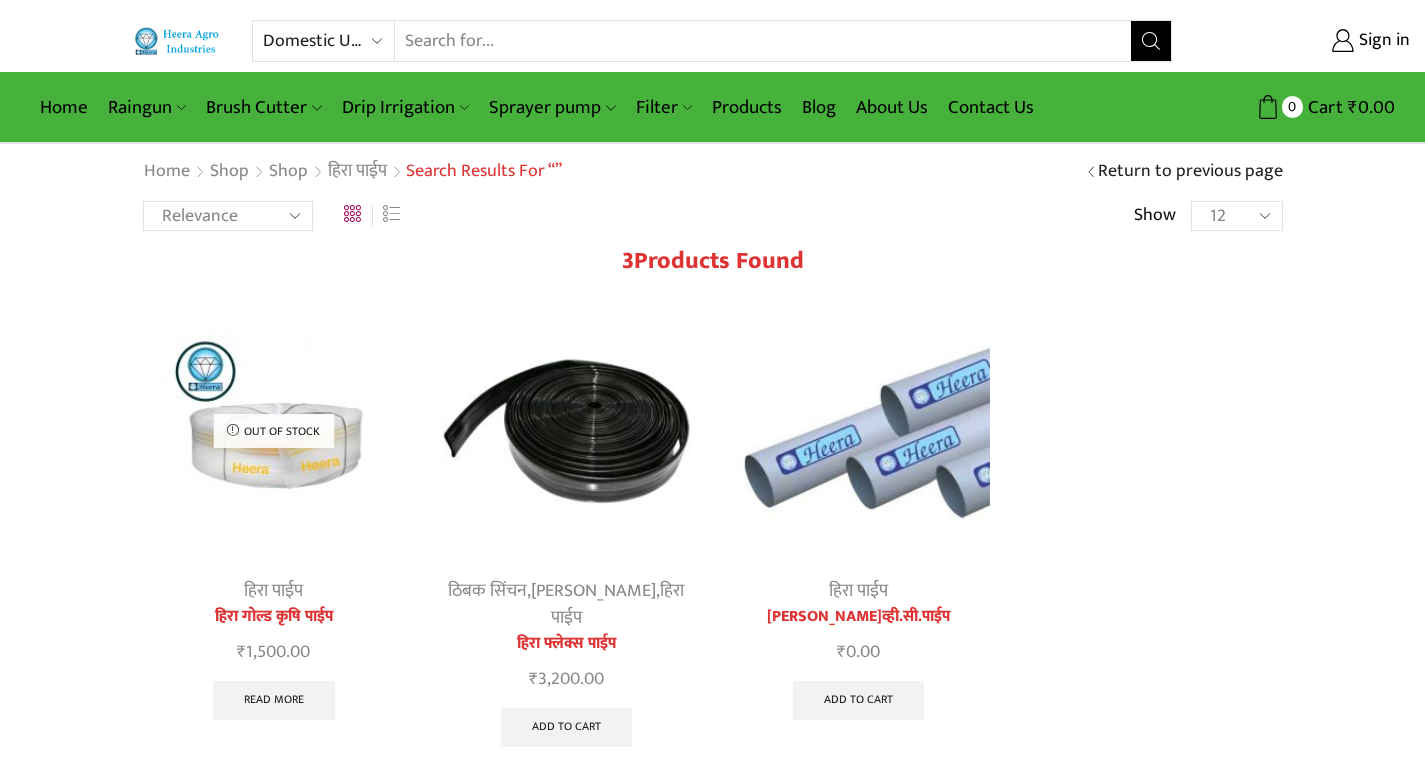 click on "Search" at bounding box center [1151, 41] 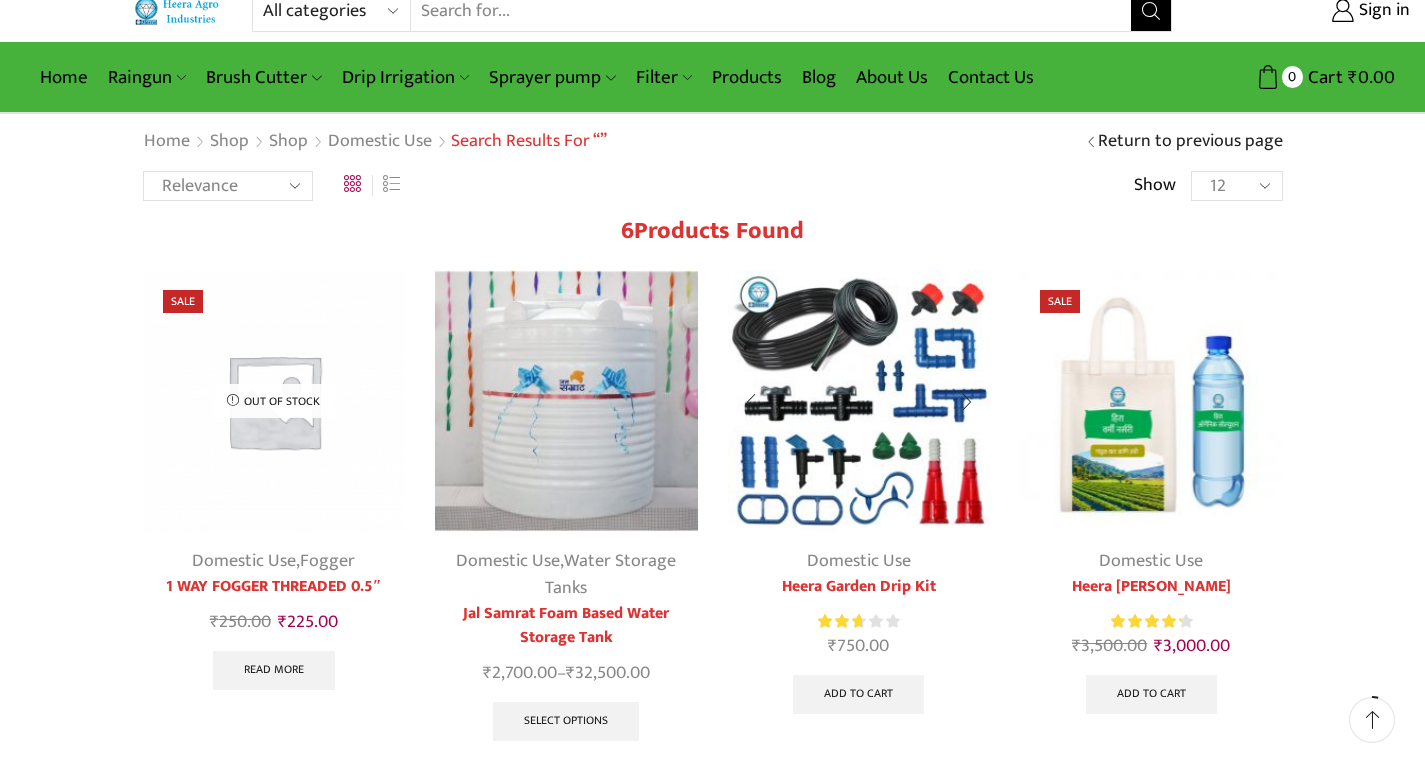 scroll, scrollTop: 0, scrollLeft: 0, axis: both 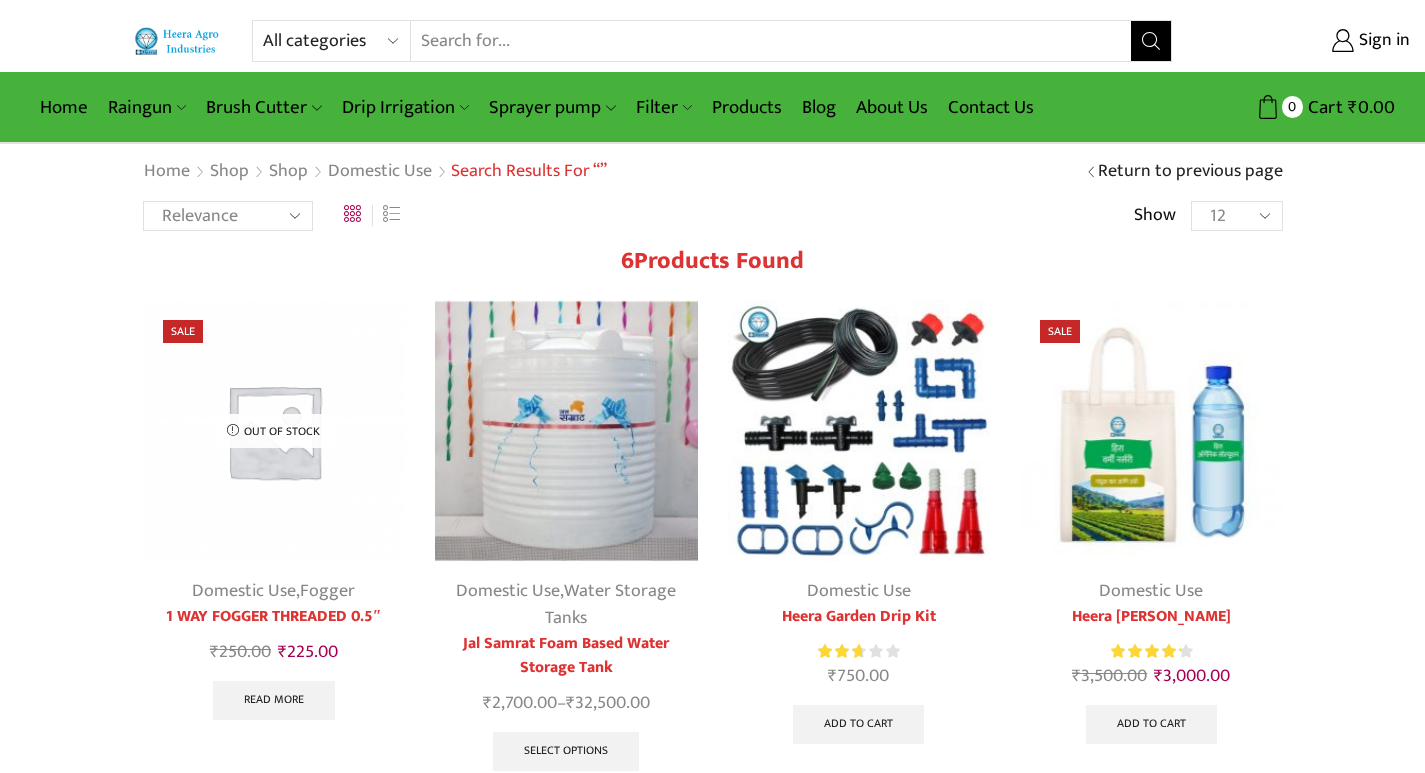 click on "All categories
Accessories
Air Release Valve
Brush Cutter
Domestic Use
Drip Irrigation
Filter
Fogger
Heera Pipes
Mulching Paper
Non Return Valve (Normex)
Pressure Relief Valve
Raingun
Sprayer pump
Sprinkler
Supreme Silpaulin
Valve
Venturi
Water Pressure Gauge
Water Storage Tanks
अ‍ॅसेसरीज
अ‍ॅसेसरीज
एअर रिलीज व्हाॅल्व
एअर रिलीज व्हाॅल्व
घरगुती उपयोग
घरेलू उपयोग
ठिबक सिंचन
ठिबक सिंचन
ड्रीपर
ड्रीपर
पाण्याच्या टाक्या
पानीकी टंकिया
प्रेशर रिलीफ व्हाॅल्व
प्रेशर रिलीफ व्हाॅल्व
फिल्टर
फिल्टर
फॉगर
फॉगर
ब्रश कटर" at bounding box center [336, 41] 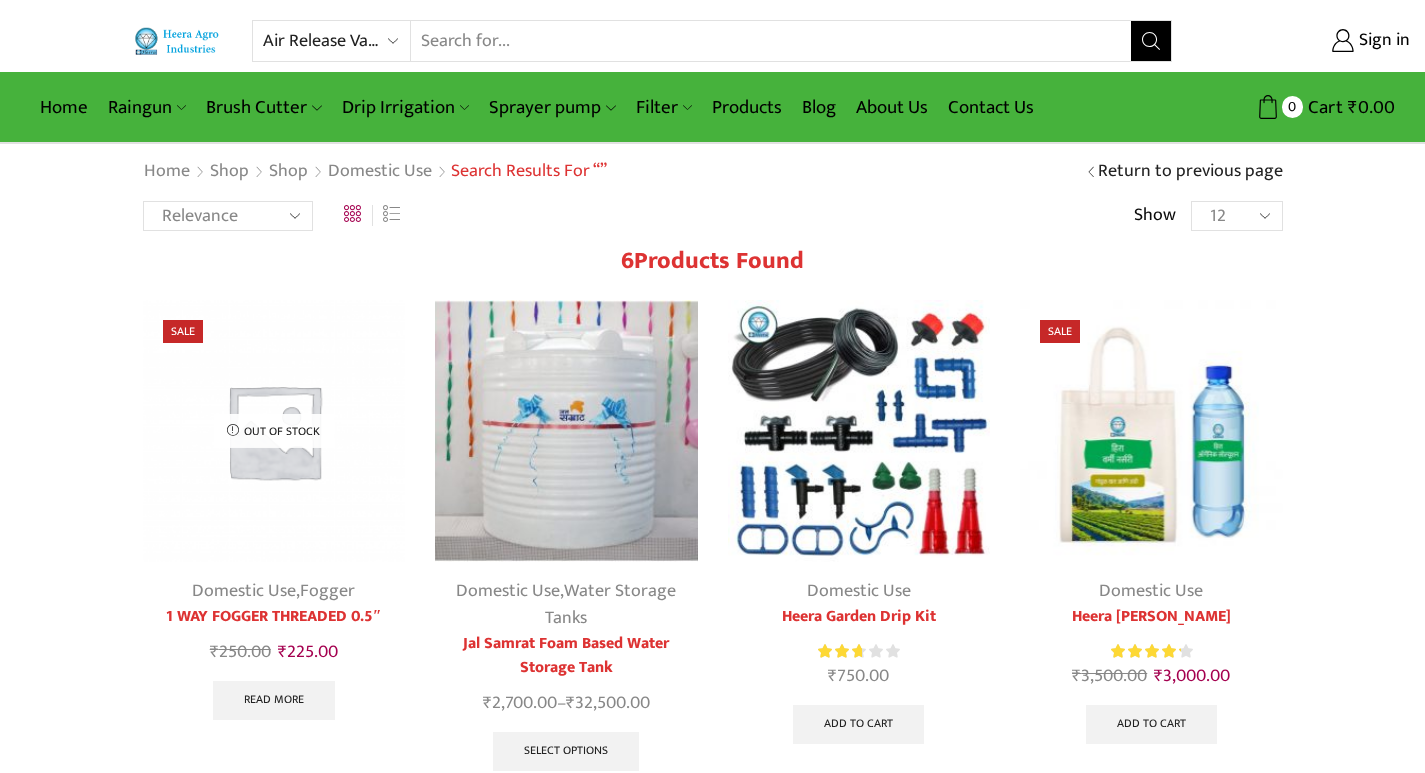 click on "All categories
Accessories
Air Release Valve
Brush Cutter
Domestic Use
Drip Irrigation
Filter
Fogger
Heera Pipes
Mulching Paper
Non Return Valve (Normex)
Pressure Relief Valve
Raingun
Sprayer pump
Sprinkler
Supreme Silpaulin
Valve
Venturi
Water Pressure Gauge
Water Storage Tanks
अ‍ॅसेसरीज
अ‍ॅसेसरीज
एअर रिलीज व्हाॅल्व
एअर रिलीज व्हाॅल्व
घरगुती उपयोग
घरेलू उपयोग
ठिबक सिंचन
ठिबक सिंचन
ड्रीपर
ड्रीपर
पाण्याच्या टाक्या
पानीकी टंकिया
प्रेशर रिलीफ व्हाॅल्व
प्रेशर रिलीफ व्हाॅल्व
फिल्टर
फिल्टर
फॉगर
फॉगर
ब्रश कटर" at bounding box center [336, 41] 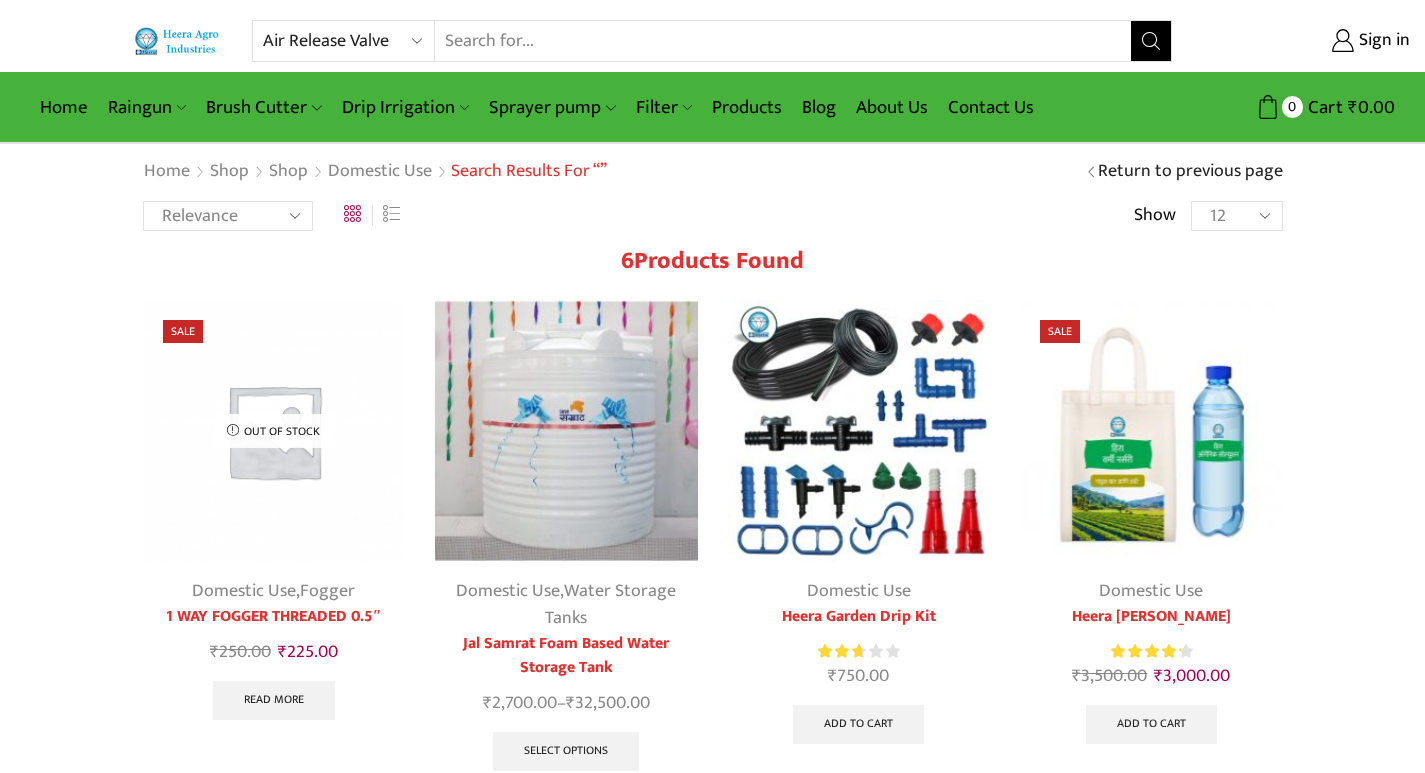 click 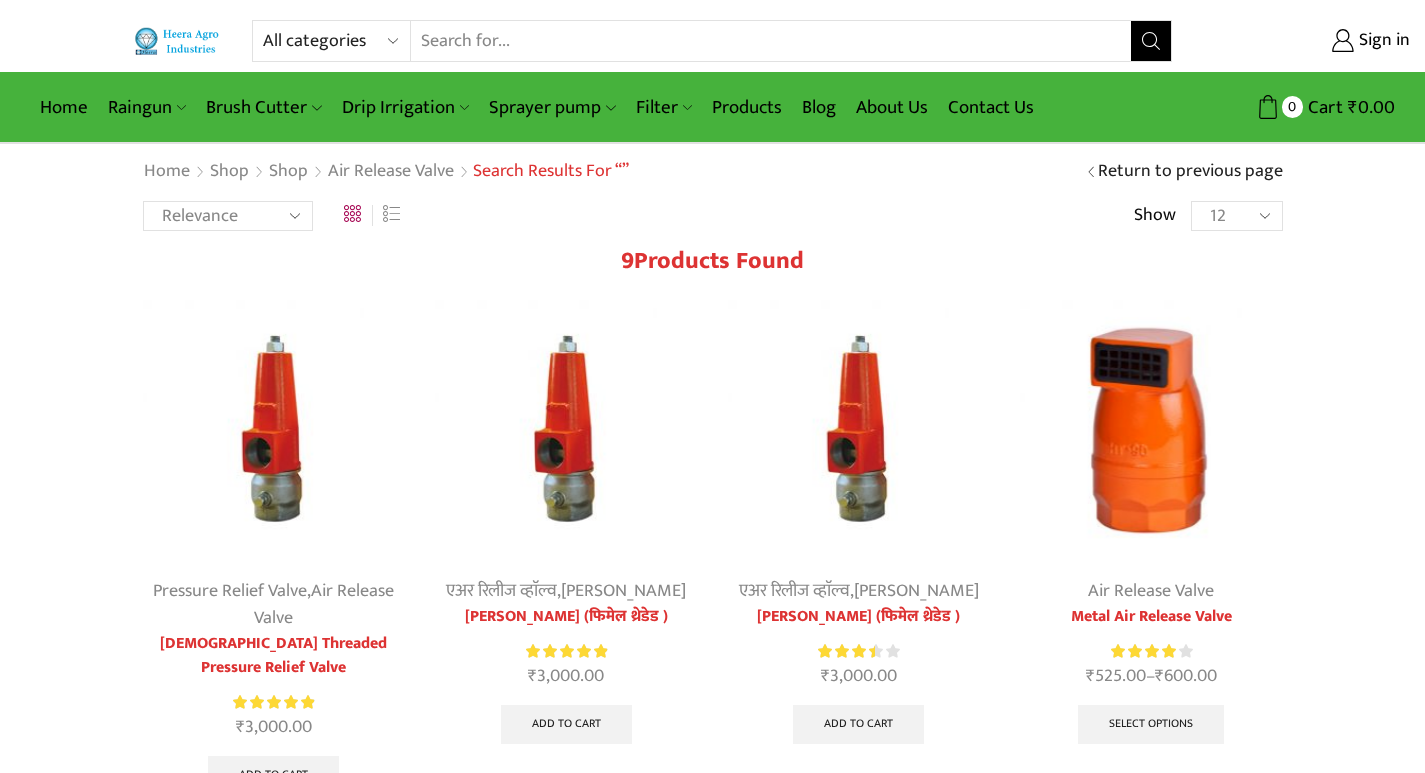 scroll, scrollTop: 0, scrollLeft: 0, axis: both 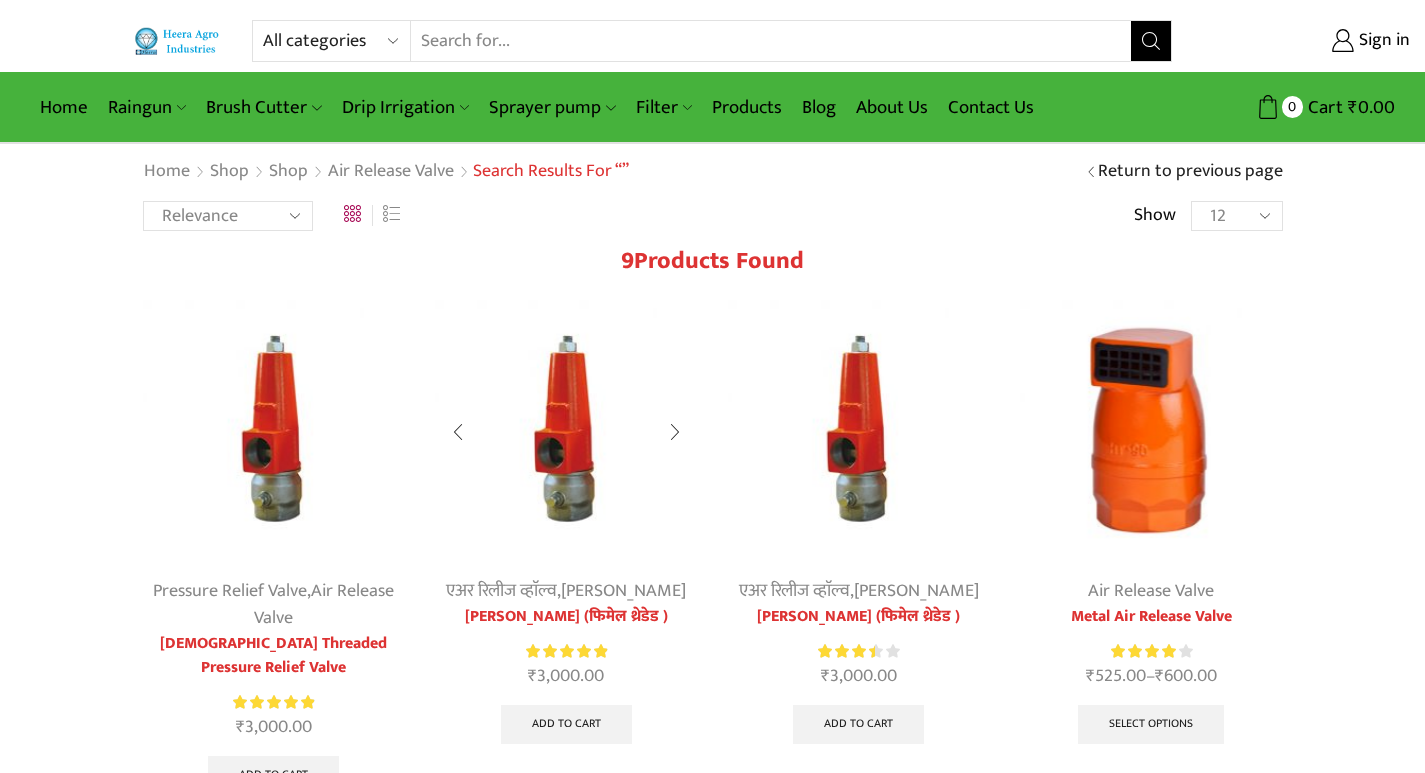 select on "pressure-relief-valve" 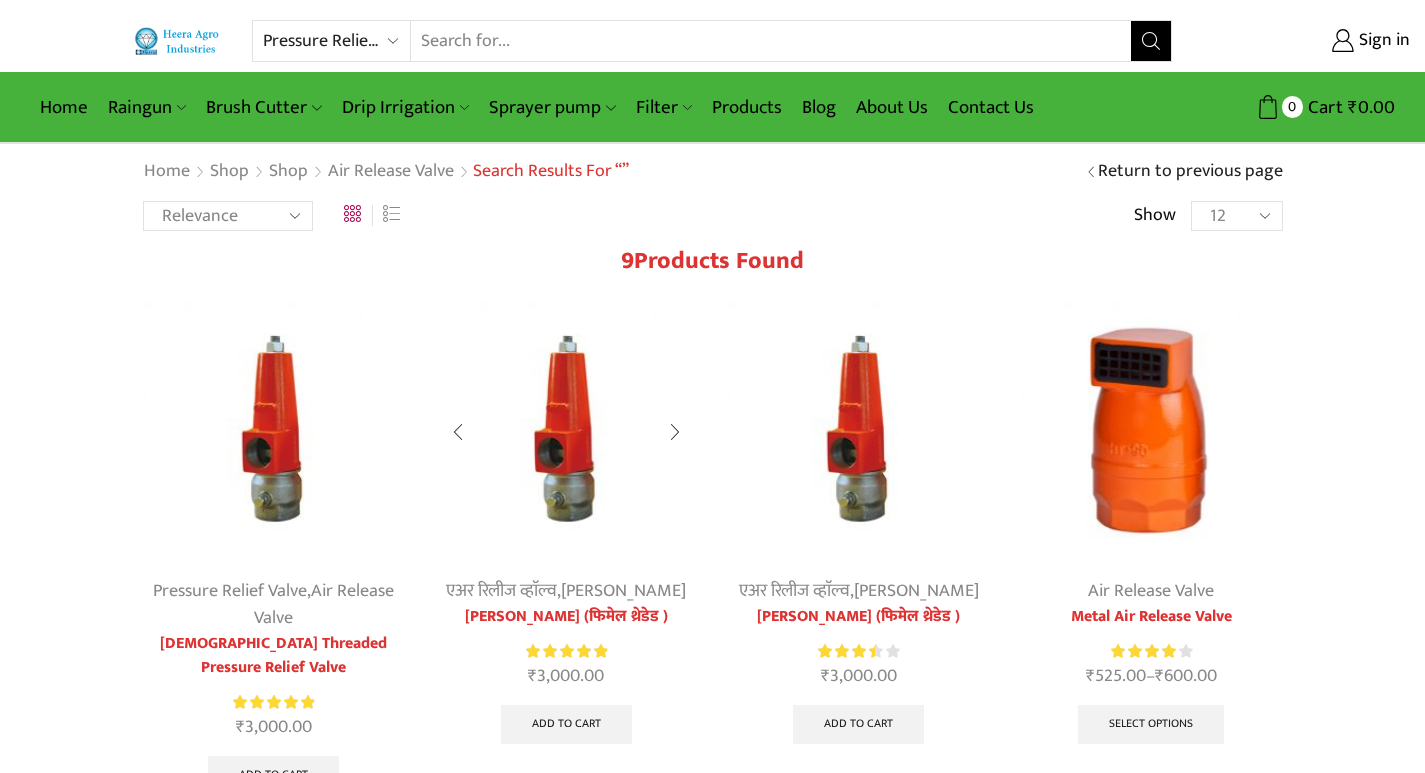 click on "All categories
Accessories
Air Release Valve
Brush Cutter
Domestic Use
Drip Irrigation
Filter
Fogger
Heera Pipes
Mulching Paper
Non Return Valve (Normex)
Pressure Relief Valve
Raingun
Sprayer pump
Sprinkler
Supreme Silpaulin
Valve
Venturi
Water Pressure Gauge
Water Storage Tanks
अ‍ॅसेसरीज
अ‍ॅसेसरीज
एअर रिलीज व्हाॅल्व
एअर रिलीज व्हाॅल्व
घरगुती उपयोग
घरेलू उपयोग
ठिबक सिंचन
ठिबक सिंचन
ड्रीपर
ड्रीपर
पाण्याच्या टाक्या
पानीकी टंकिया
प्रेशर रिलीफ व्हाॅल्व
प्रेशर रिलीफ व्हाॅल्व
फिल्टर
फिल्टर
फॉगर
फॉगर
ब्रश कटर" at bounding box center (336, 41) 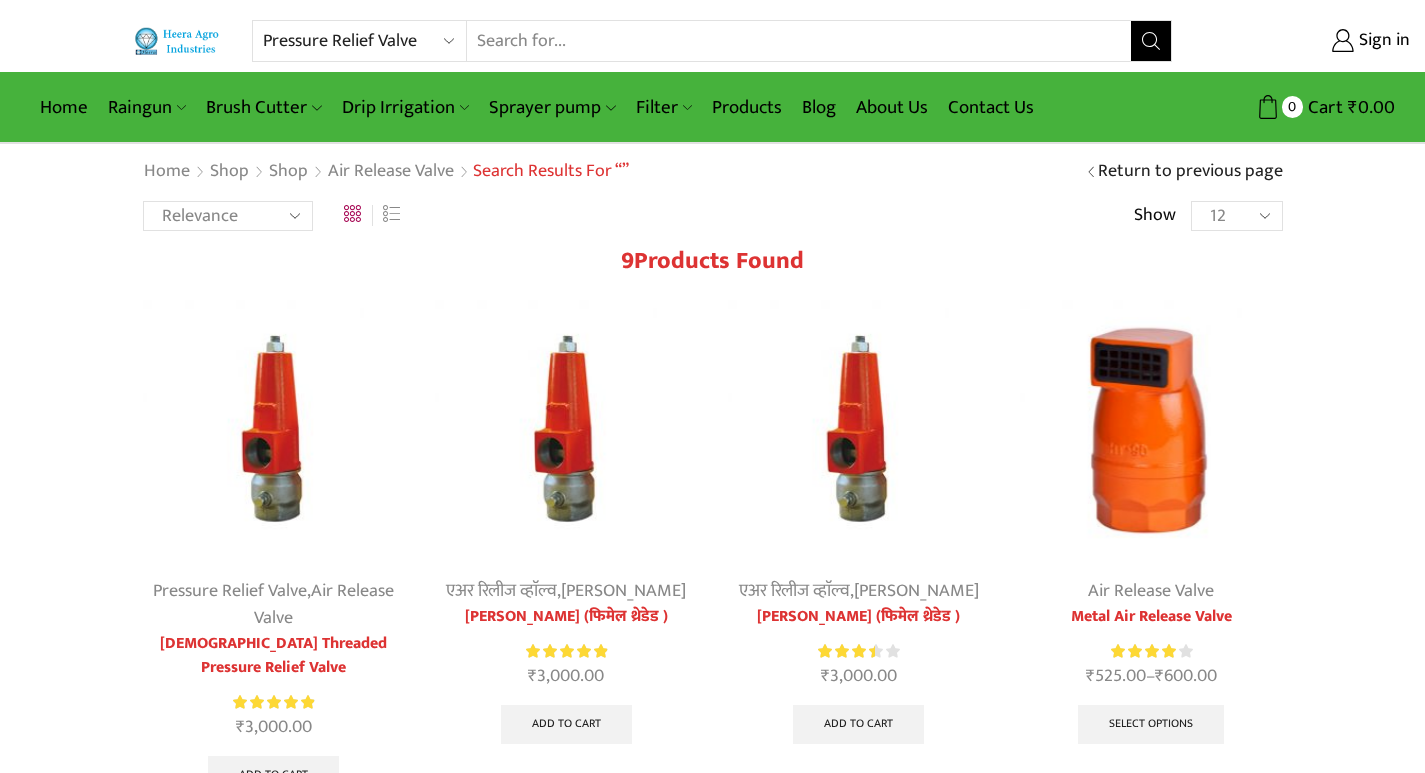 click 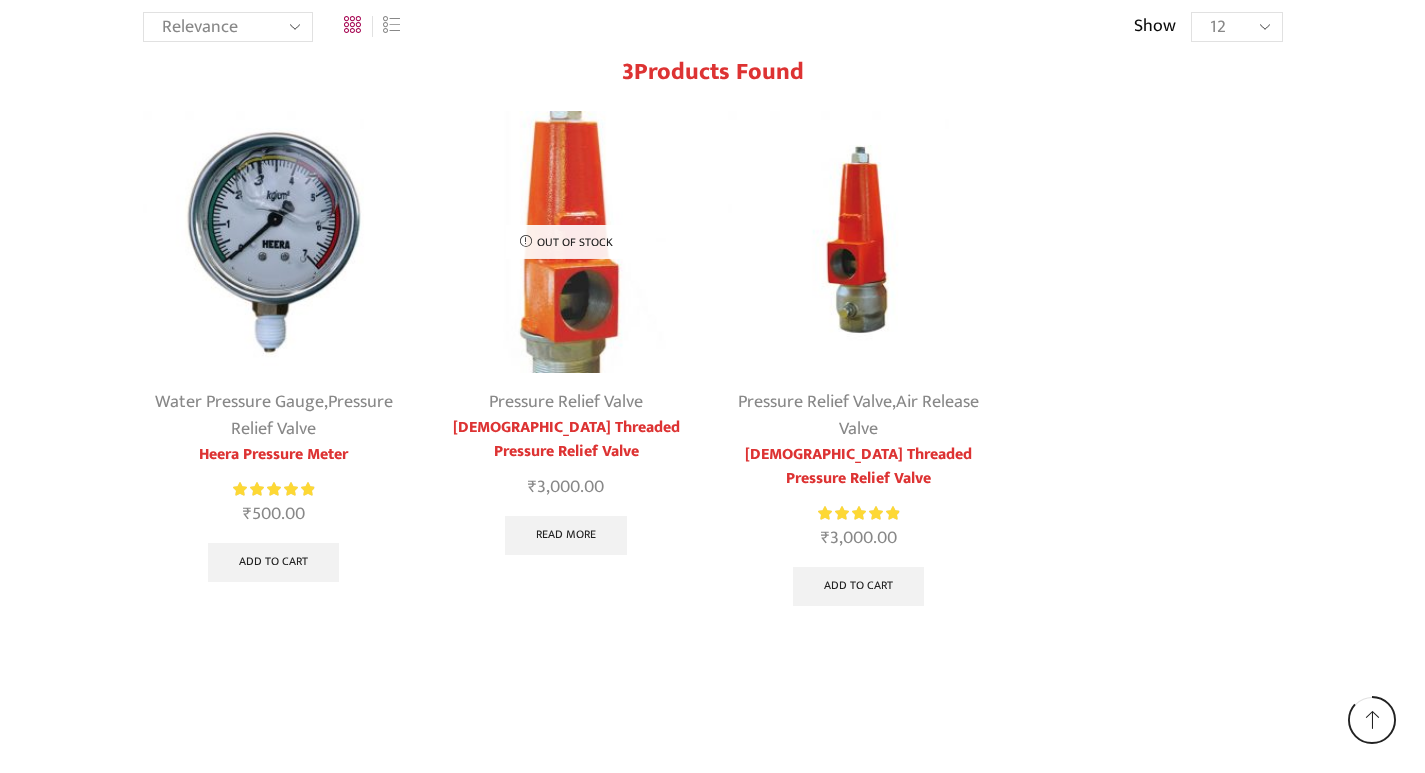 scroll, scrollTop: 200, scrollLeft: 0, axis: vertical 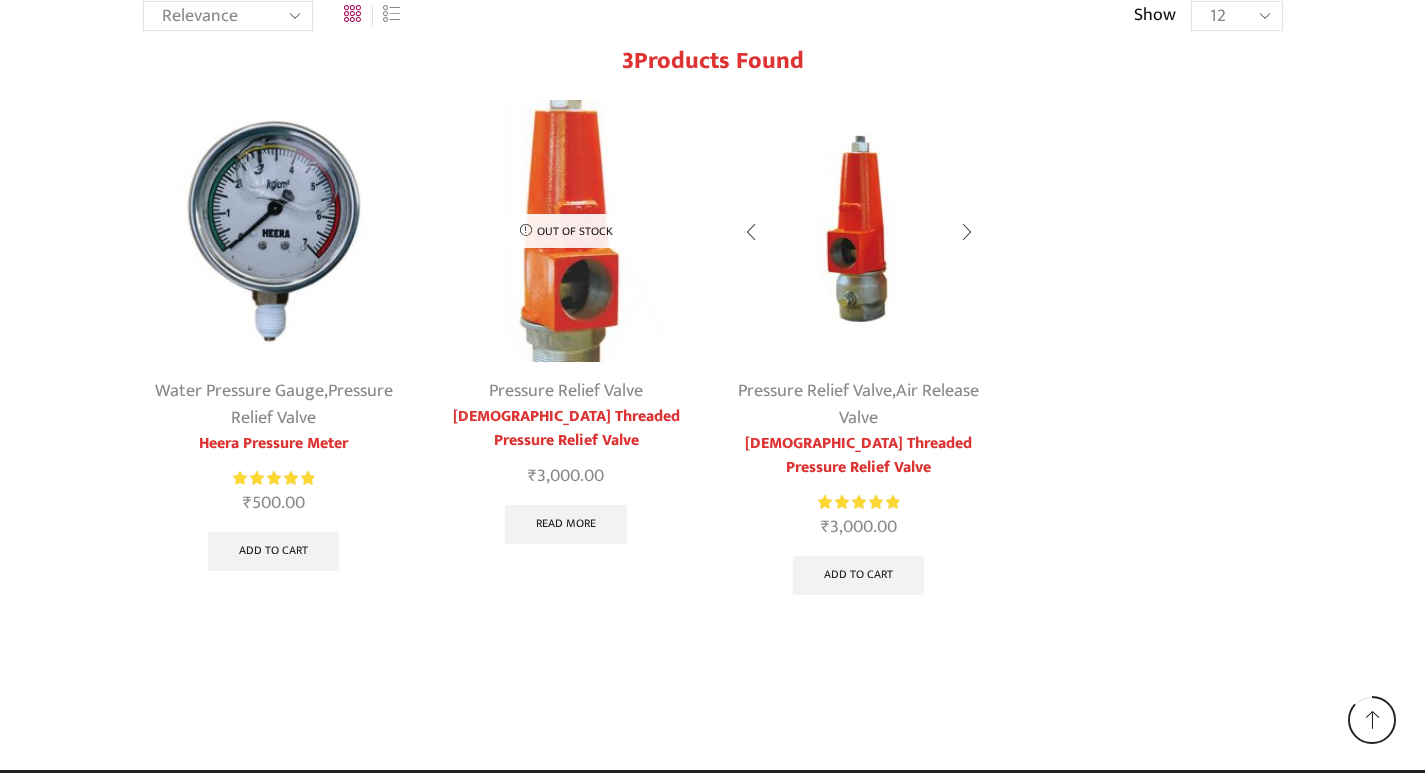 click at bounding box center (967, 232) 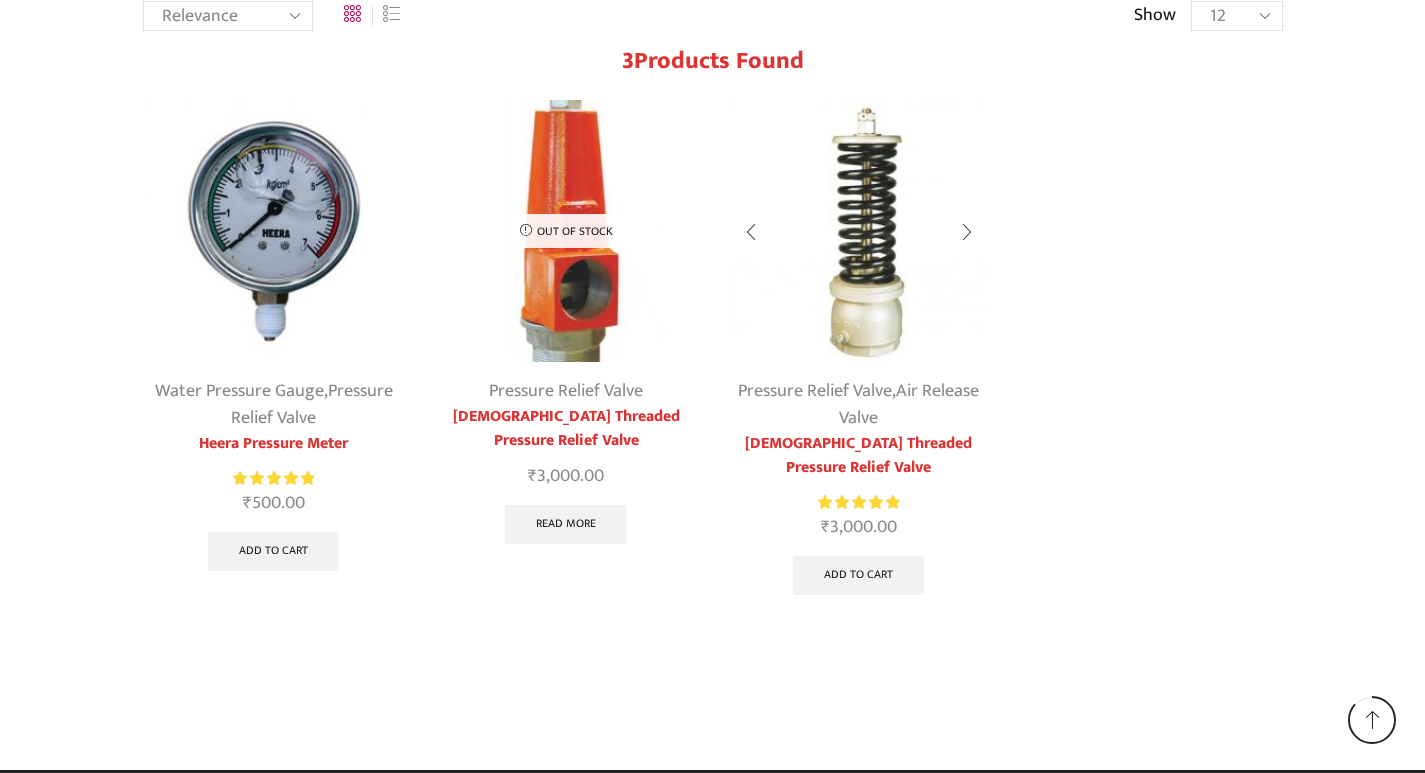 click at bounding box center [967, 232] 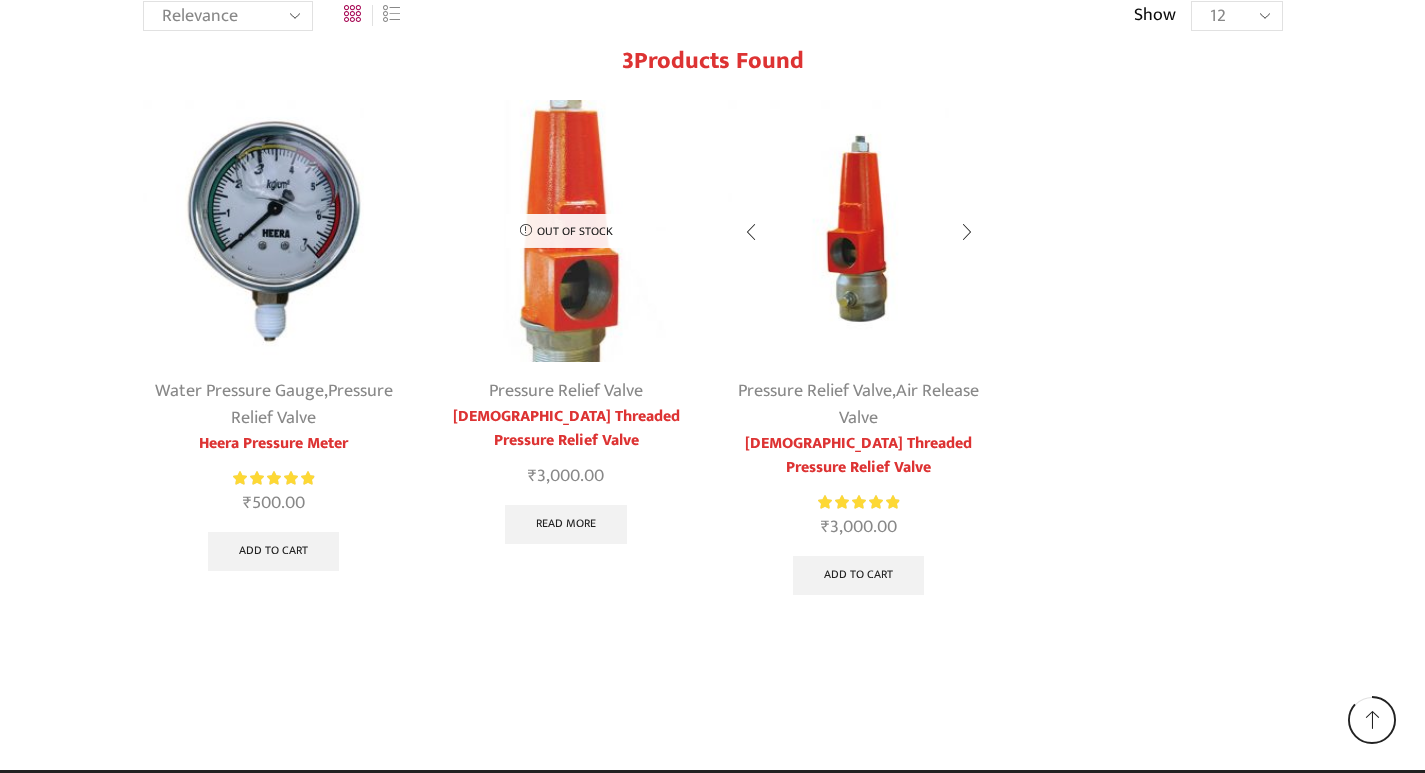 click at bounding box center (967, 232) 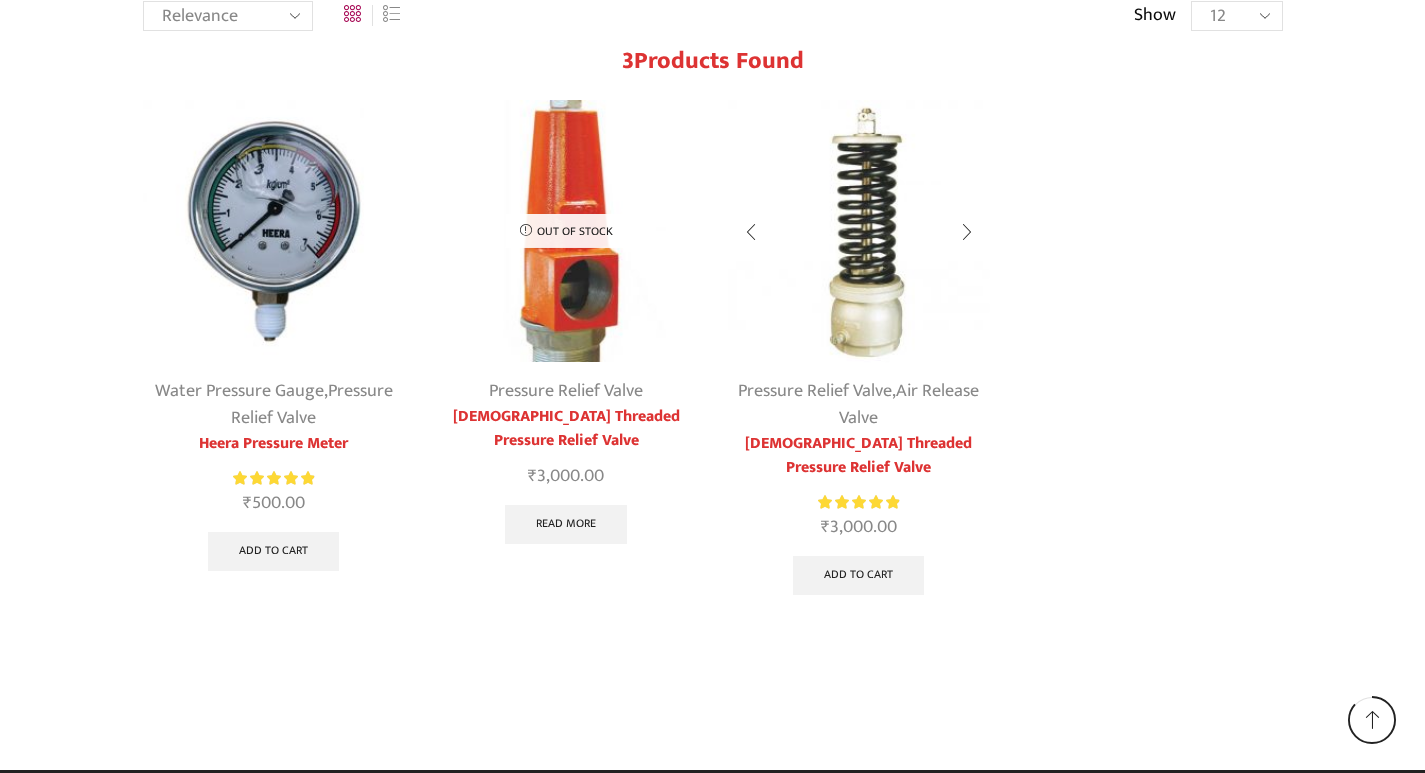 click at bounding box center (967, 232) 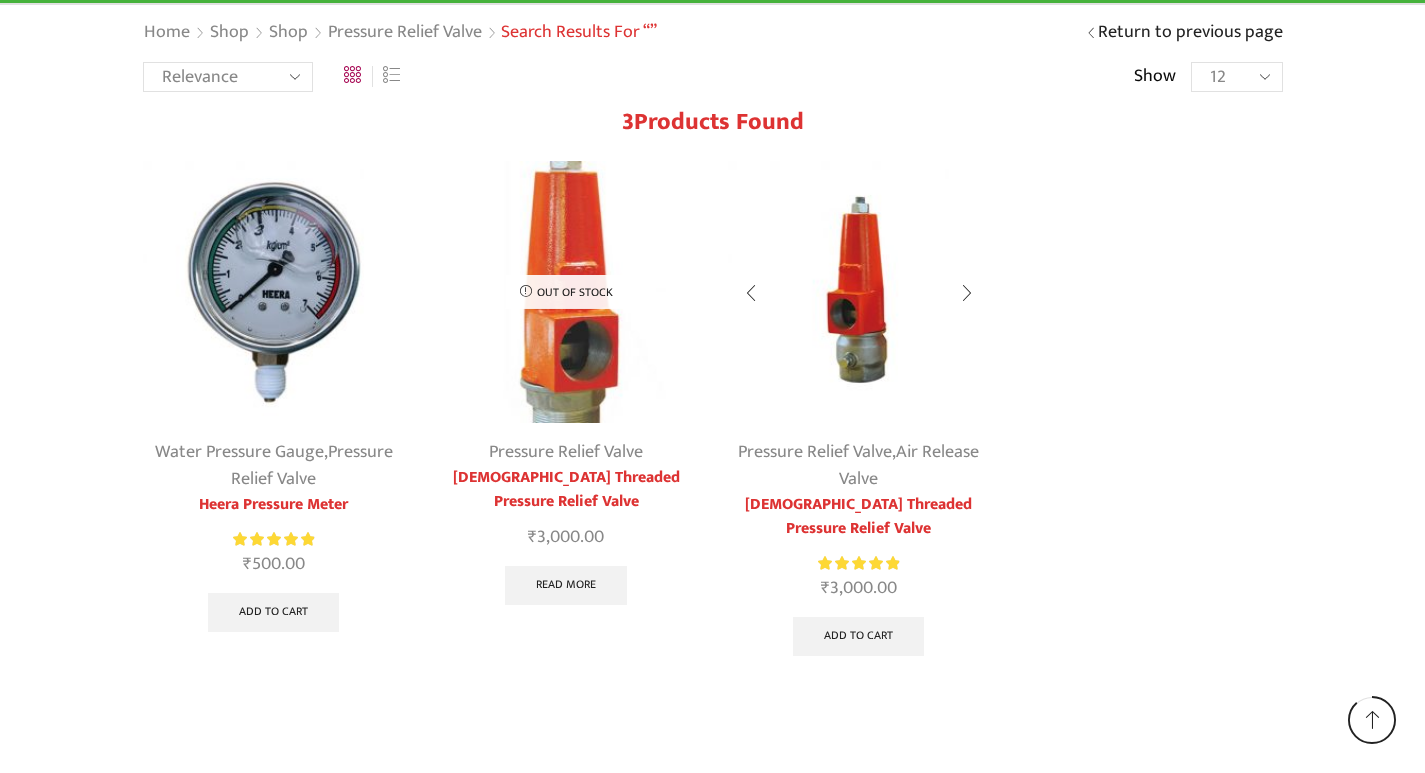scroll, scrollTop: 0, scrollLeft: 0, axis: both 